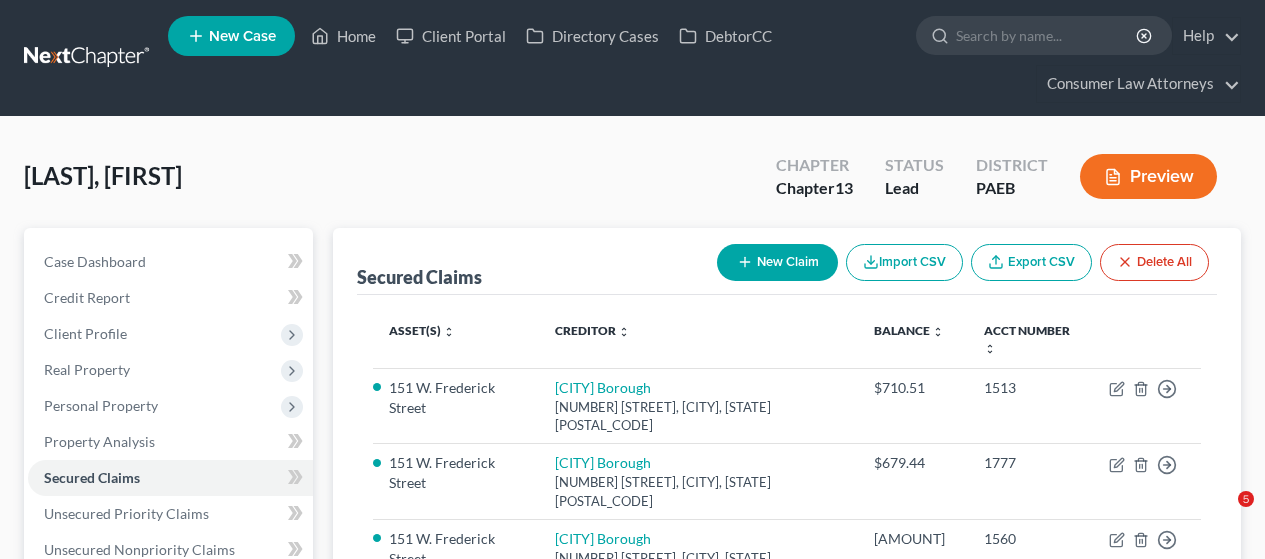 scroll, scrollTop: 0, scrollLeft: 0, axis: both 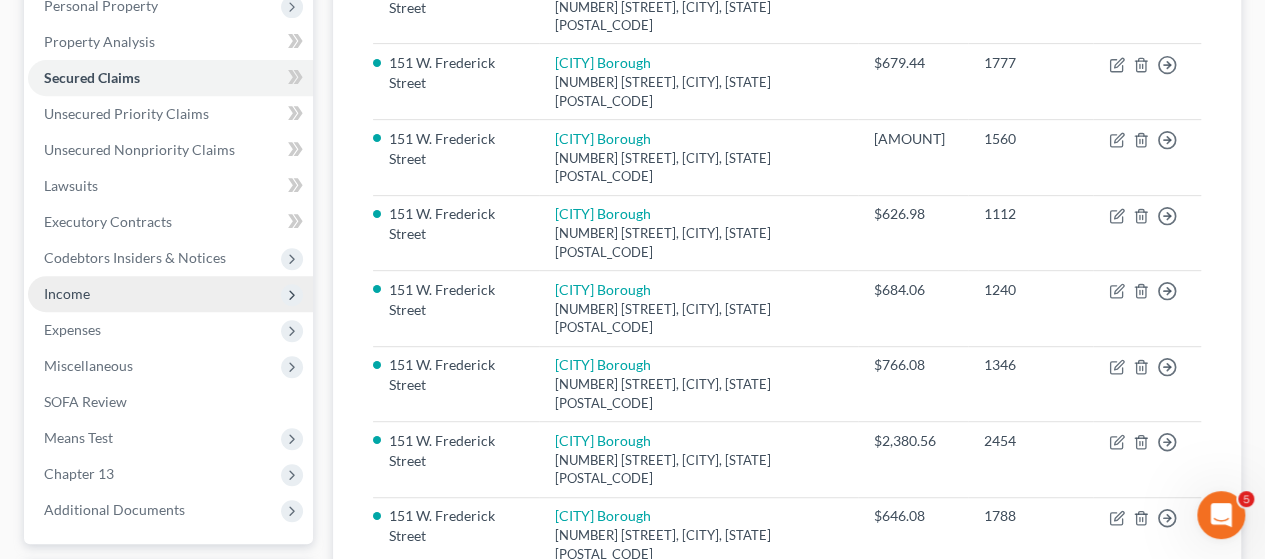 click on "Income" at bounding box center [67, 293] 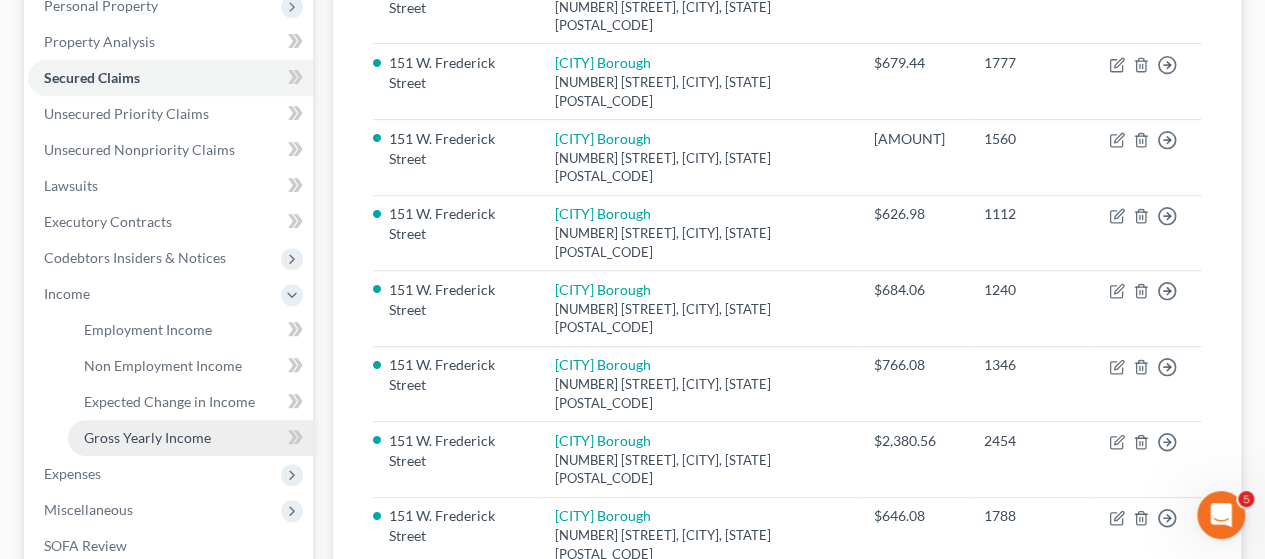 click on "Gross Yearly Income" at bounding box center [147, 437] 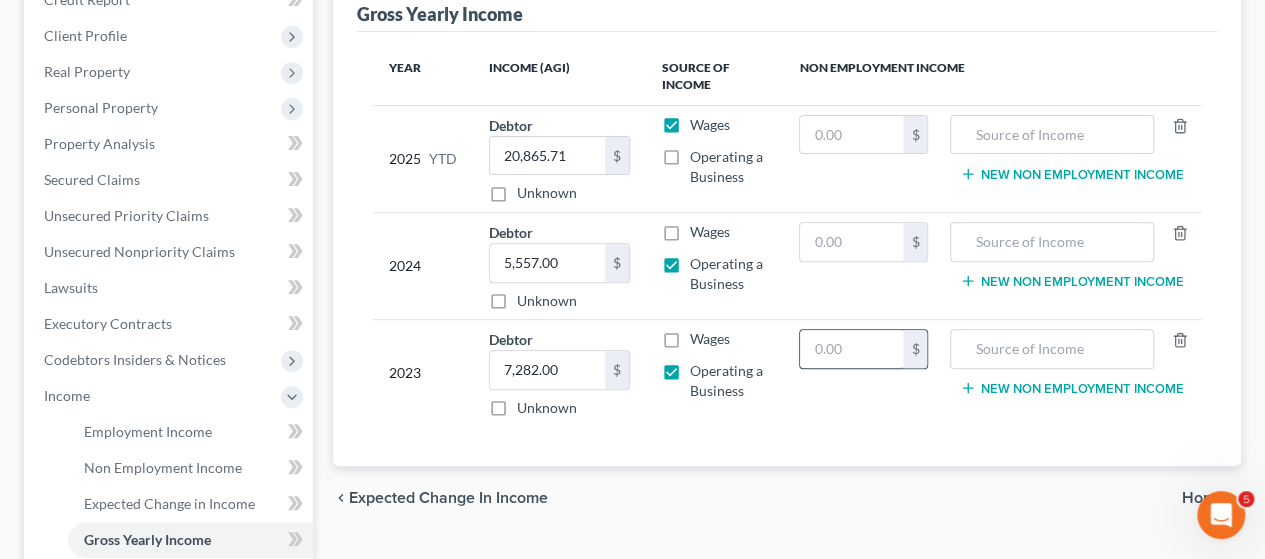 scroll, scrollTop: 300, scrollLeft: 0, axis: vertical 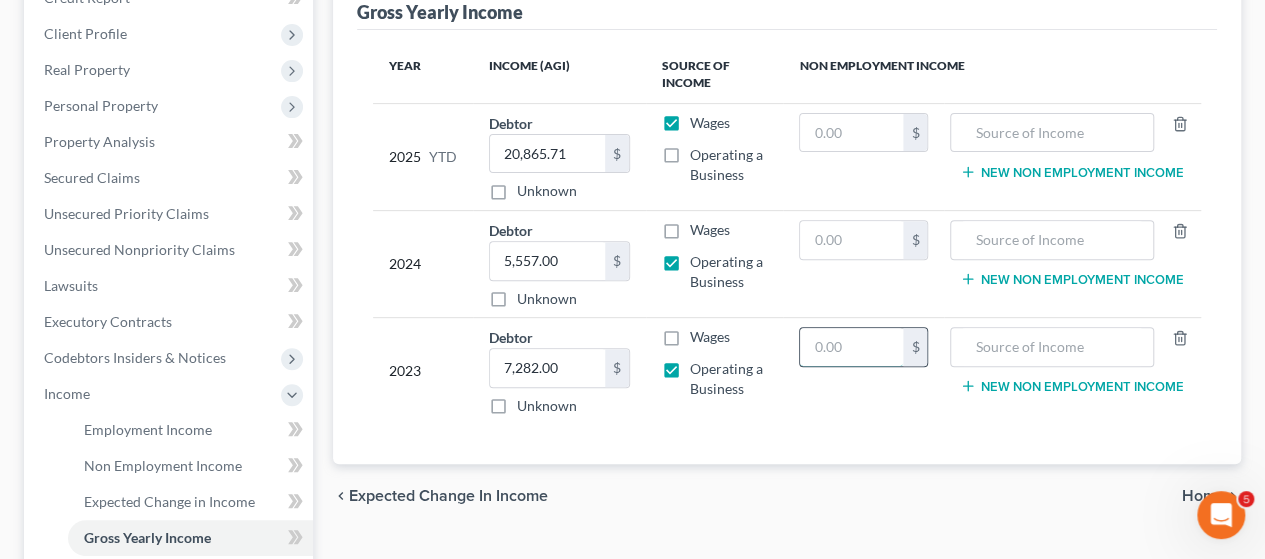 click at bounding box center (851, 347) 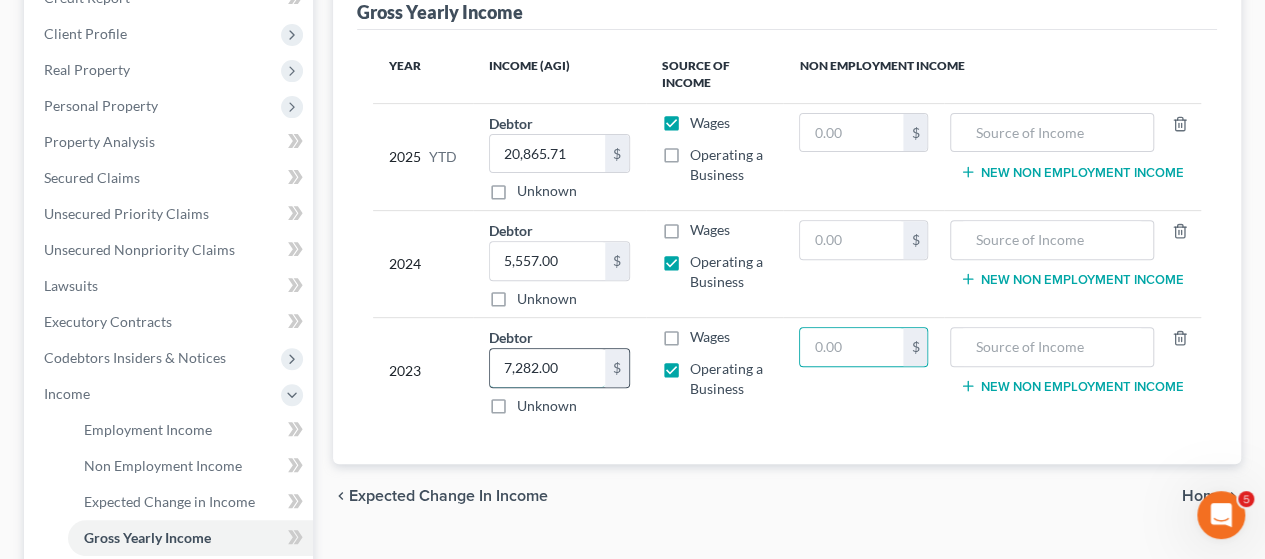 click on "7,282.00" at bounding box center [547, 368] 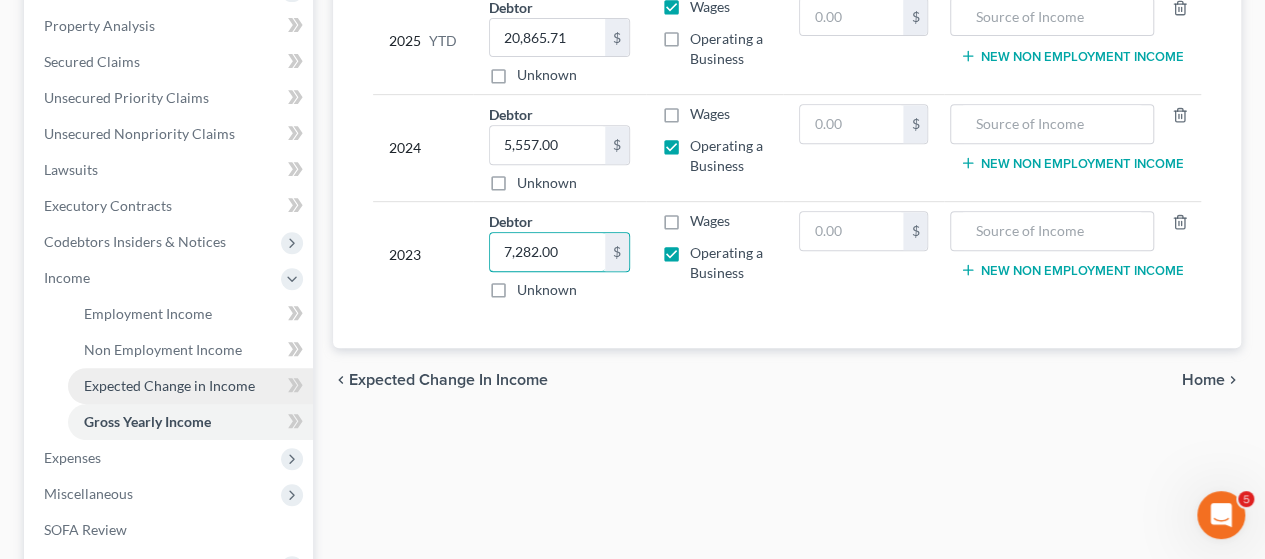 scroll, scrollTop: 200, scrollLeft: 0, axis: vertical 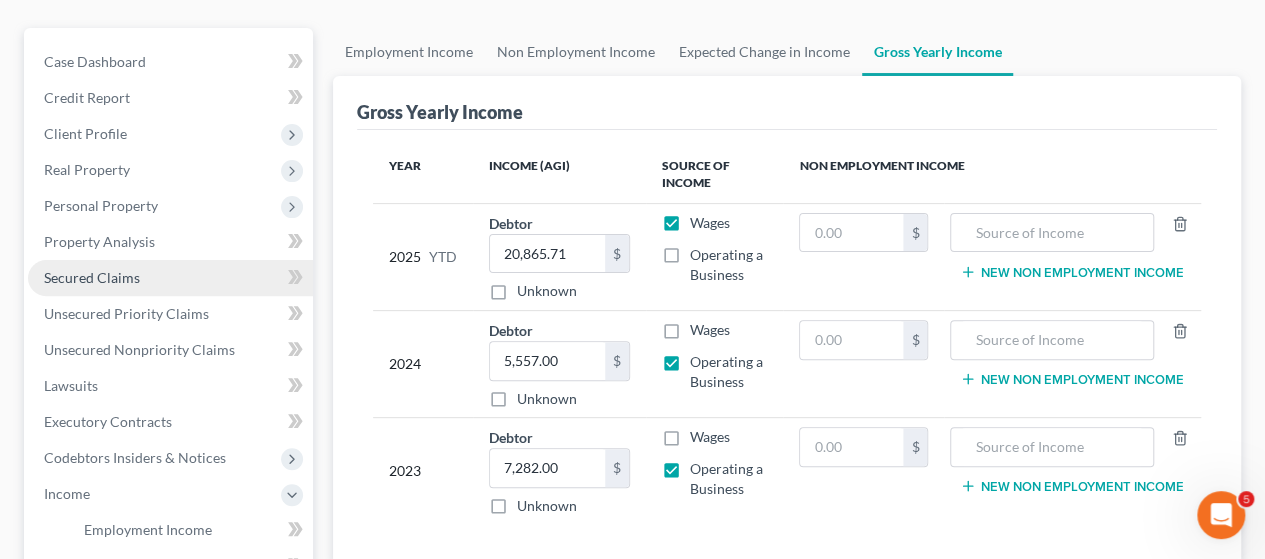 click on "Secured Claims" at bounding box center [92, 277] 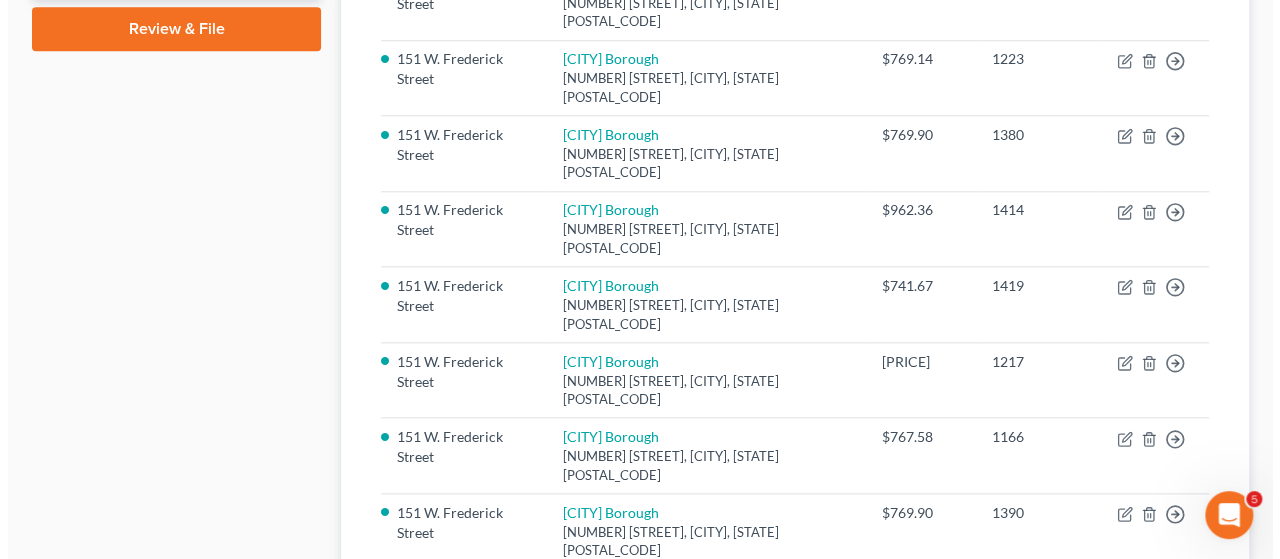 scroll, scrollTop: 1087, scrollLeft: 0, axis: vertical 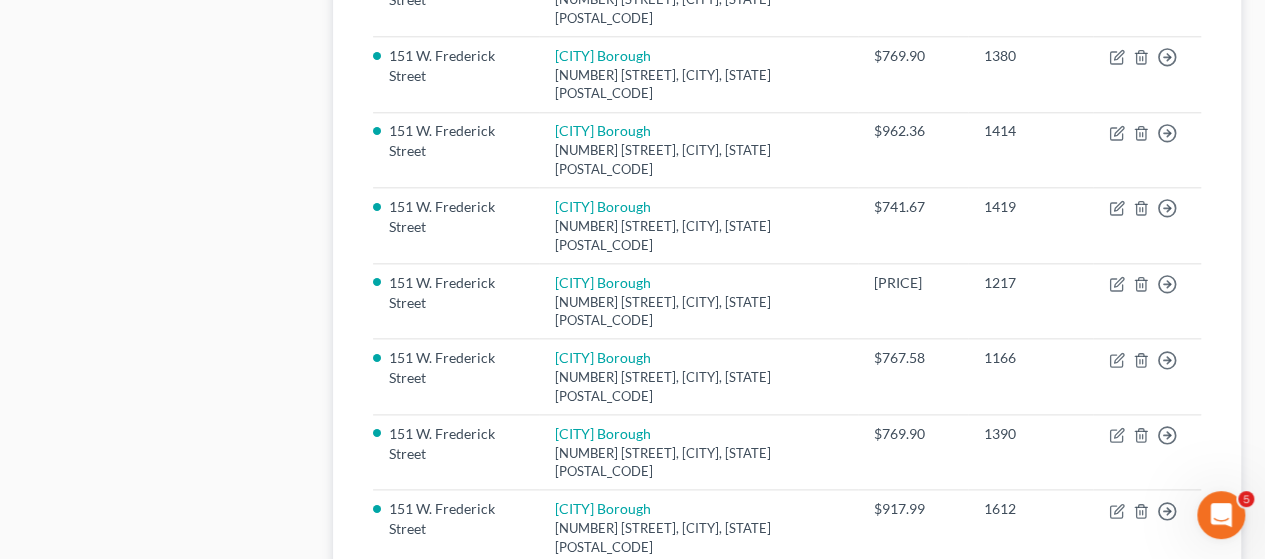 click 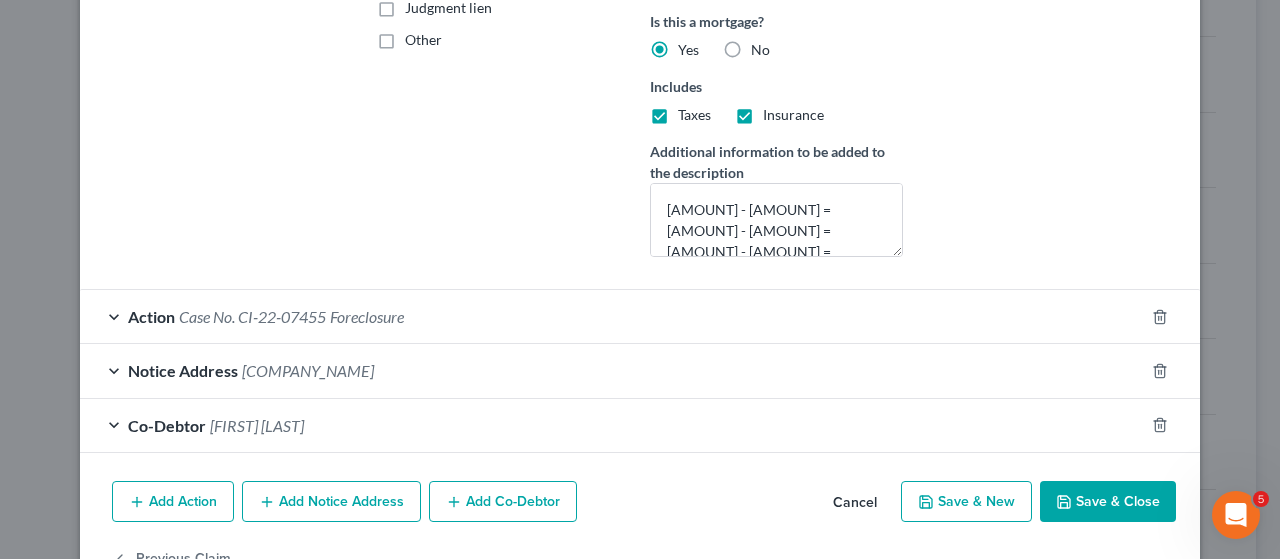 scroll, scrollTop: 500, scrollLeft: 0, axis: vertical 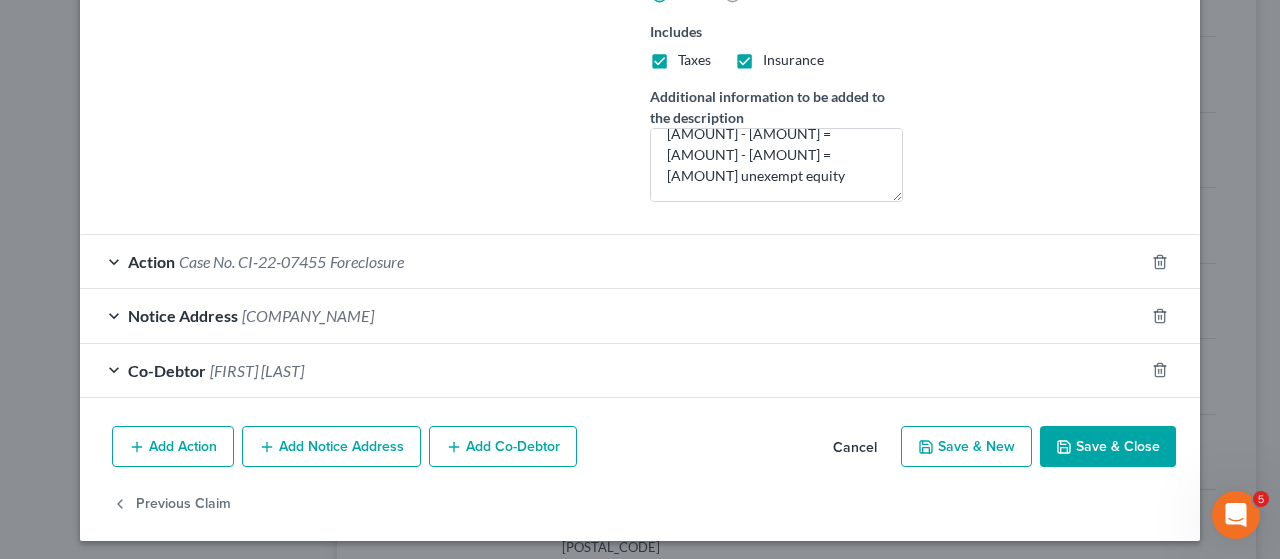 click on "Save & Close" at bounding box center (1108, 447) 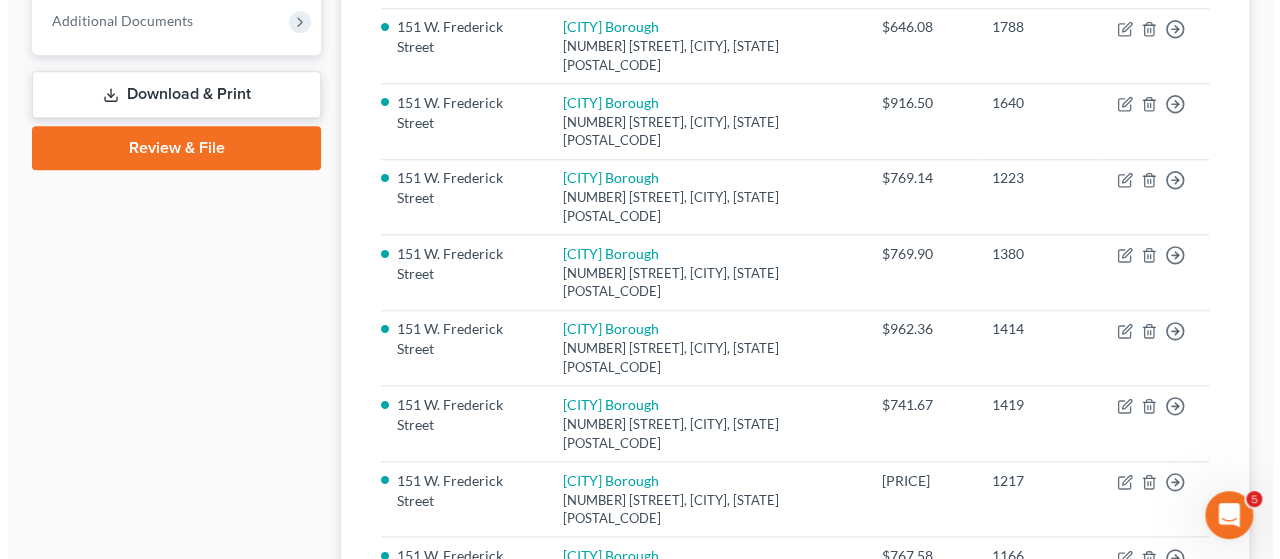 scroll, scrollTop: 1087, scrollLeft: 0, axis: vertical 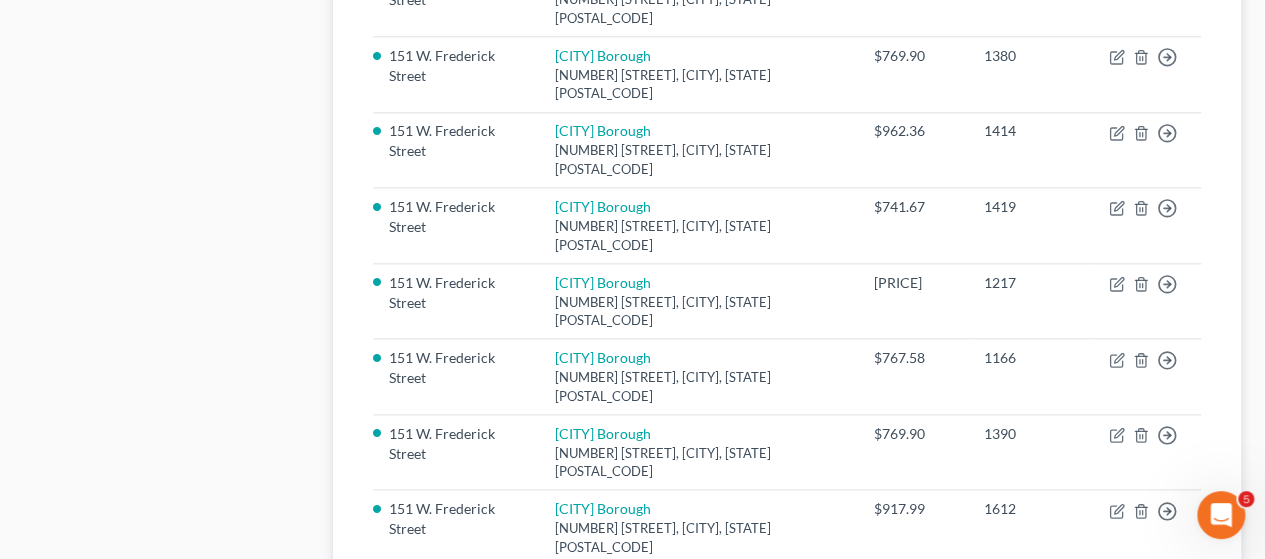 click 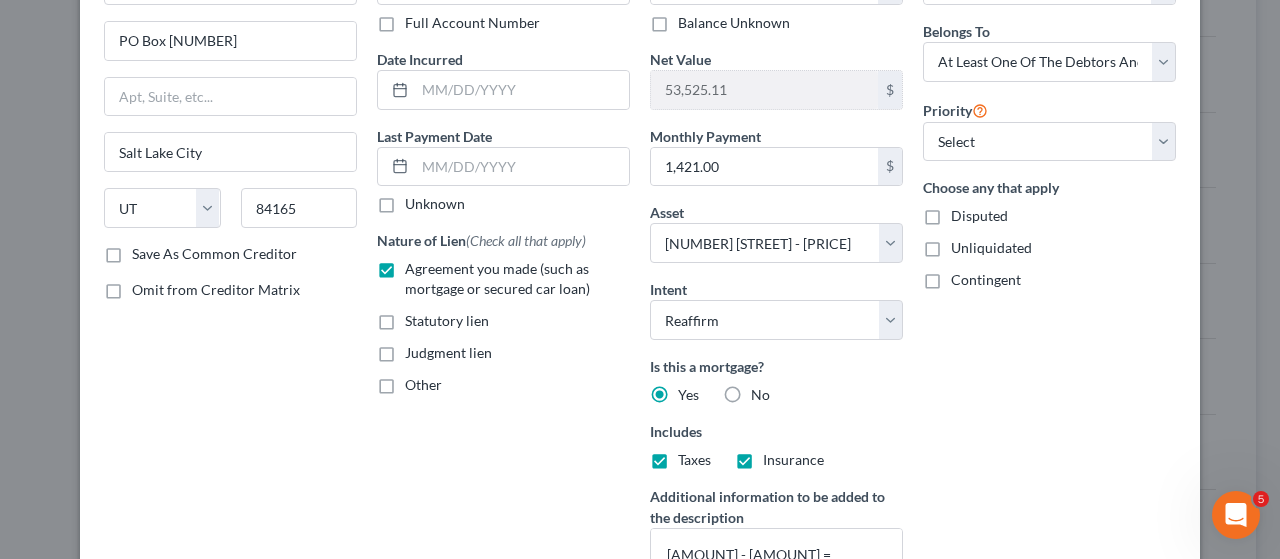 scroll, scrollTop: 548, scrollLeft: 0, axis: vertical 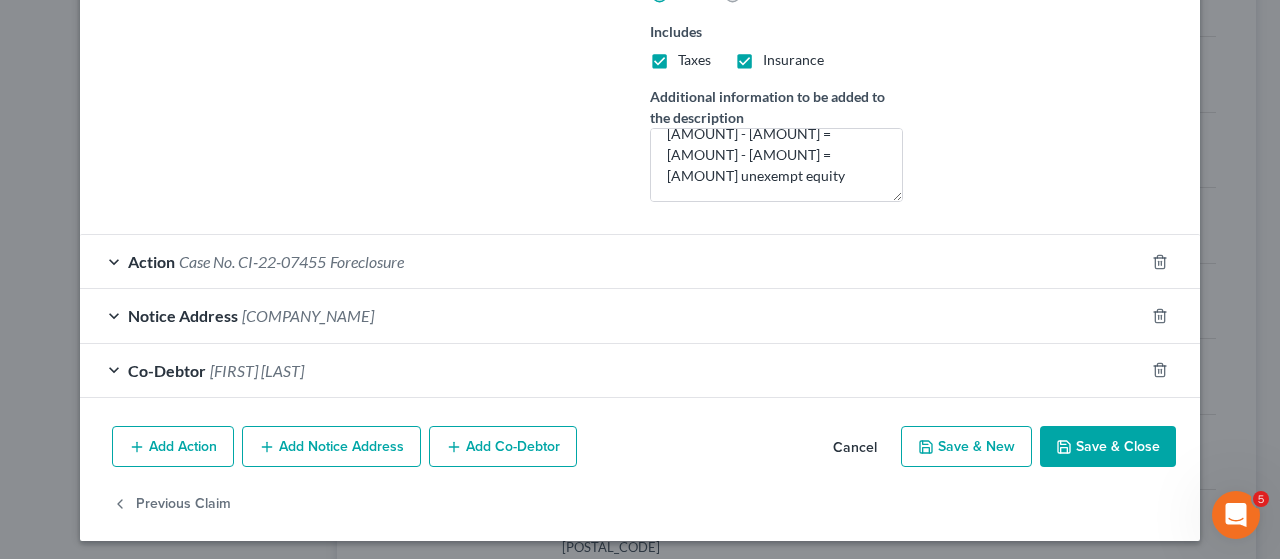 click on "Save & Close" at bounding box center (1108, 447) 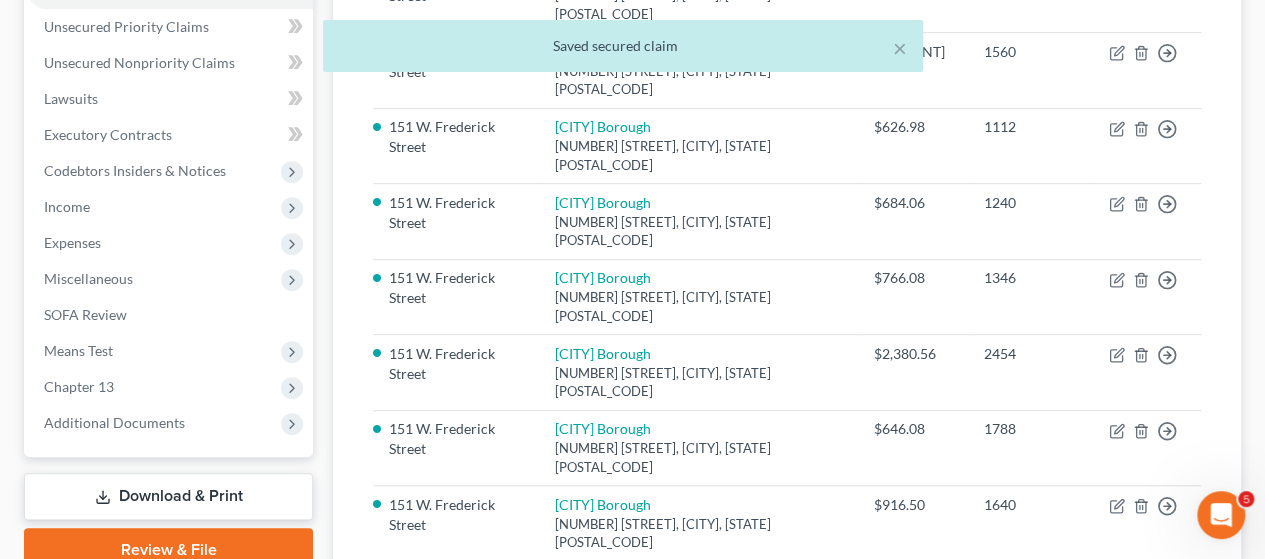 scroll, scrollTop: 387, scrollLeft: 0, axis: vertical 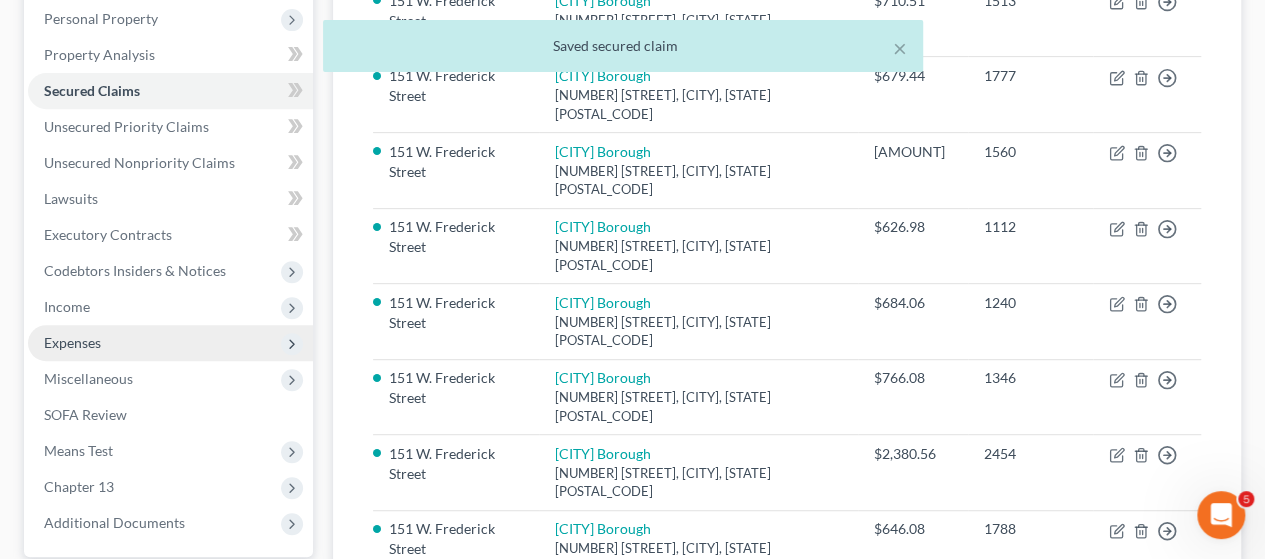 click on "Expenses" at bounding box center (72, 342) 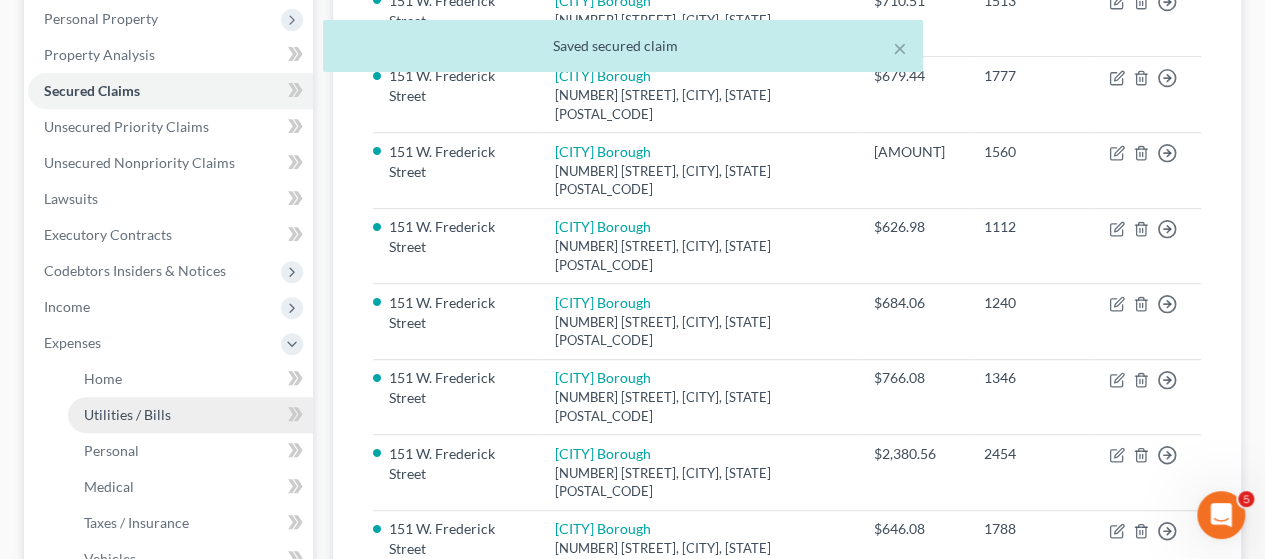 click on "Utilities / Bills" at bounding box center (127, 414) 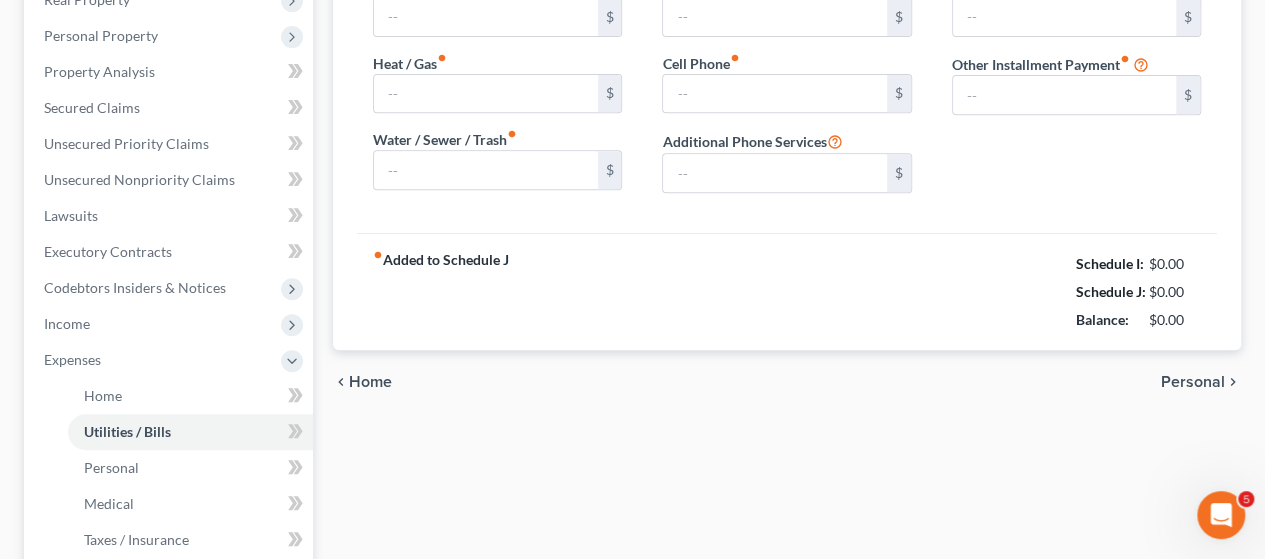type on "115.00" 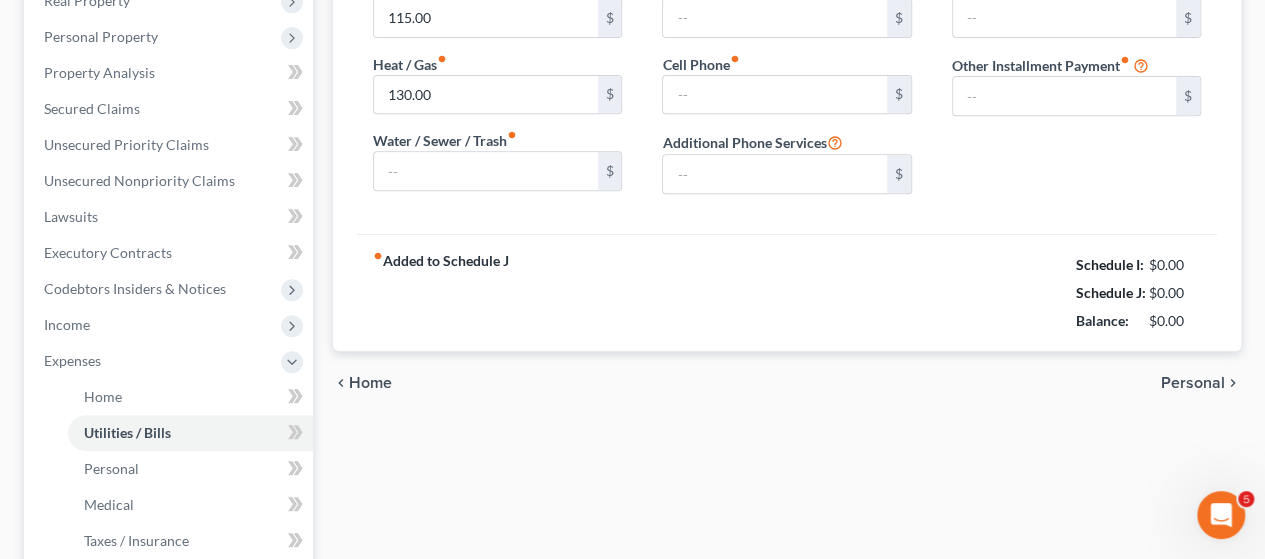 type on "91.75" 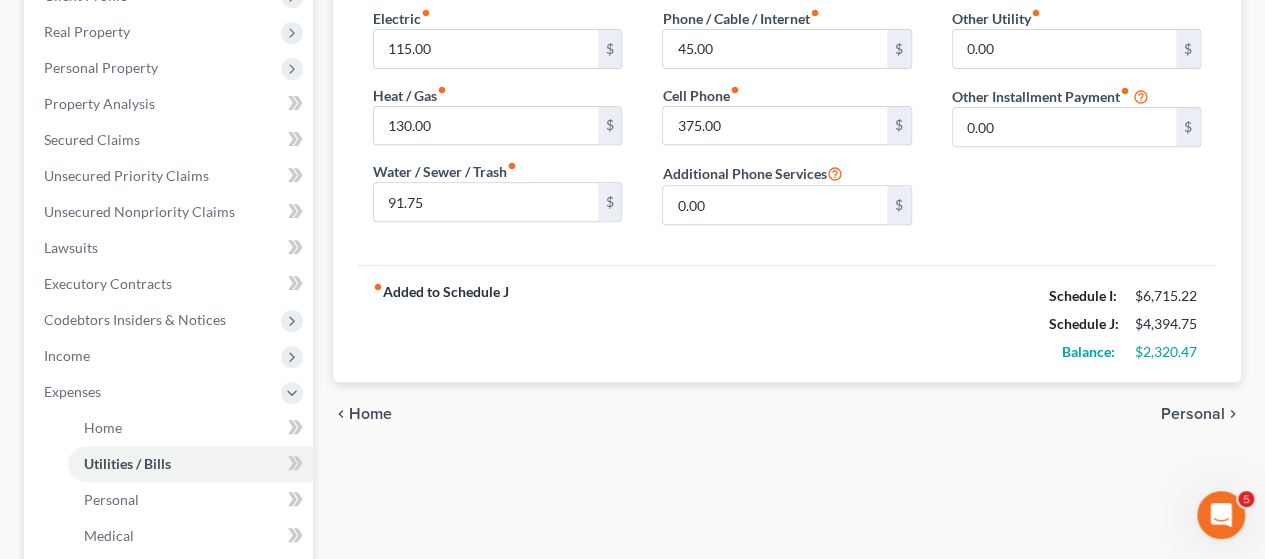 scroll, scrollTop: 400, scrollLeft: 0, axis: vertical 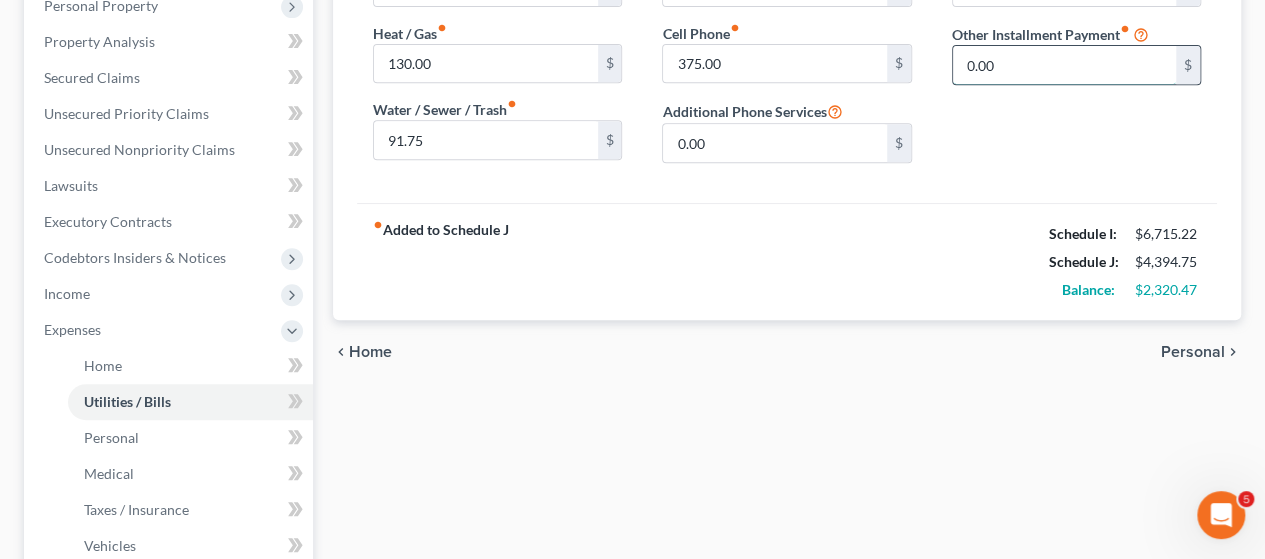 click on "0.00" at bounding box center (1064, 65) 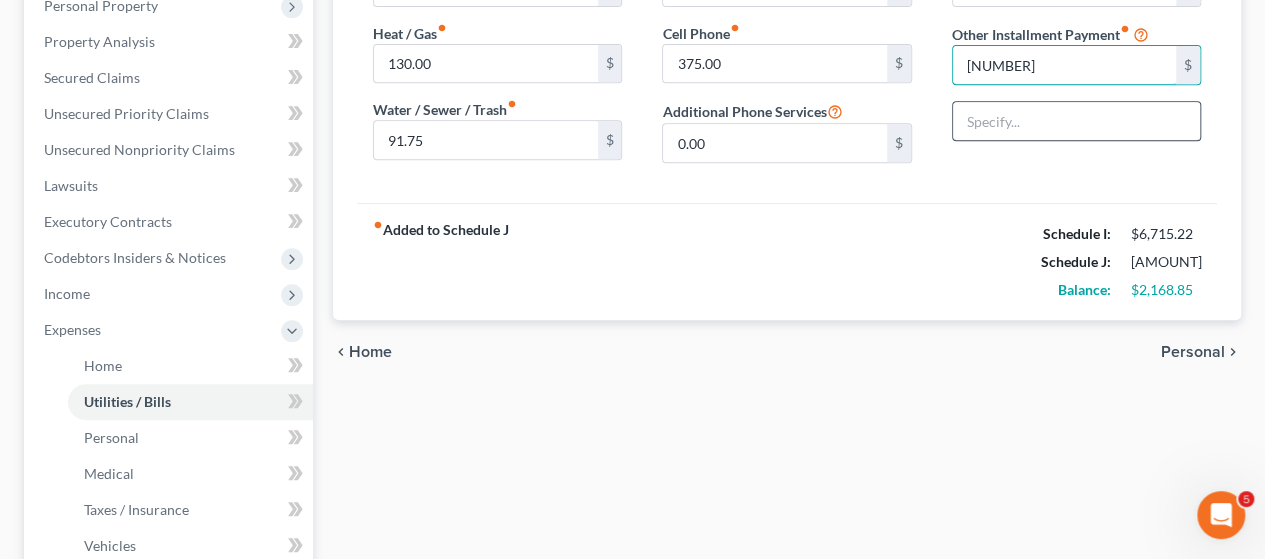 type on "[NUMBER]" 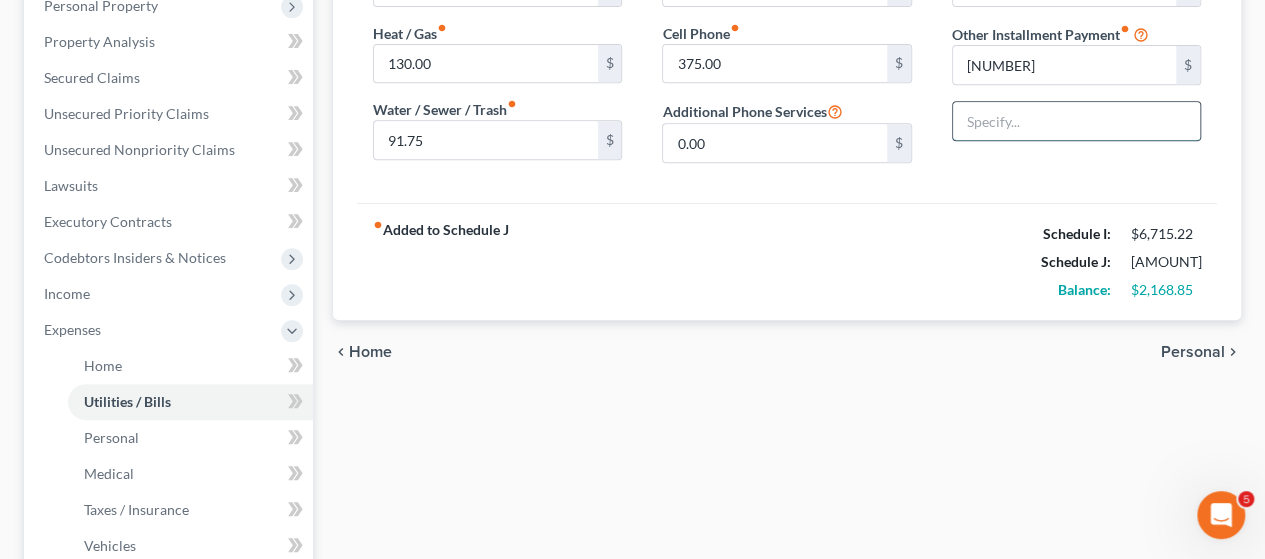 click at bounding box center [1076, 121] 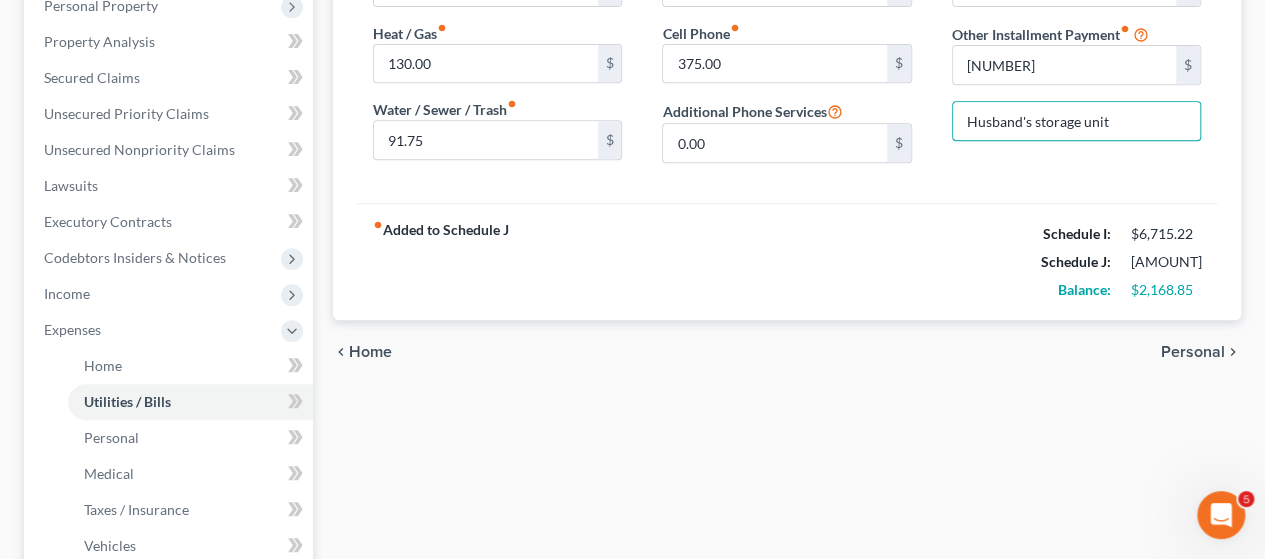 type on "Husband's storage unit" 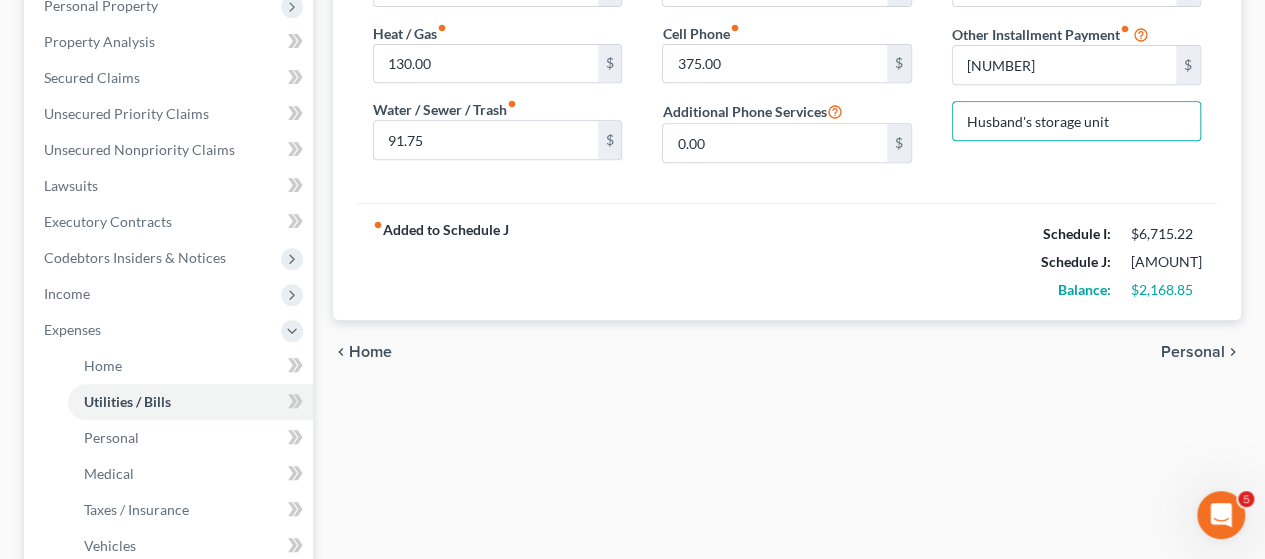click on "fiber_manual_record  Added to Schedule J Schedule I: [AMOUNT] Schedule J: [AMOUNT] Balance: [AMOUNT]" at bounding box center [787, 261] 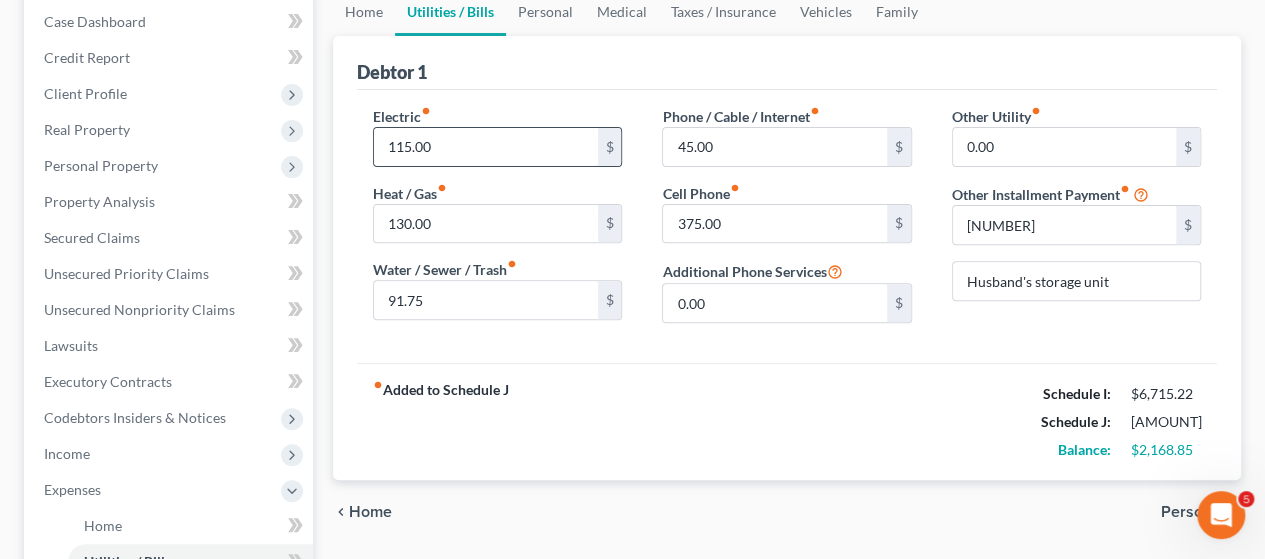 scroll, scrollTop: 0, scrollLeft: 0, axis: both 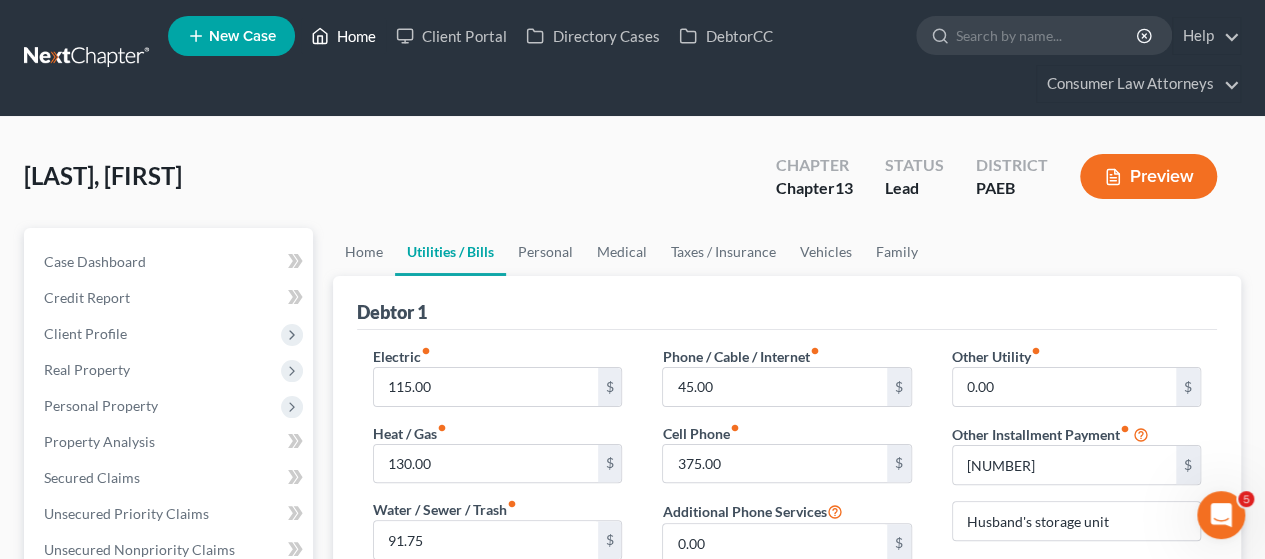 click on "Home" at bounding box center [343, 36] 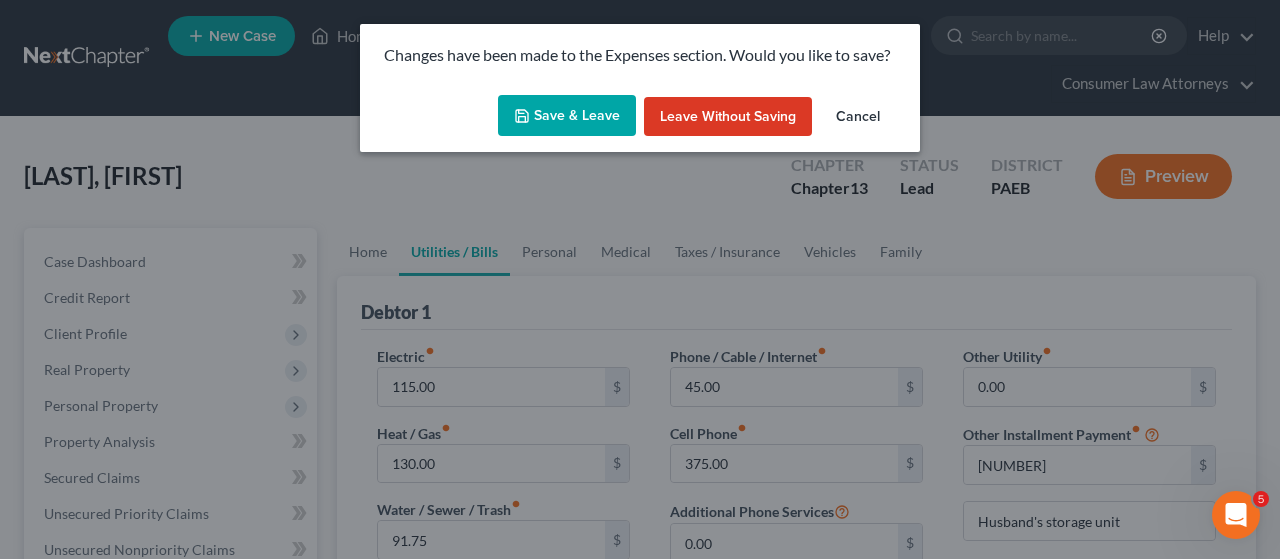click on "Save & Leave" at bounding box center [567, 116] 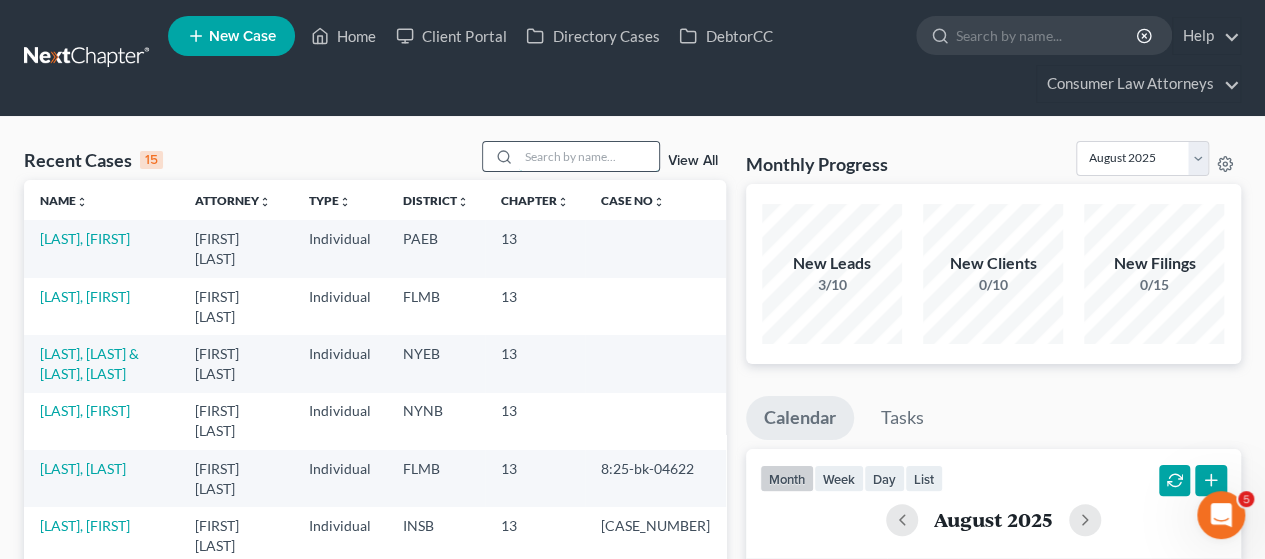 click at bounding box center (589, 156) 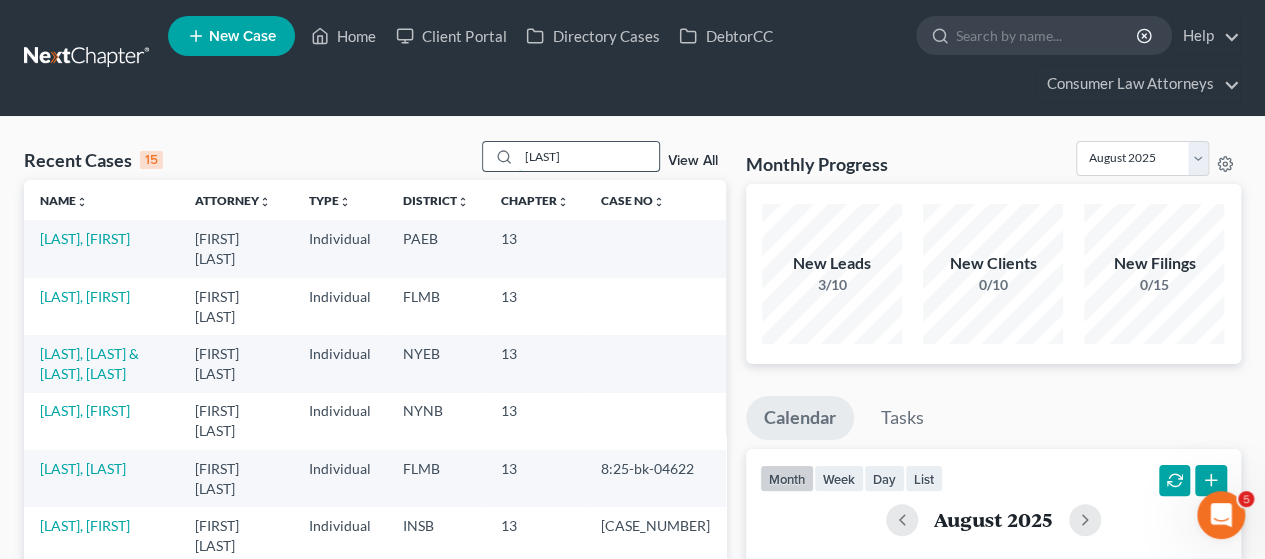 type on "[LAST]" 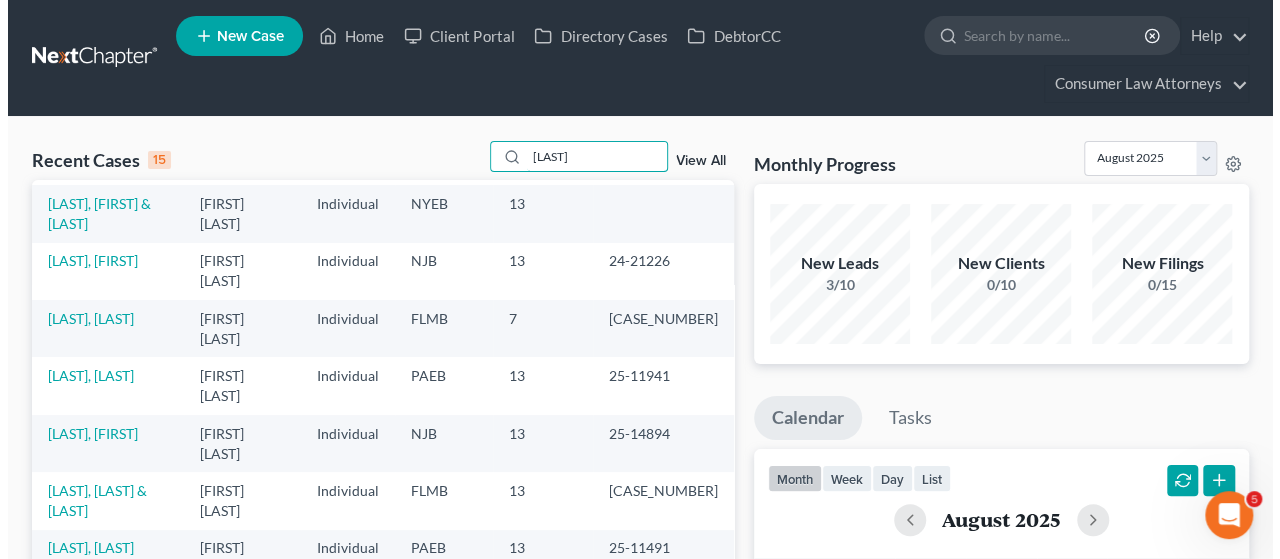 scroll, scrollTop: 300, scrollLeft: 0, axis: vertical 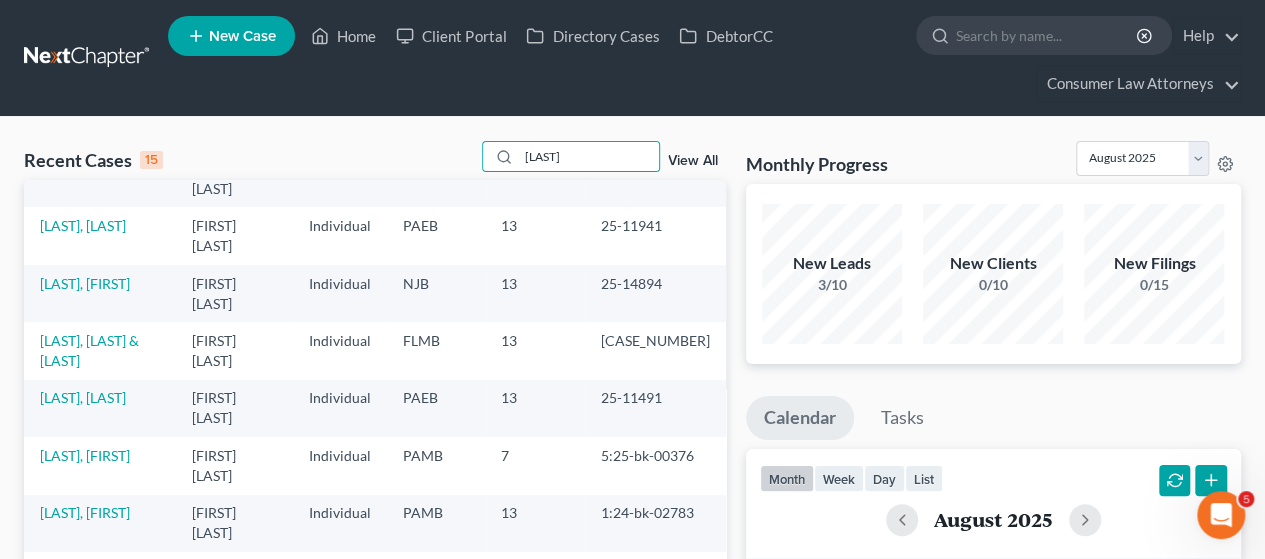 click on "[LAST], [LAST]" at bounding box center (100, 235) 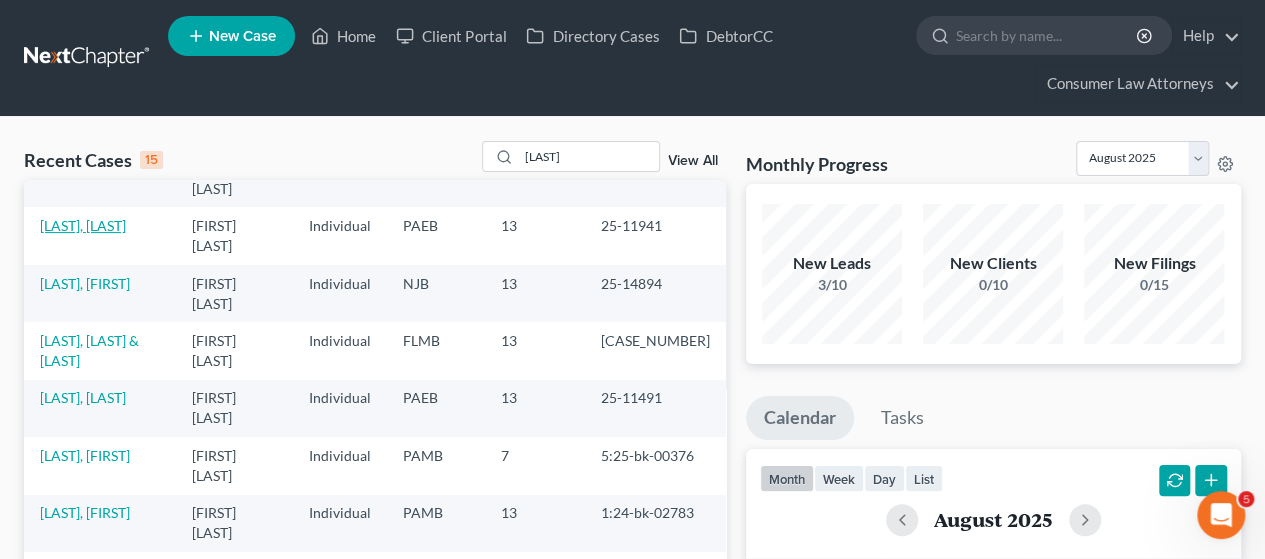 click on "[LAST], [LAST]" at bounding box center (83, 225) 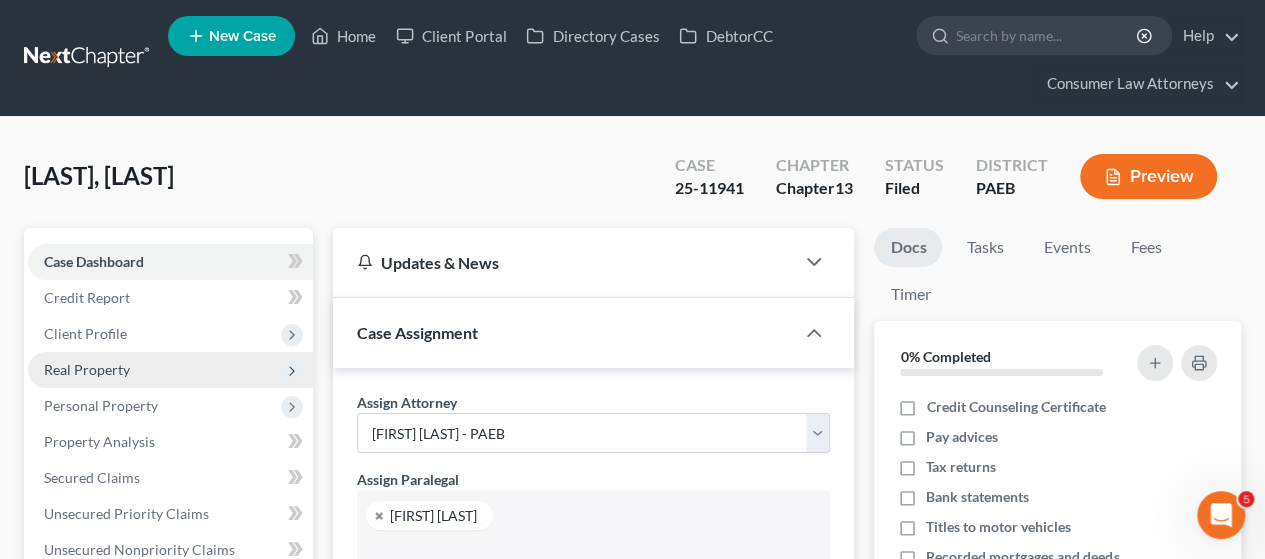 click on "Real Property" at bounding box center [87, 369] 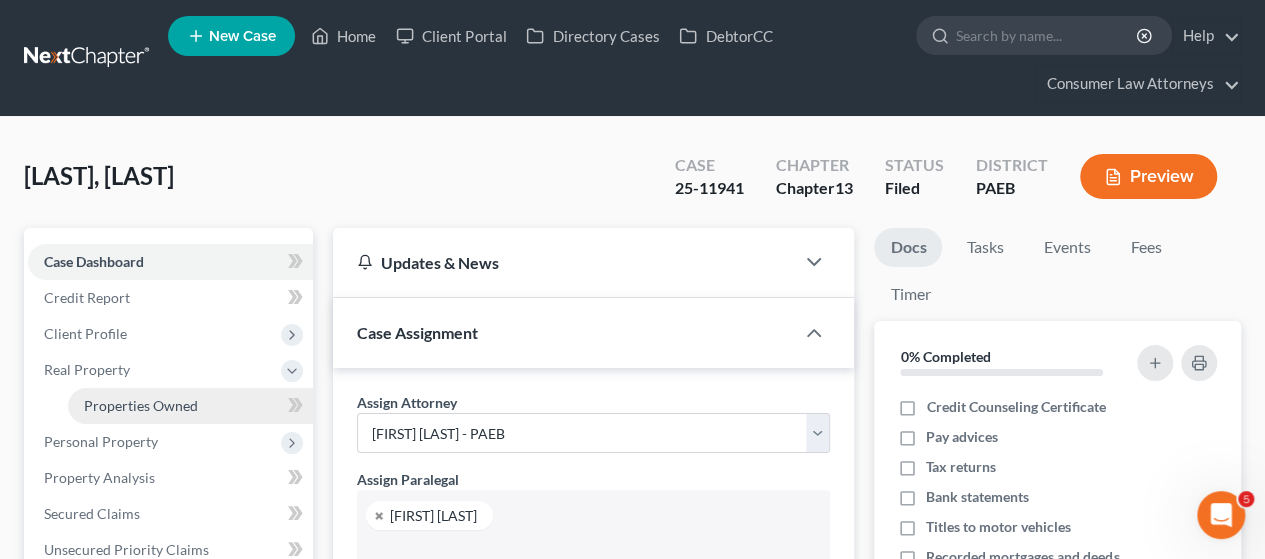 click on "Properties Owned" at bounding box center [141, 405] 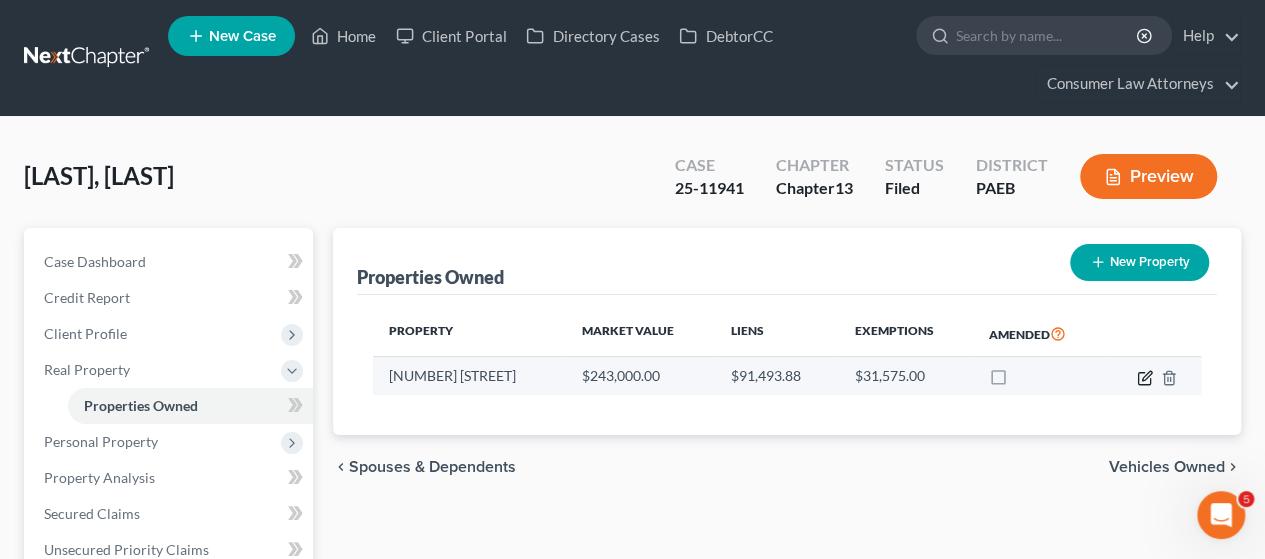 click 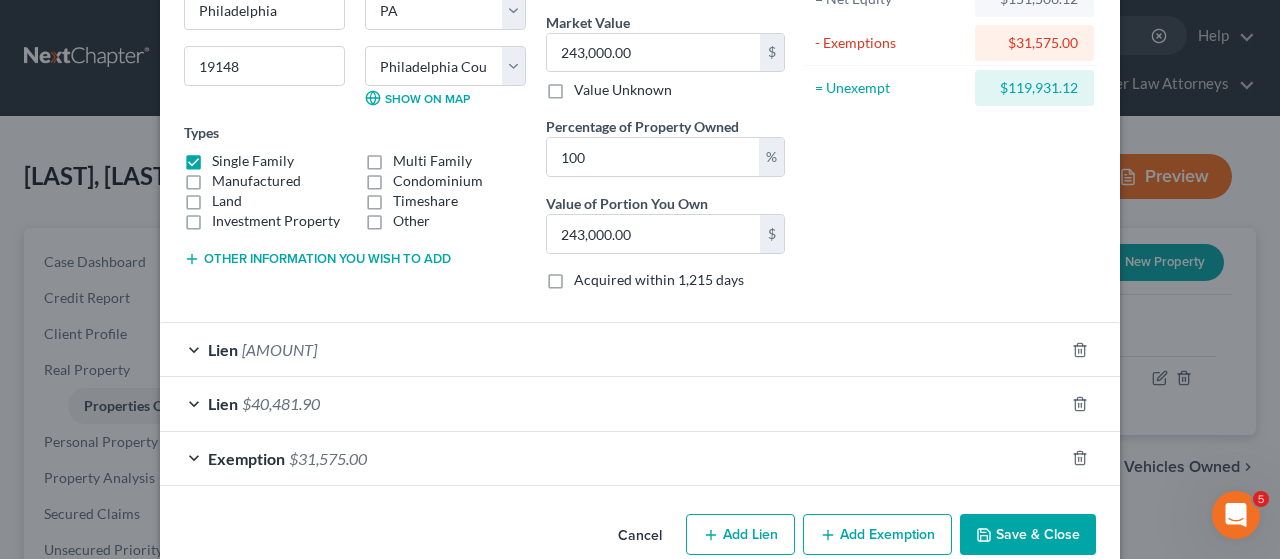 scroll, scrollTop: 265, scrollLeft: 0, axis: vertical 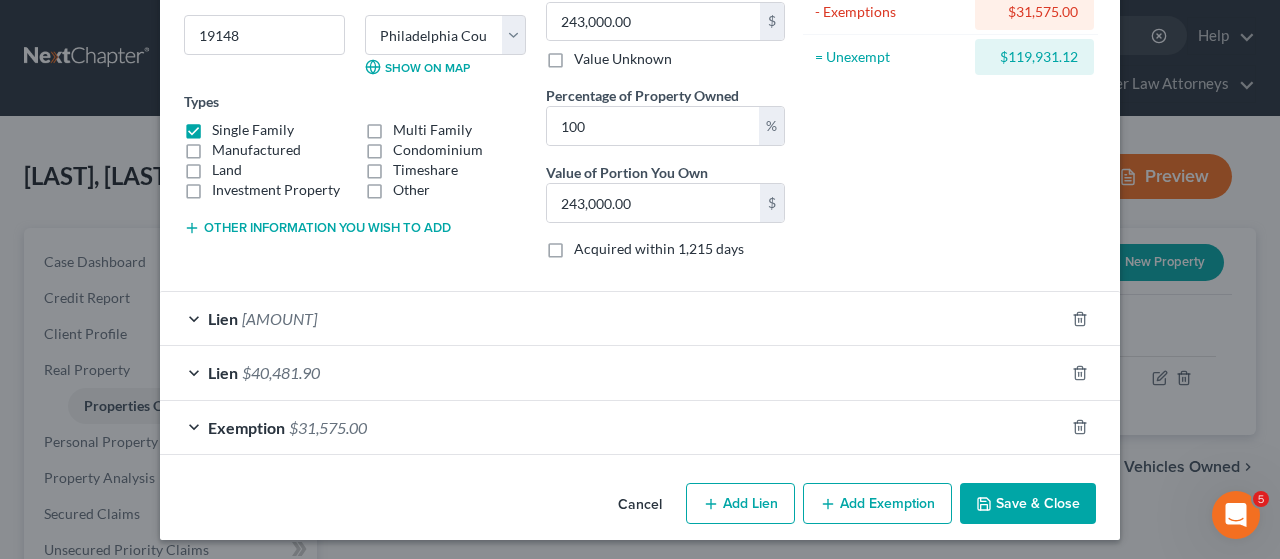 click on "Lien [AMOUNT]" at bounding box center (612, 318) 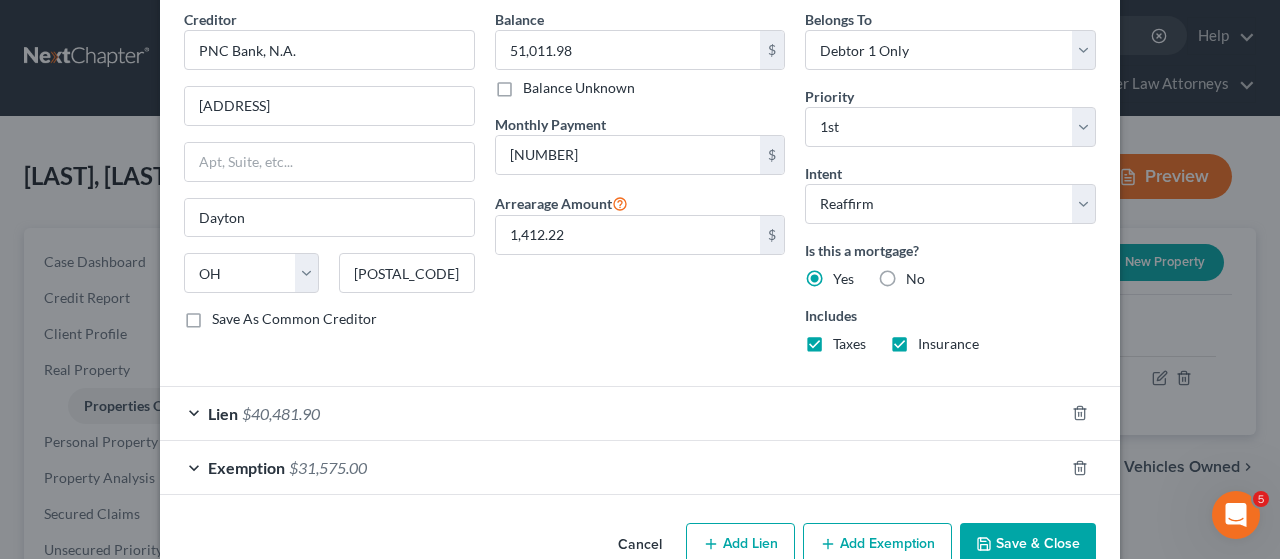 scroll, scrollTop: 705, scrollLeft: 0, axis: vertical 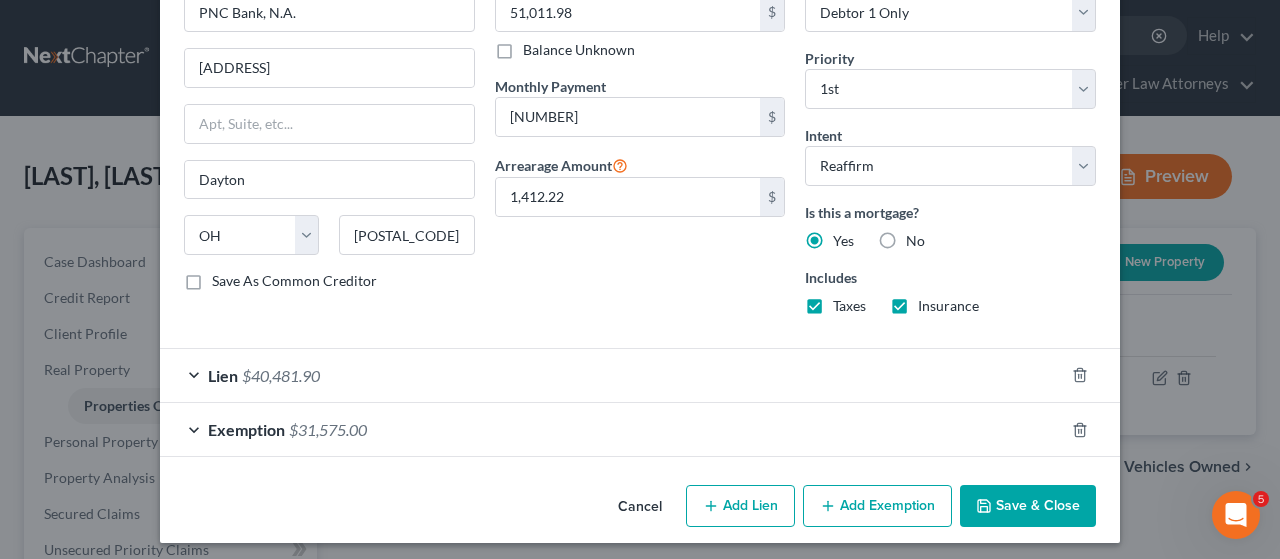drag, startPoint x: 1032, startPoint y: 498, endPoint x: 992, endPoint y: 473, distance: 47.169907 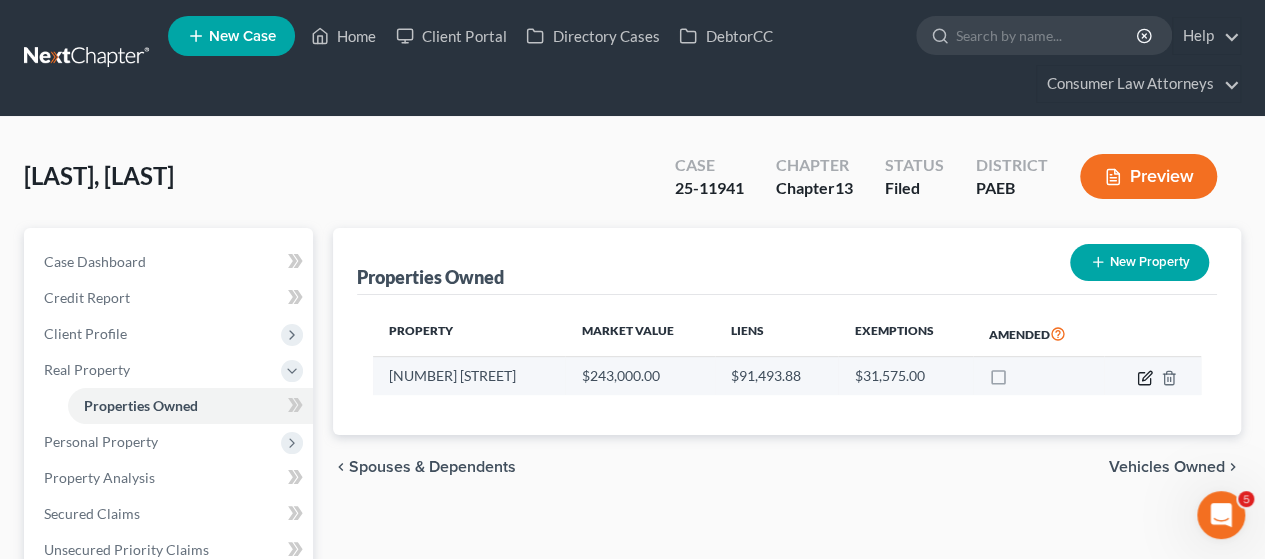 click 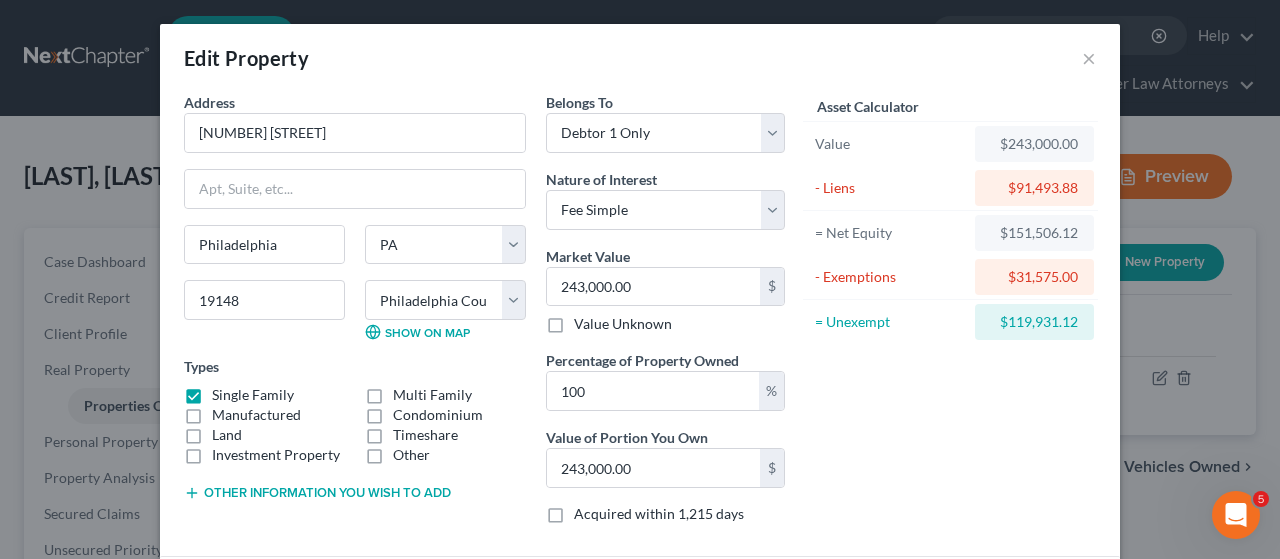 scroll, scrollTop: 265, scrollLeft: 0, axis: vertical 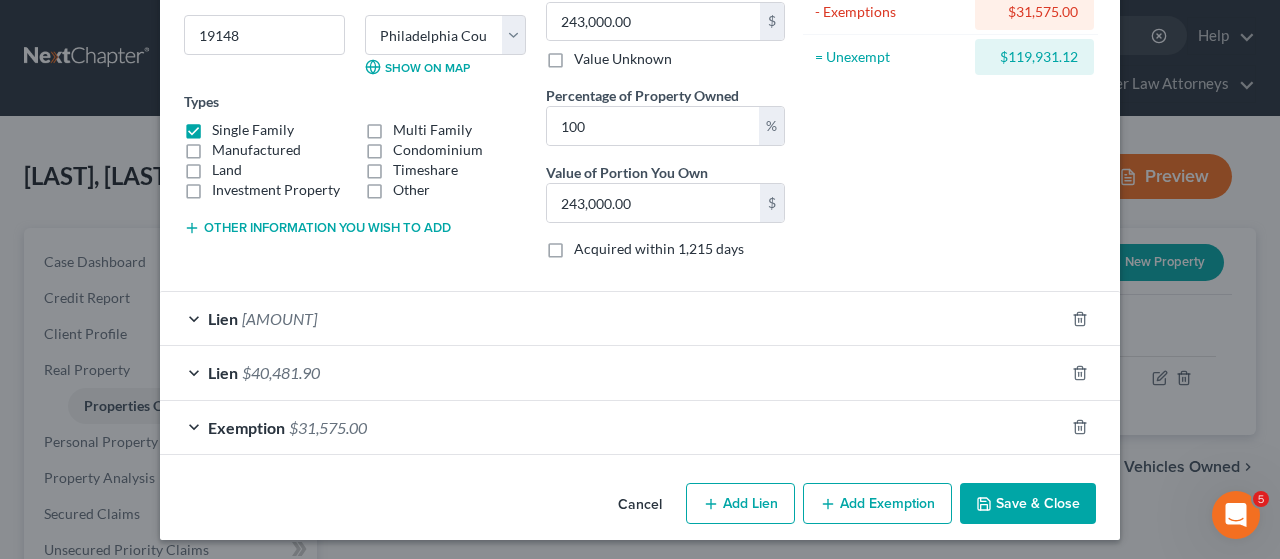 click on "$40,481.90" at bounding box center (281, 372) 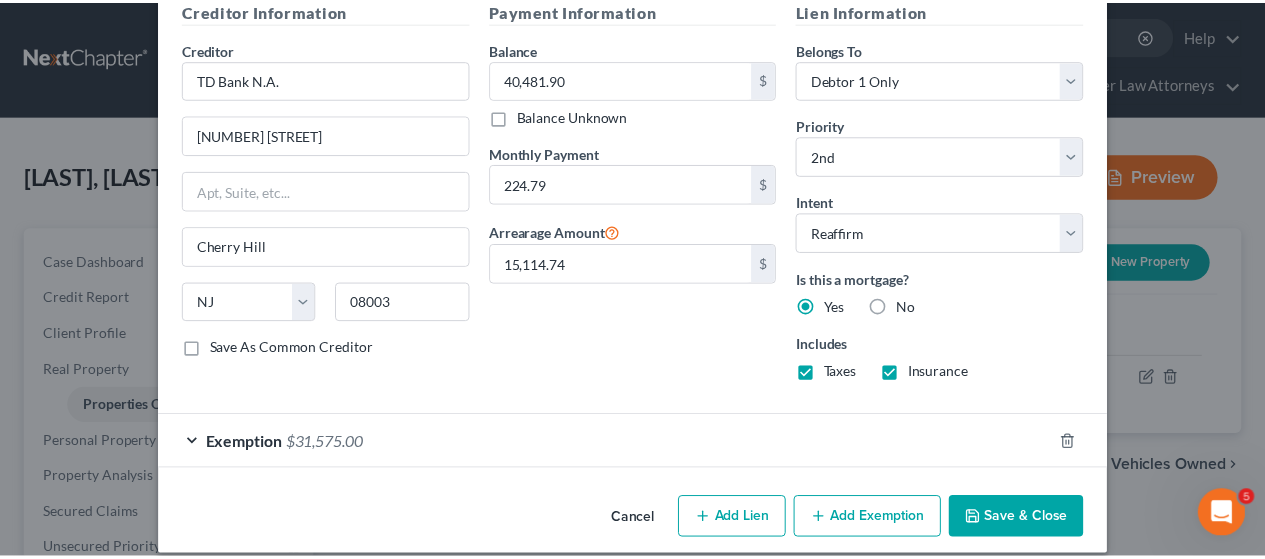 scroll, scrollTop: 705, scrollLeft: 0, axis: vertical 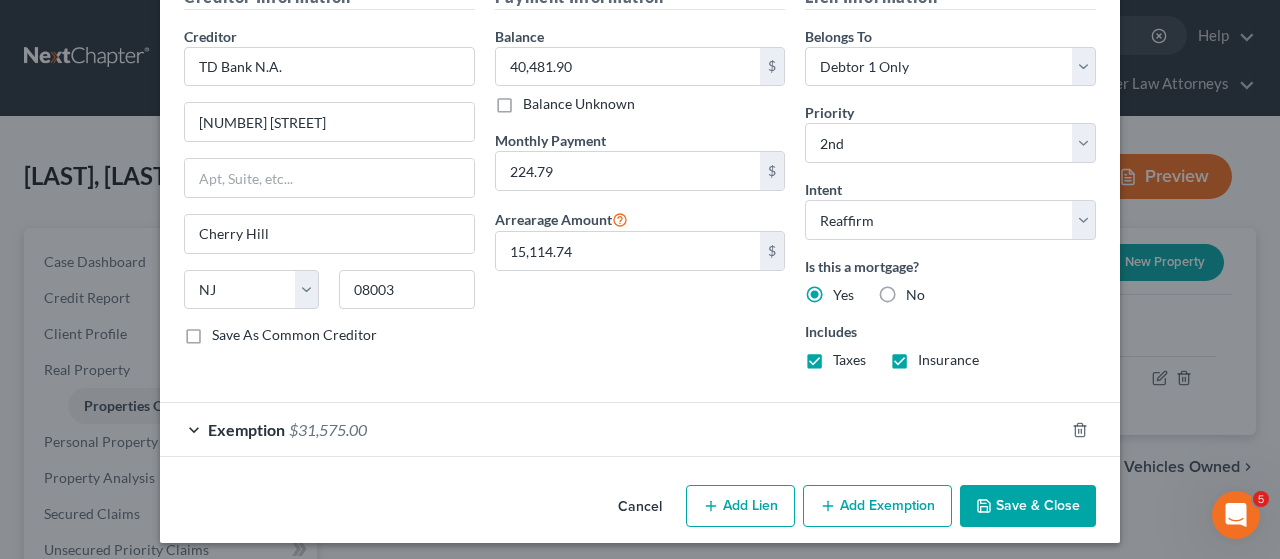 click on "Save & Close" at bounding box center [1028, 506] 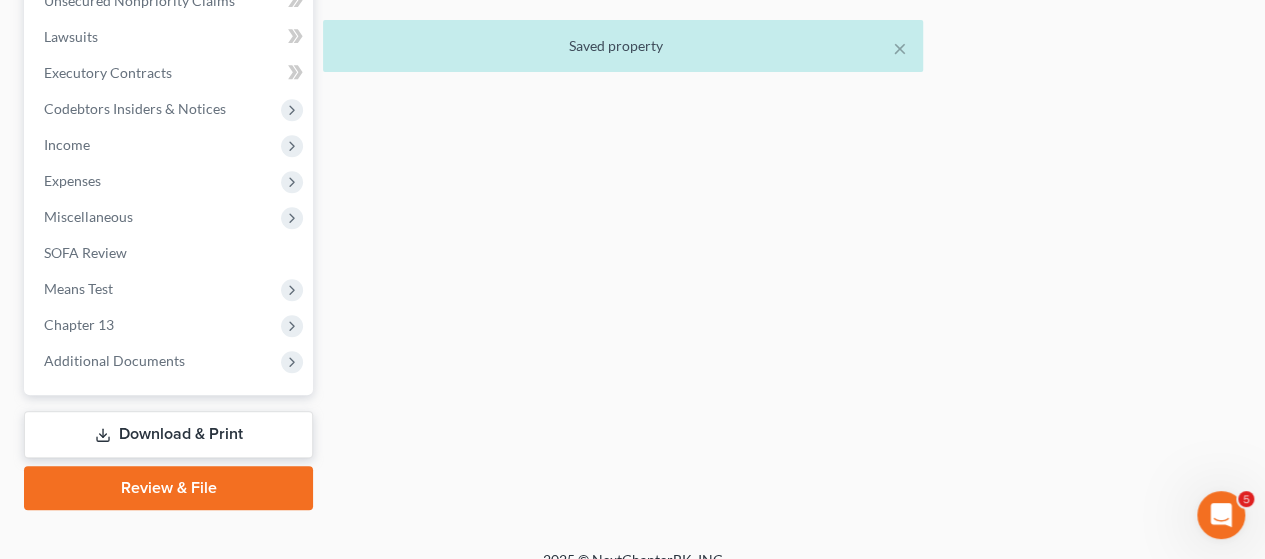 scroll, scrollTop: 600, scrollLeft: 0, axis: vertical 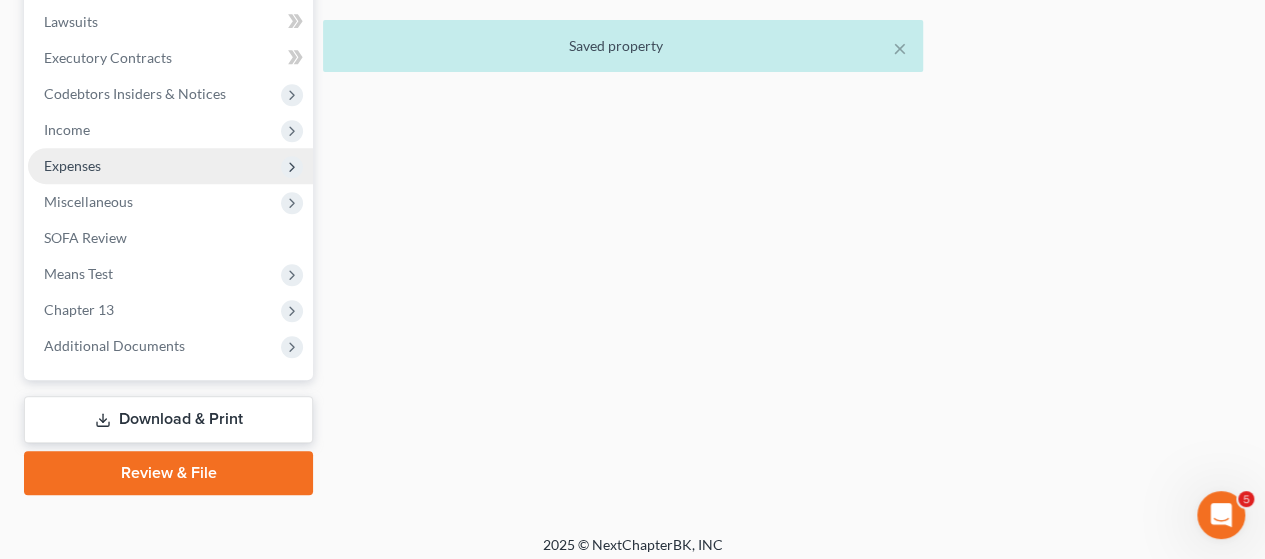 click on "Expenses" at bounding box center (72, 165) 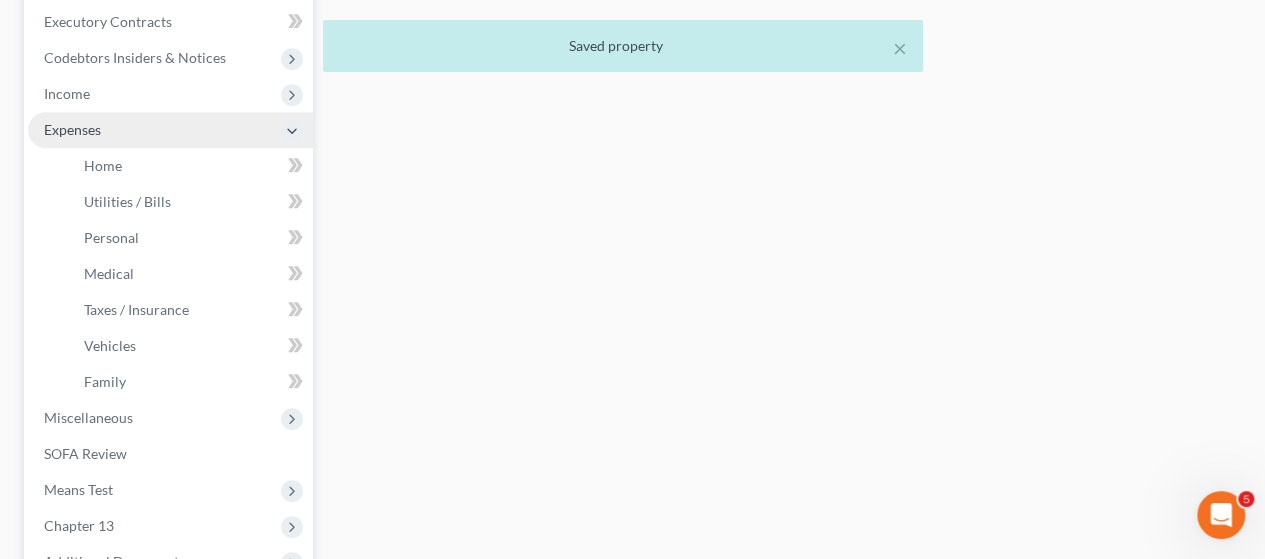 scroll, scrollTop: 564, scrollLeft: 0, axis: vertical 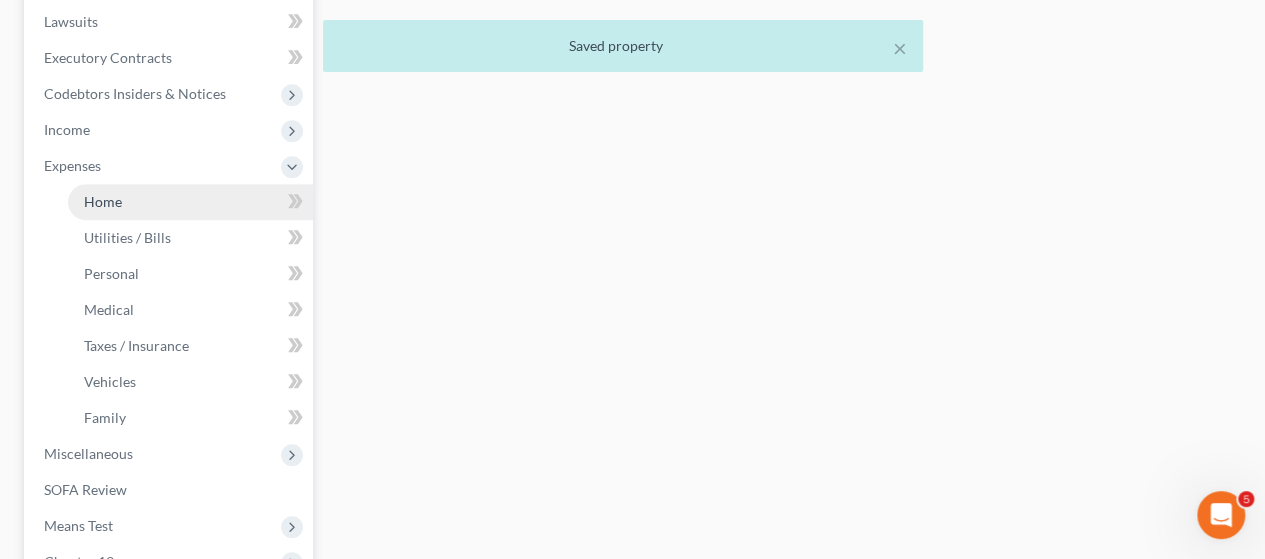 click on "Home" at bounding box center [103, 201] 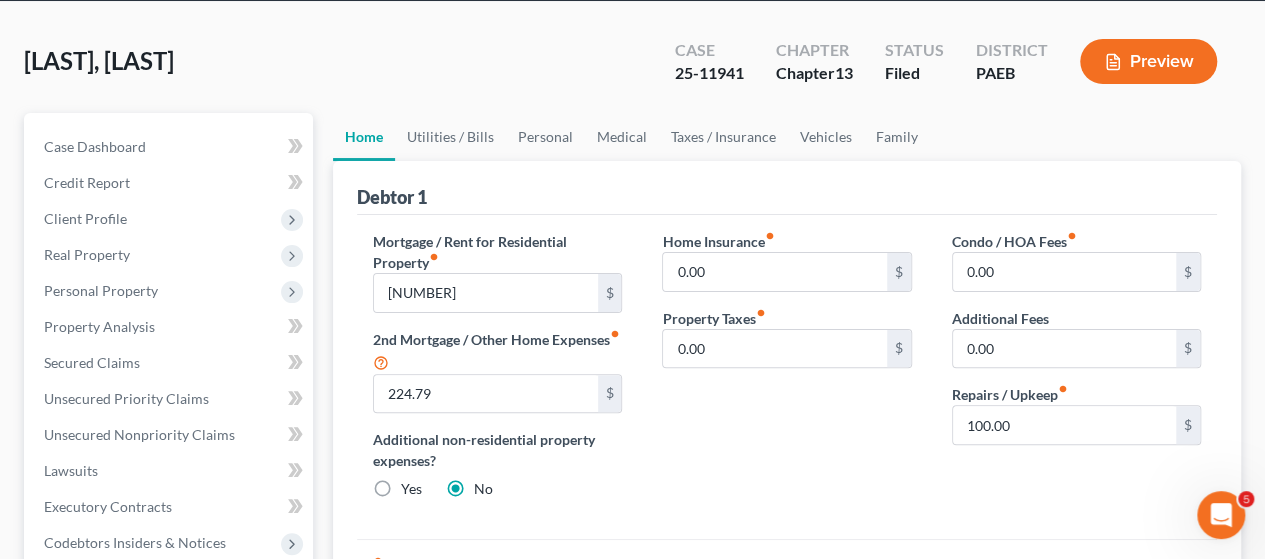 scroll, scrollTop: 200, scrollLeft: 0, axis: vertical 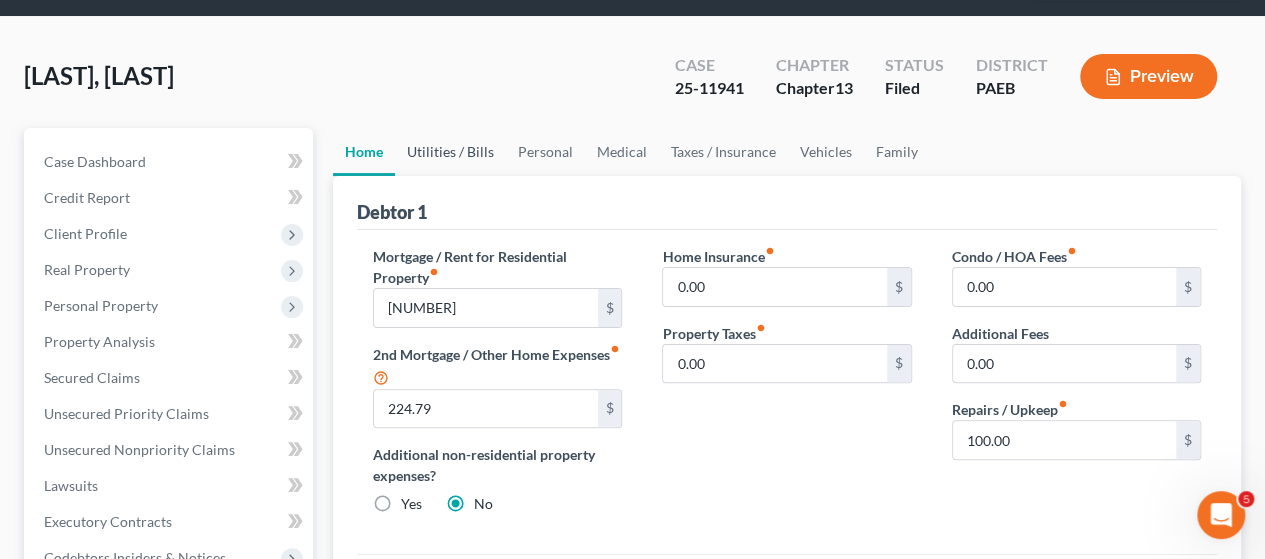 click on "Utilities / Bills" at bounding box center [450, 152] 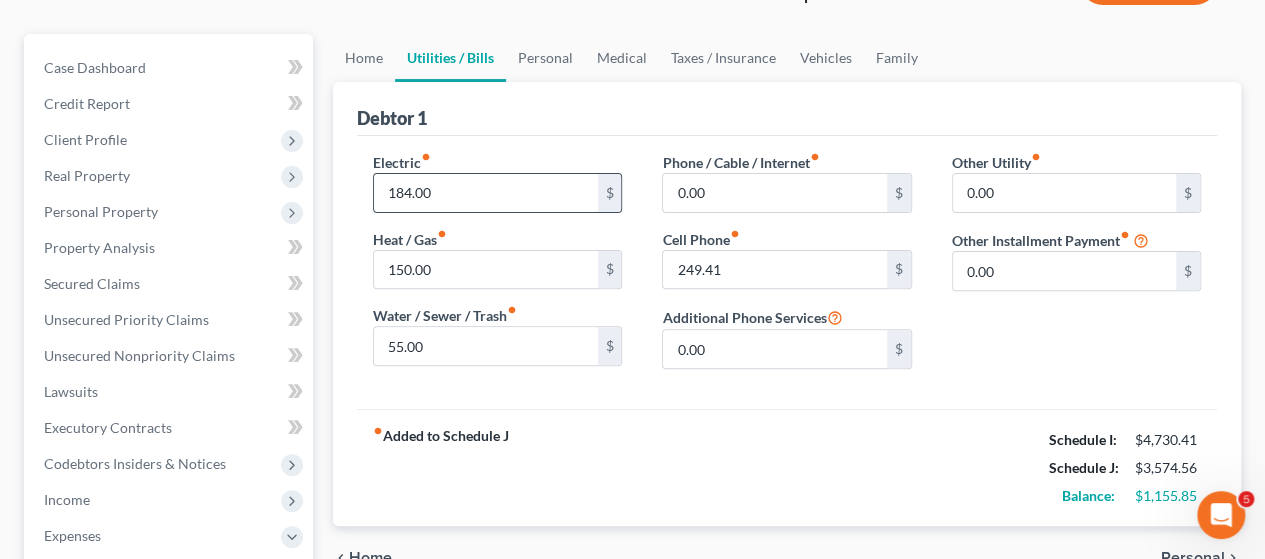 scroll, scrollTop: 100, scrollLeft: 0, axis: vertical 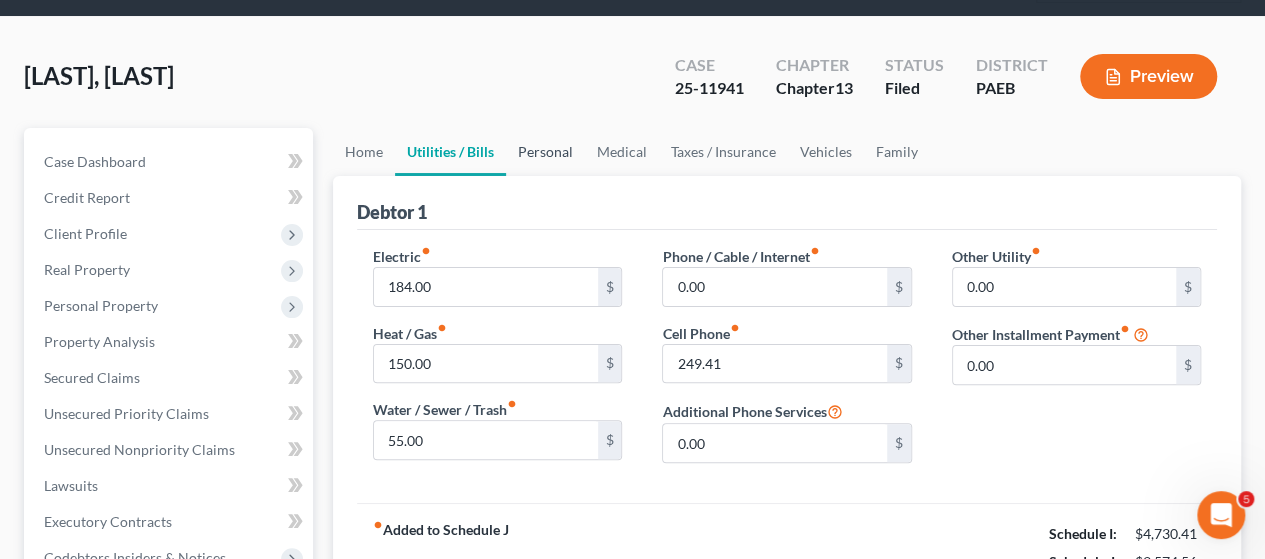 click on "Personal" at bounding box center (545, 152) 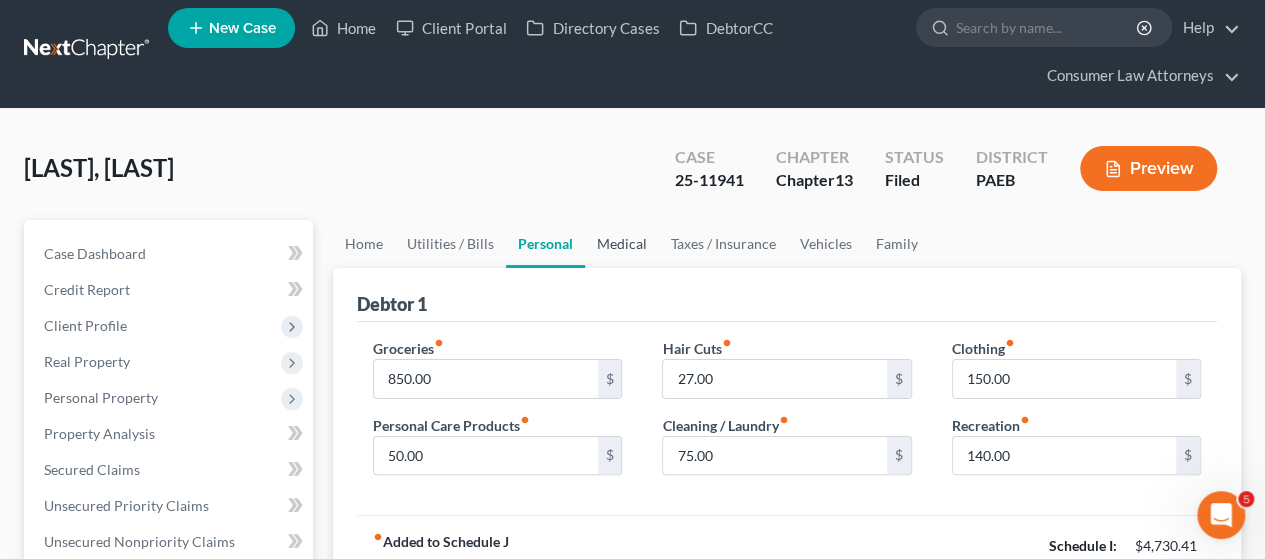 scroll, scrollTop: 0, scrollLeft: 0, axis: both 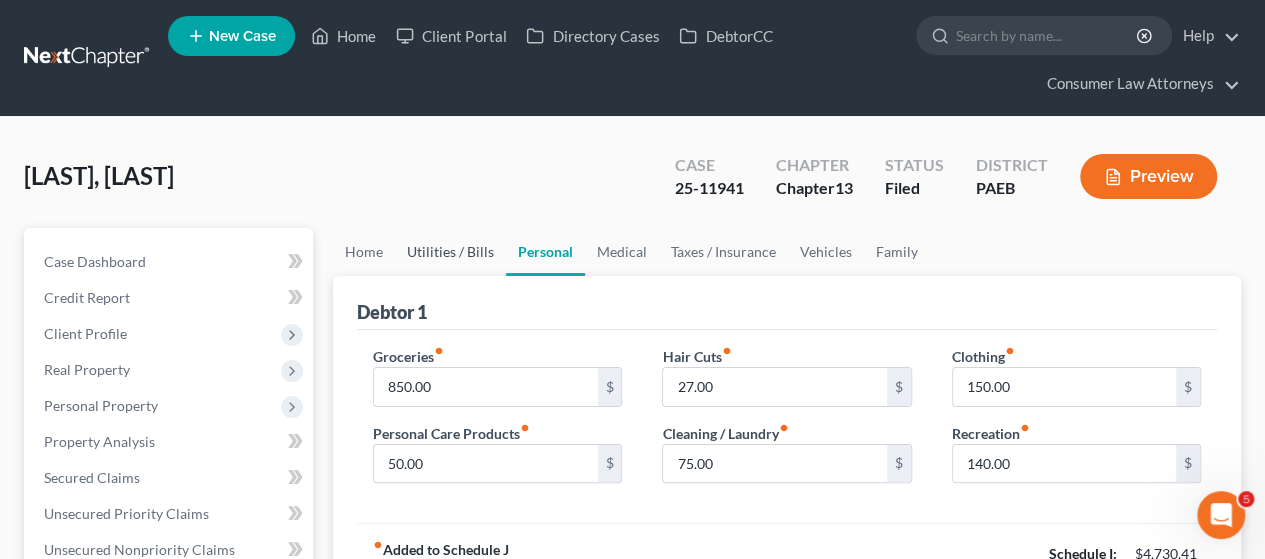 click on "Utilities / Bills" at bounding box center [450, 252] 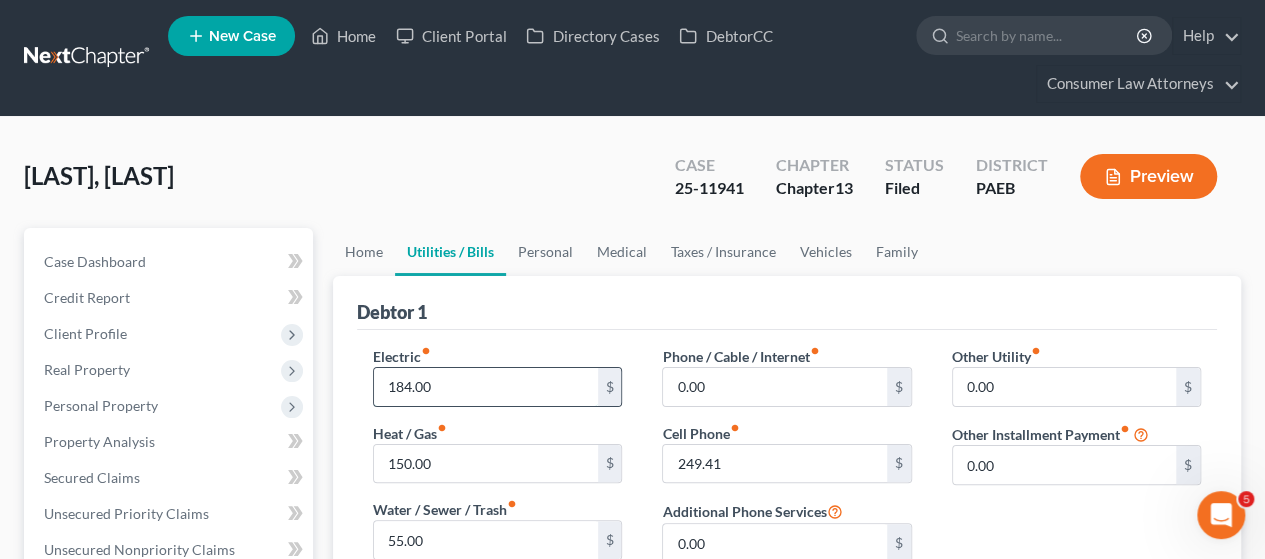 click on "184.00" at bounding box center (485, 387) 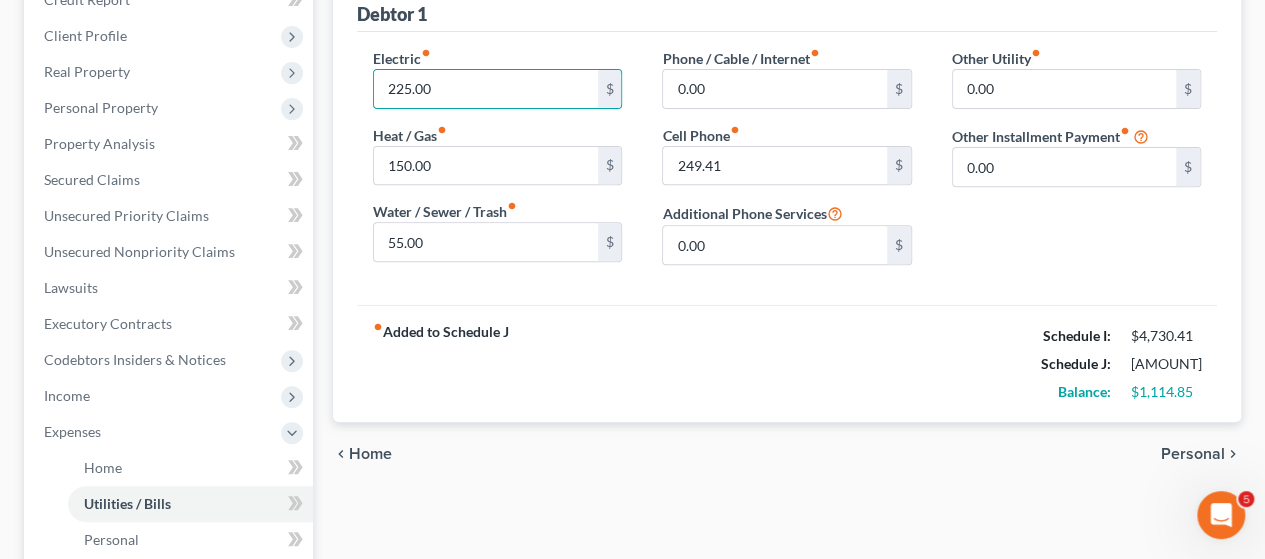scroll, scrollTop: 300, scrollLeft: 0, axis: vertical 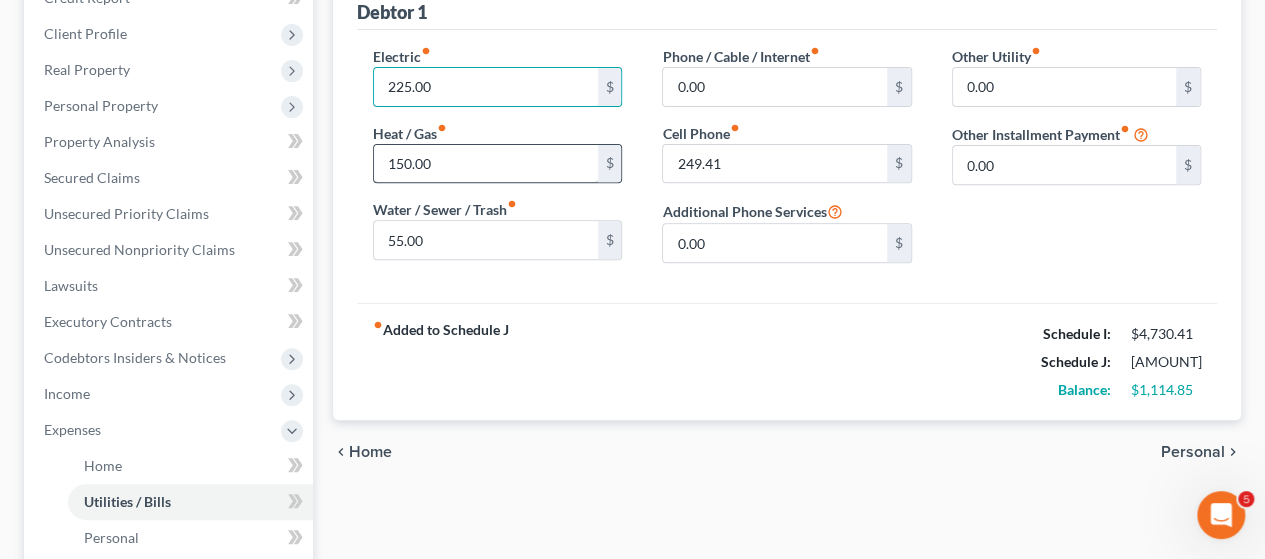 type on "225.00" 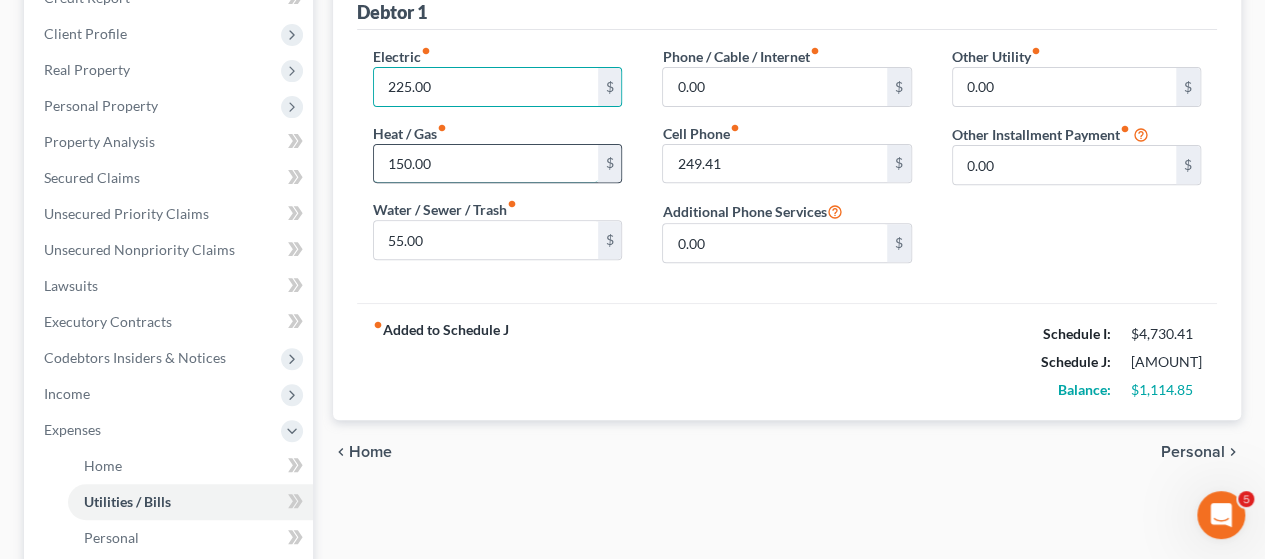 click on "150.00" at bounding box center [485, 164] 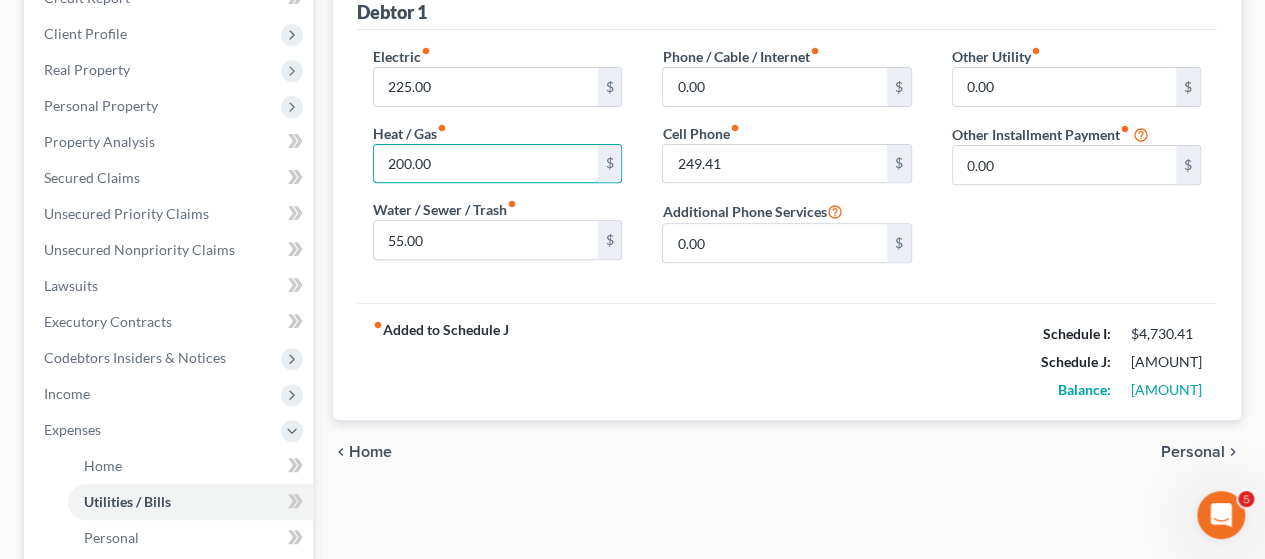 type on "200.00" 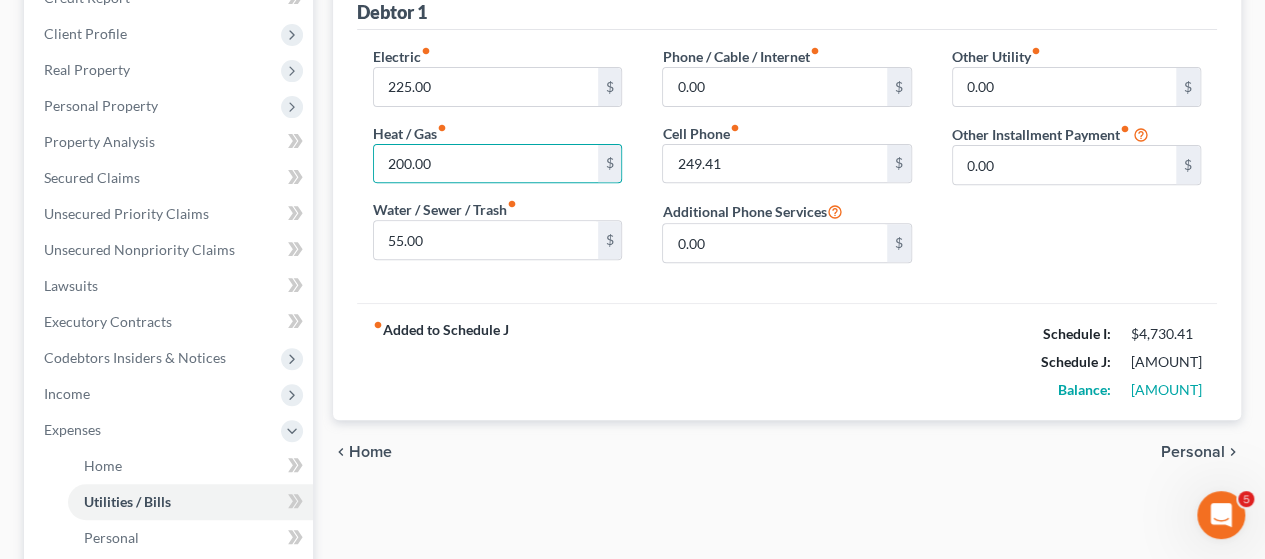 click on "Electric  fiber_manual_record 225.00 $ Heat / Gas  fiber_manual_record 200.00 $  Water / Sewer / Trash  fiber_manual_record 55.00 $ Phone / Cable / Internet  fiber_manual_record 0.00 $ Cell Phone  fiber_manual_record 249.41 $ Additional Phone Services  0.00 $ Other Utility  fiber_manual_record 0.00 $ Other Installment Payment  fiber_manual_record   0.00 $" at bounding box center [787, 166] 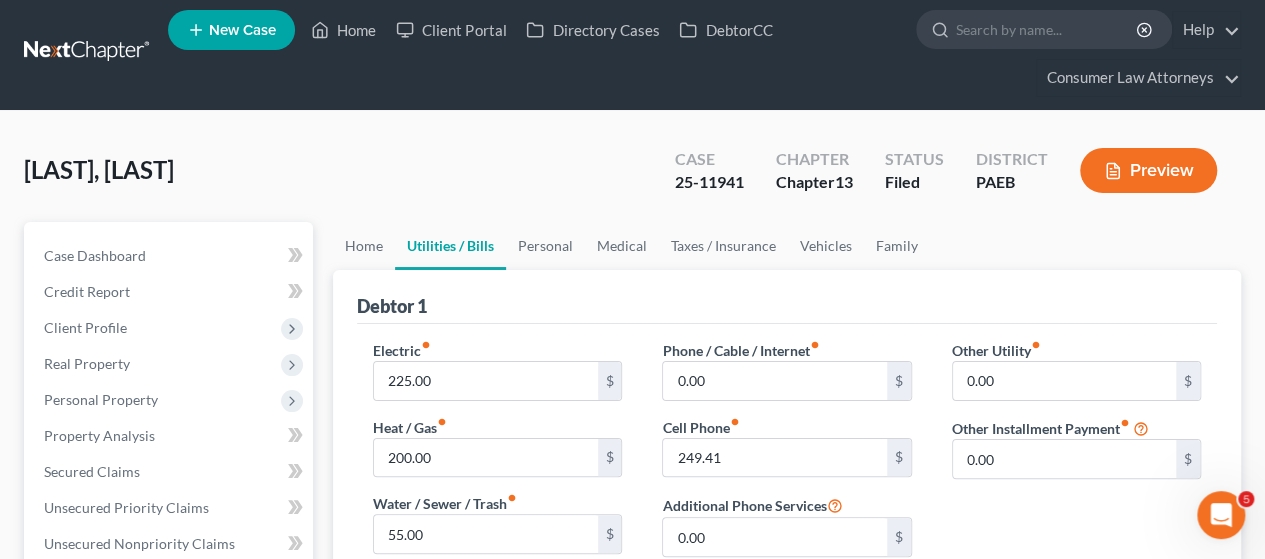 scroll, scrollTop: 0, scrollLeft: 0, axis: both 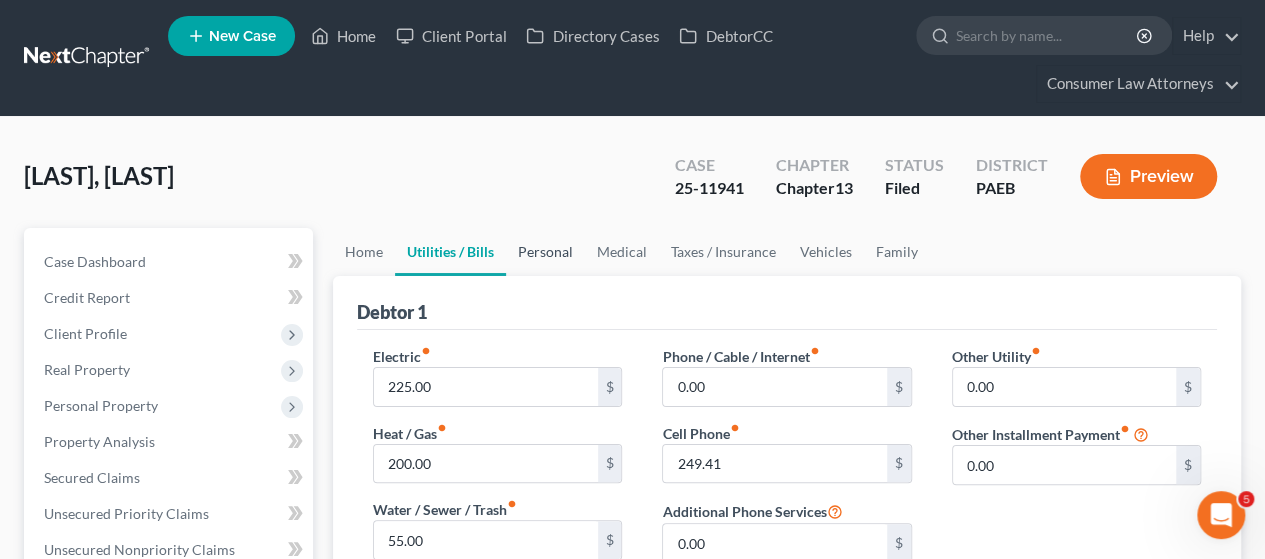 click on "Personal" at bounding box center [545, 252] 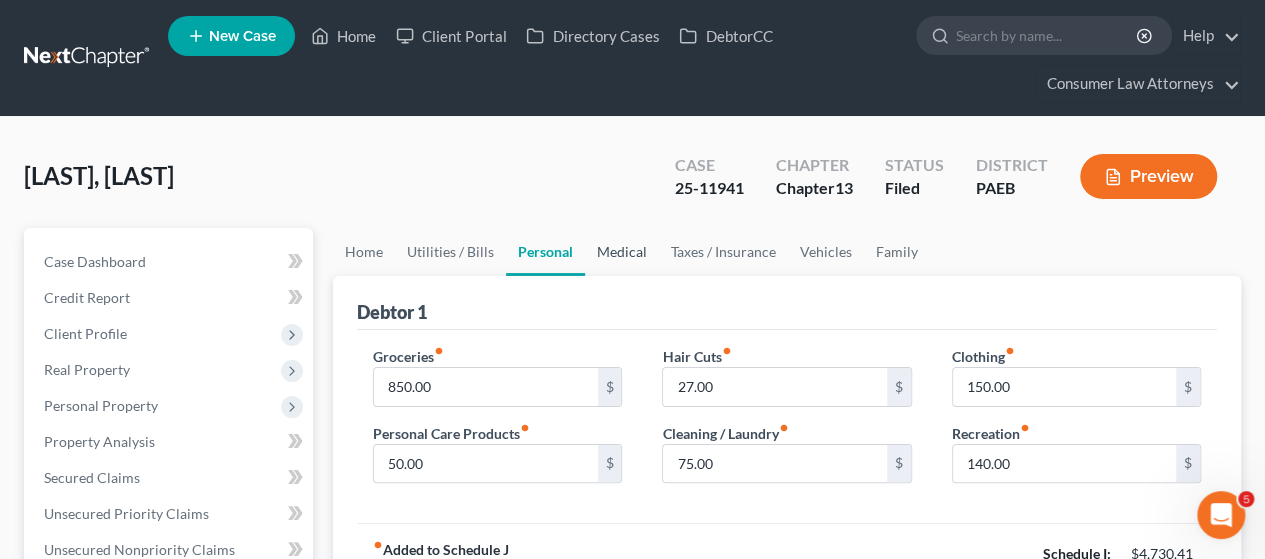 click on "Medical" at bounding box center (622, 252) 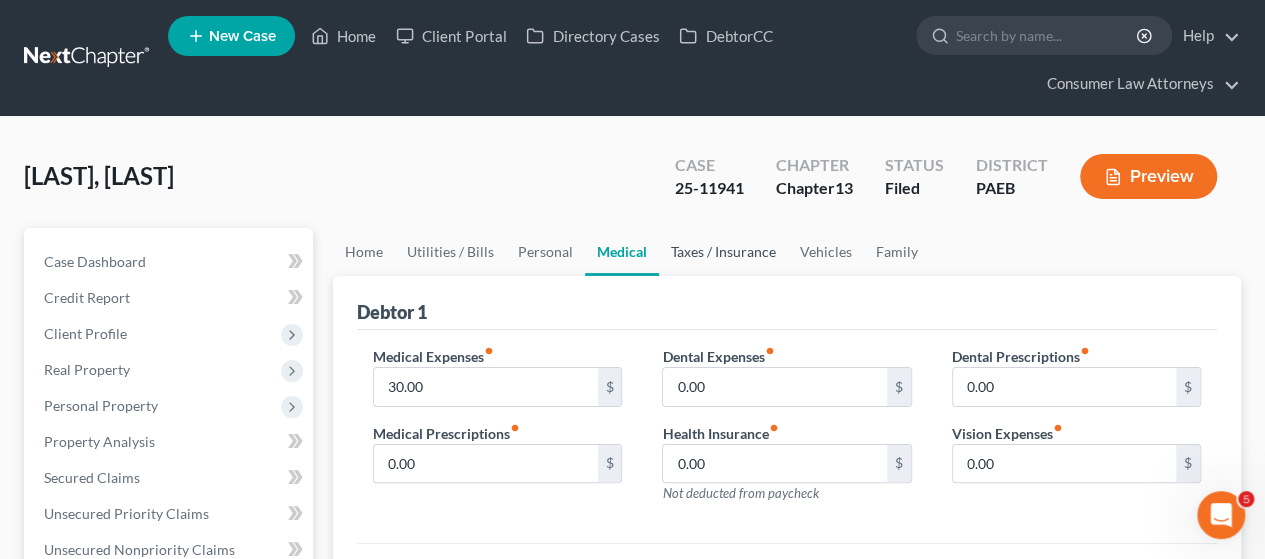 click on "Taxes / Insurance" at bounding box center (723, 252) 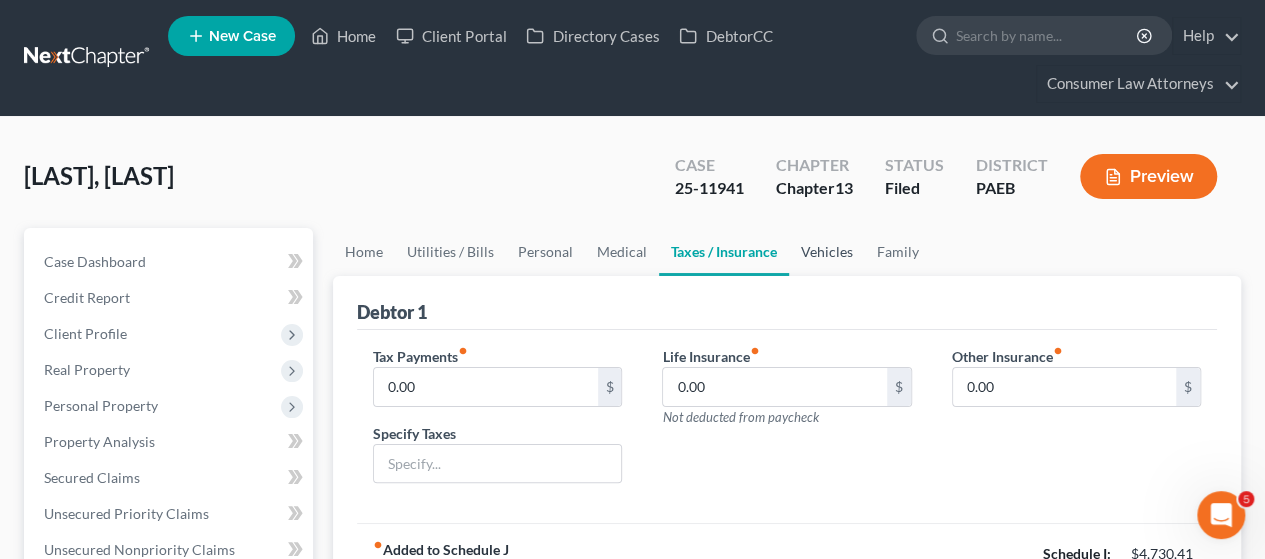 click on "Vehicles" at bounding box center [827, 252] 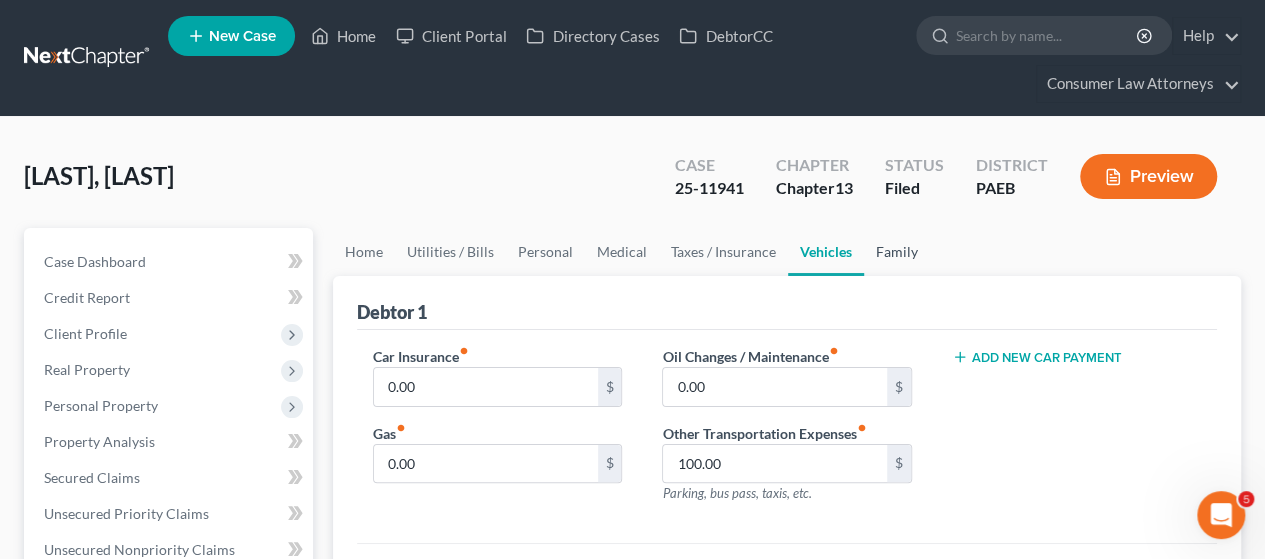 click on "Family" at bounding box center (897, 252) 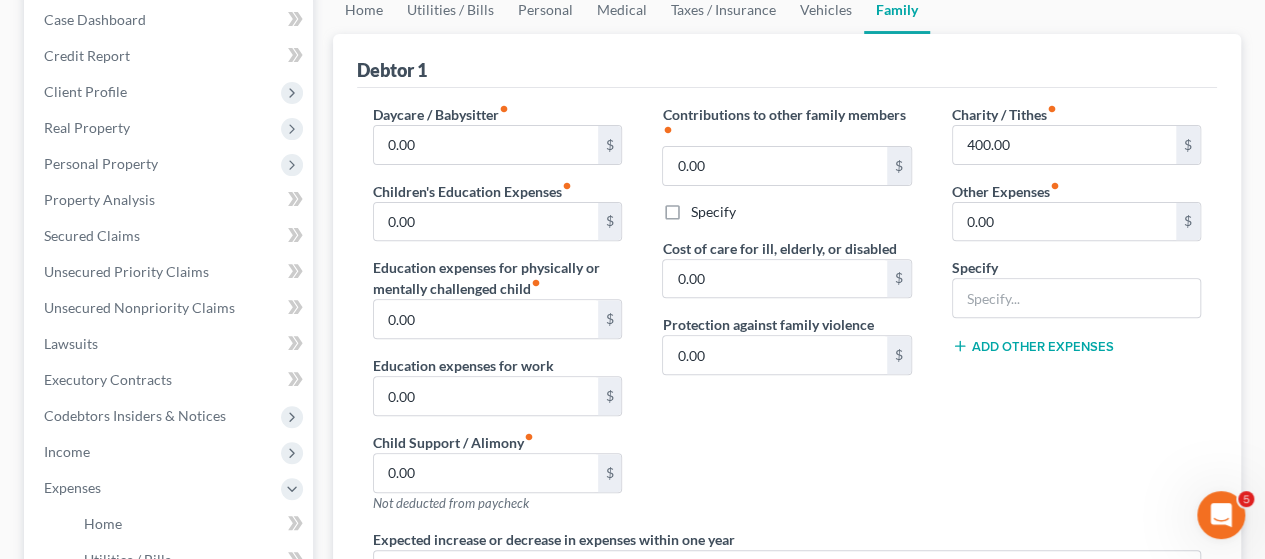 scroll, scrollTop: 200, scrollLeft: 0, axis: vertical 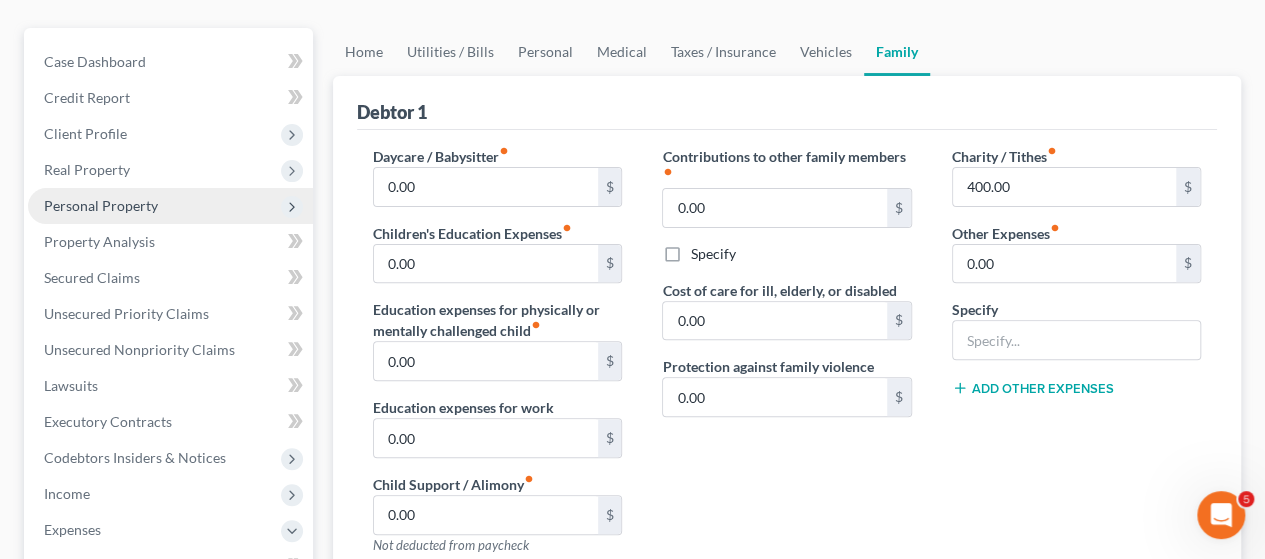 click on "Personal Property" at bounding box center [101, 205] 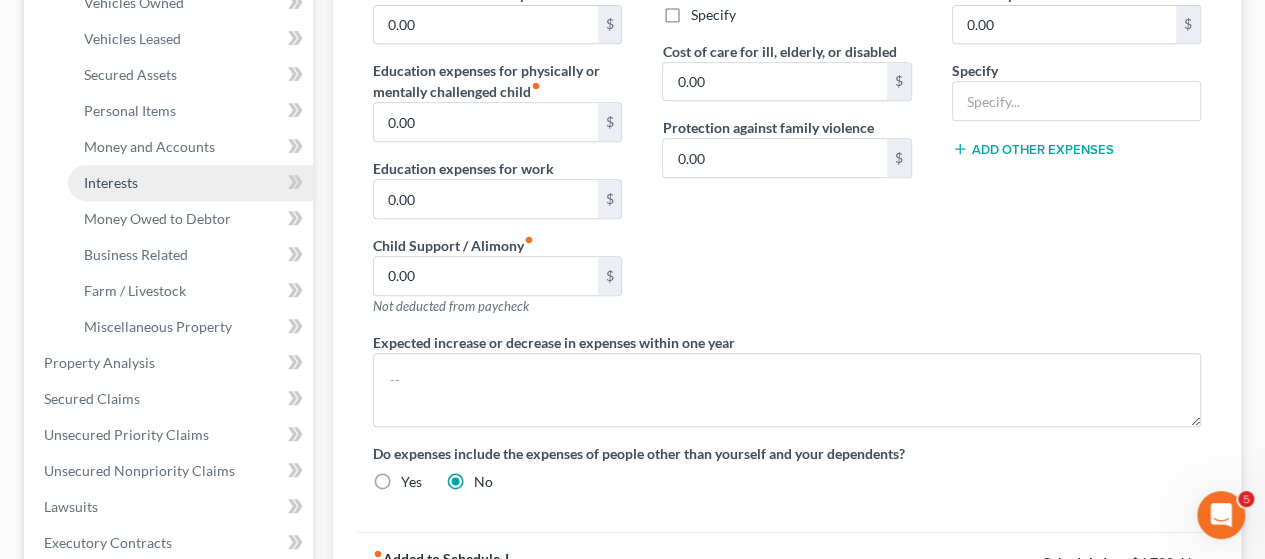 scroll, scrollTop: 400, scrollLeft: 0, axis: vertical 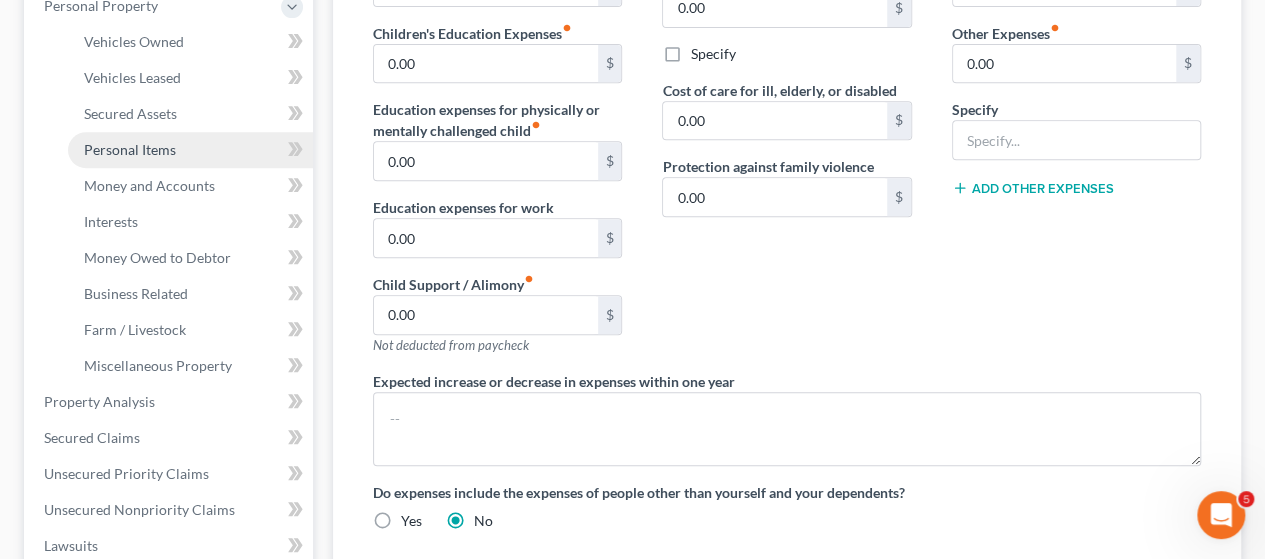 click on "Personal Items" at bounding box center [130, 149] 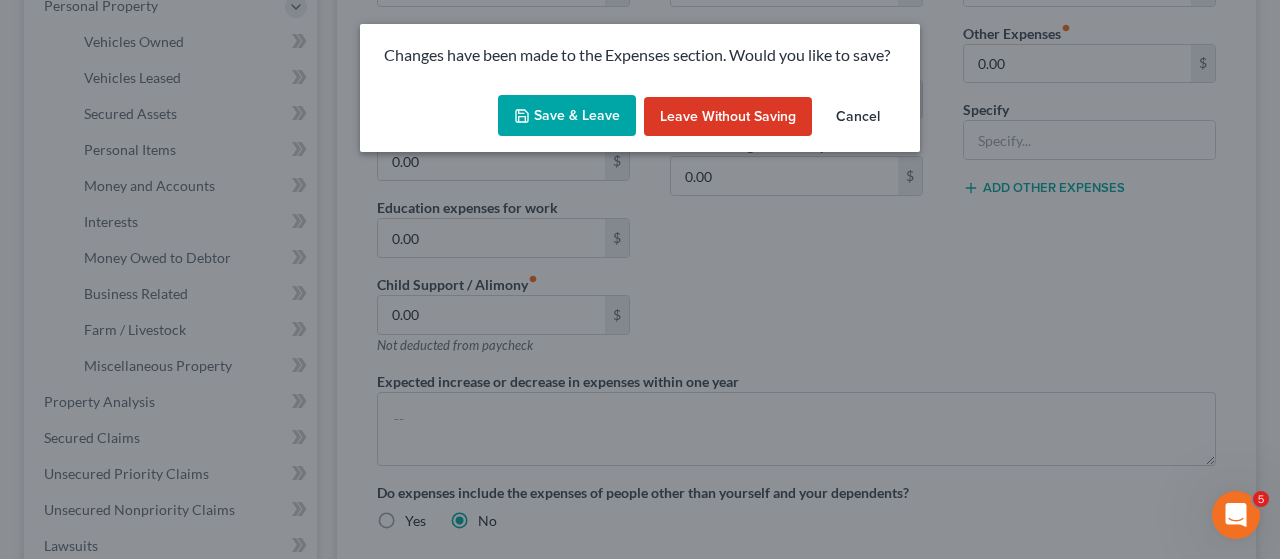 click on "Save & Leave" at bounding box center [567, 116] 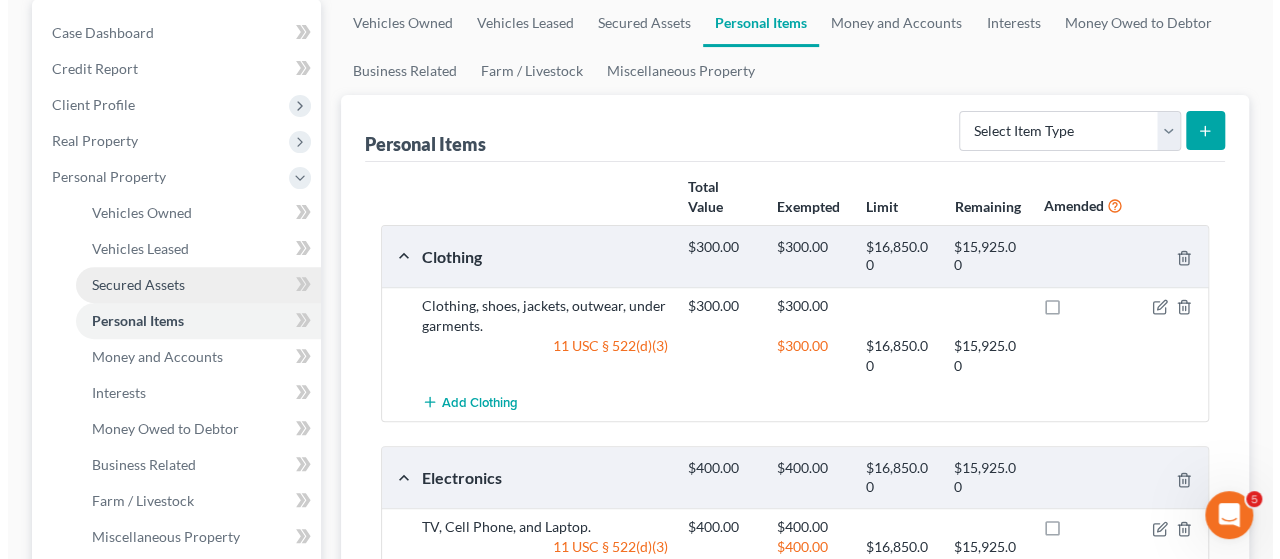 scroll, scrollTop: 0, scrollLeft: 0, axis: both 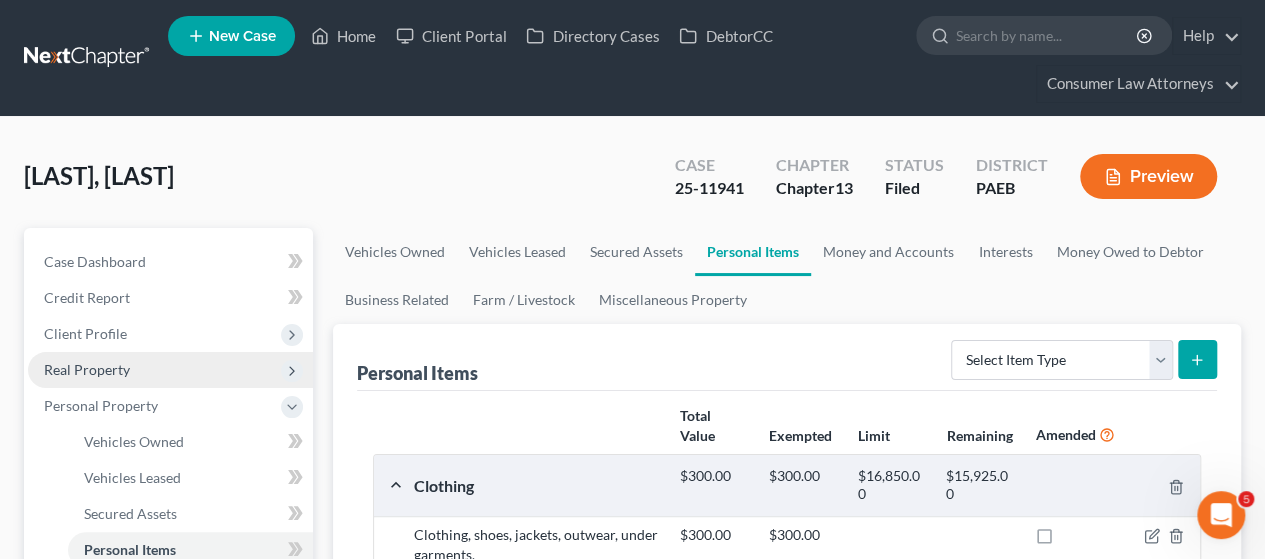 click on "Real Property" at bounding box center (87, 369) 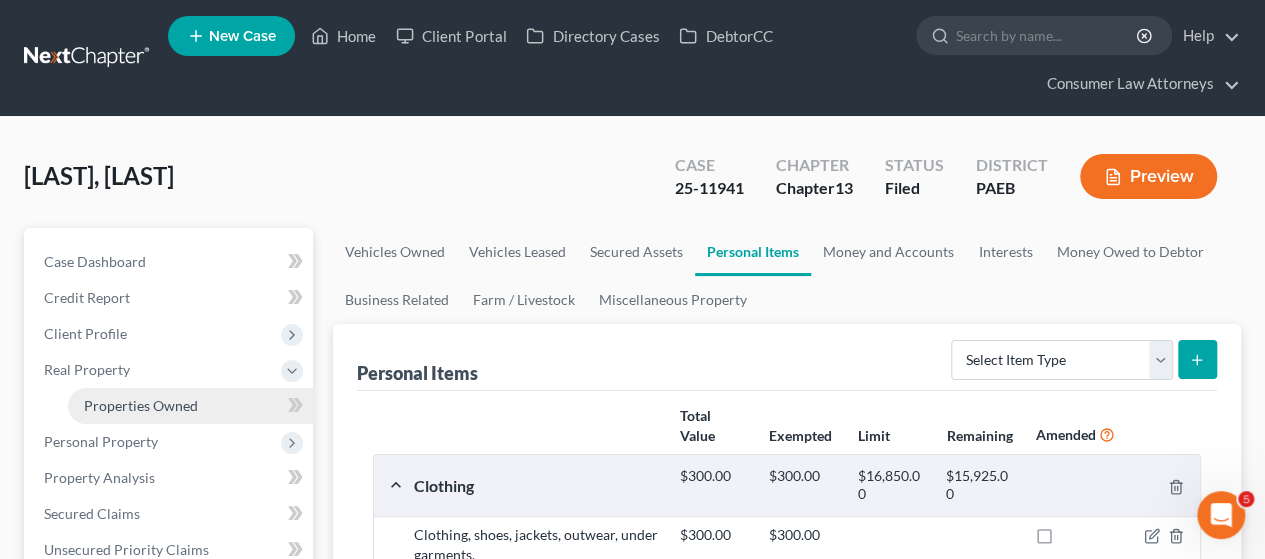 click on "Properties Owned" at bounding box center (141, 405) 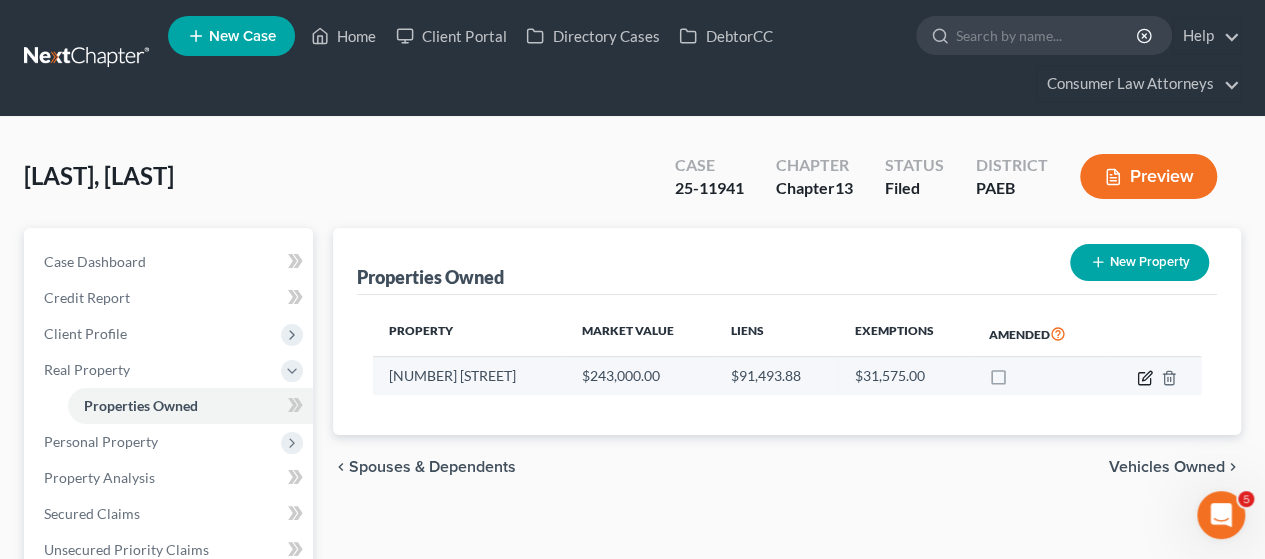 click 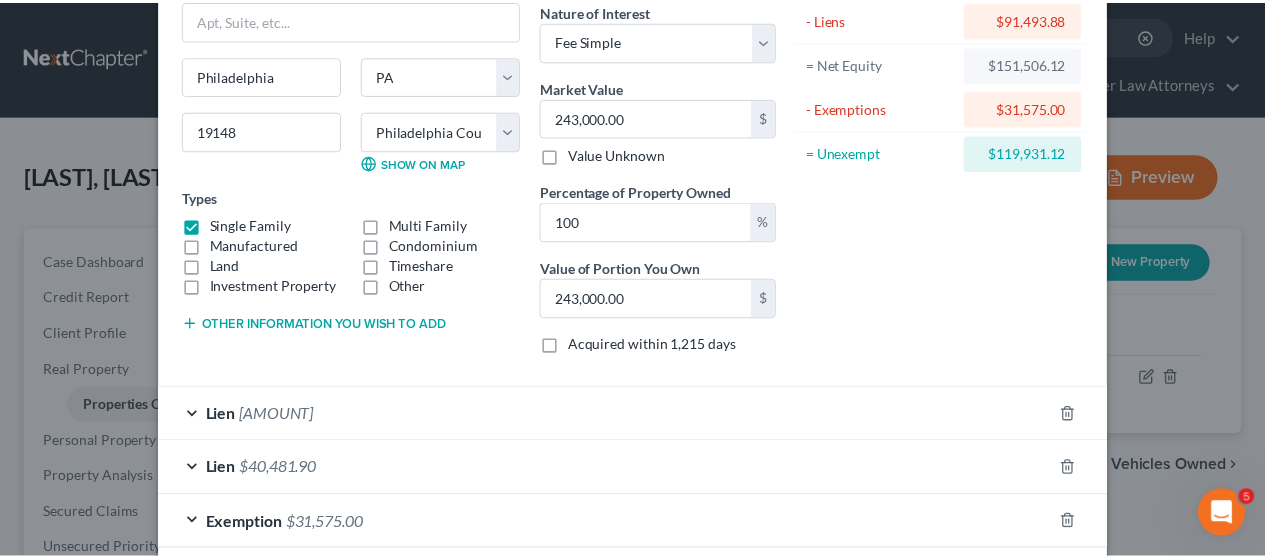 scroll, scrollTop: 265, scrollLeft: 0, axis: vertical 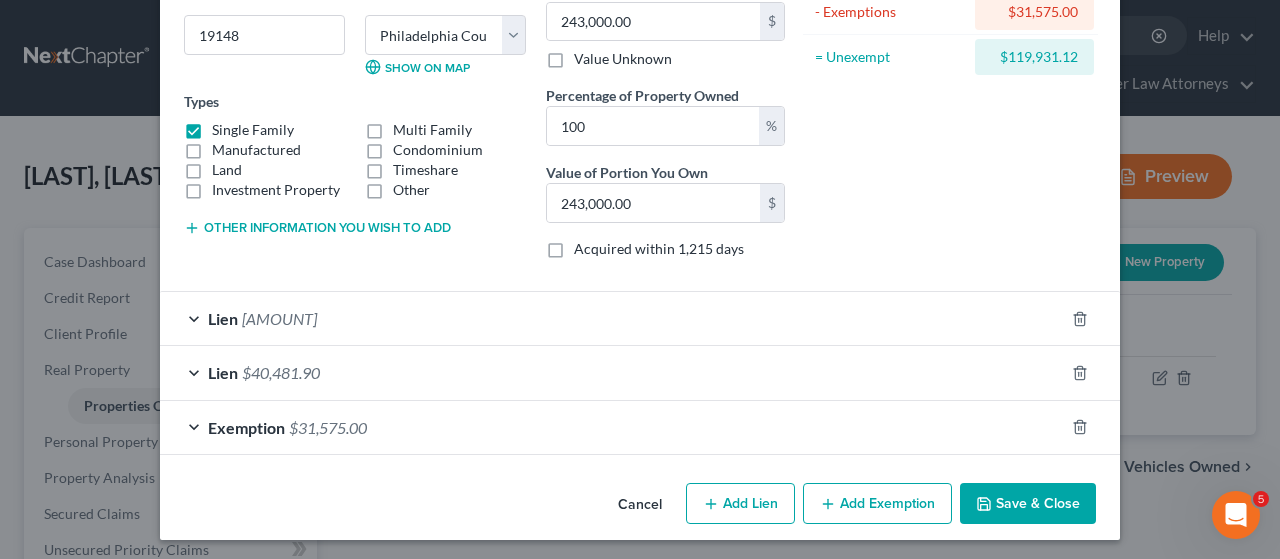click on "Save & Close" at bounding box center [1028, 504] 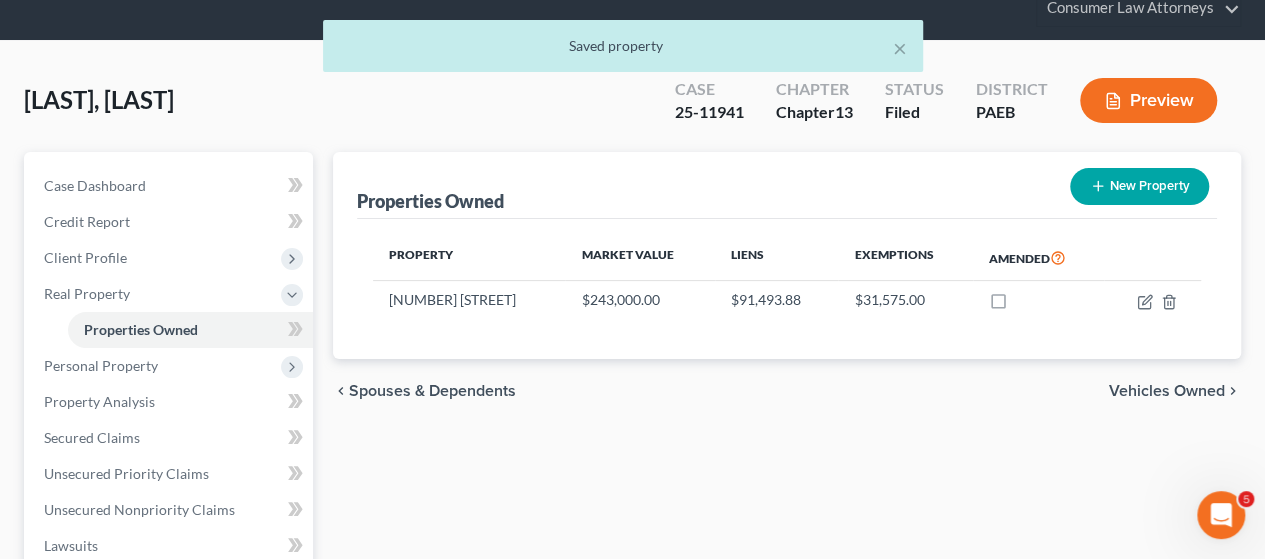 scroll, scrollTop: 600, scrollLeft: 0, axis: vertical 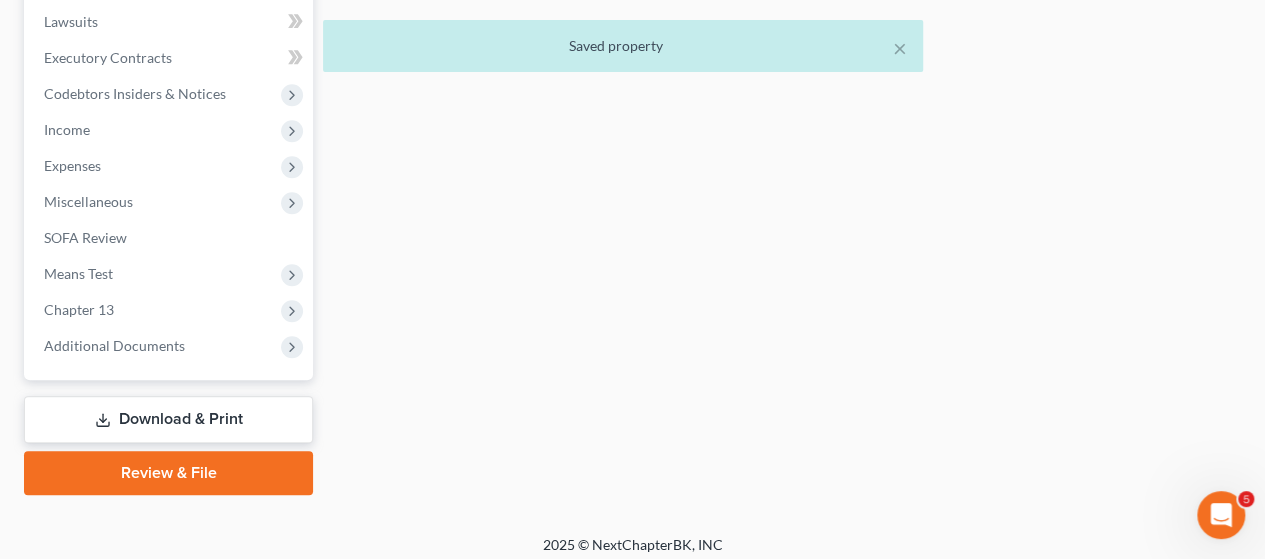 click on "Download & Print" at bounding box center [168, 419] 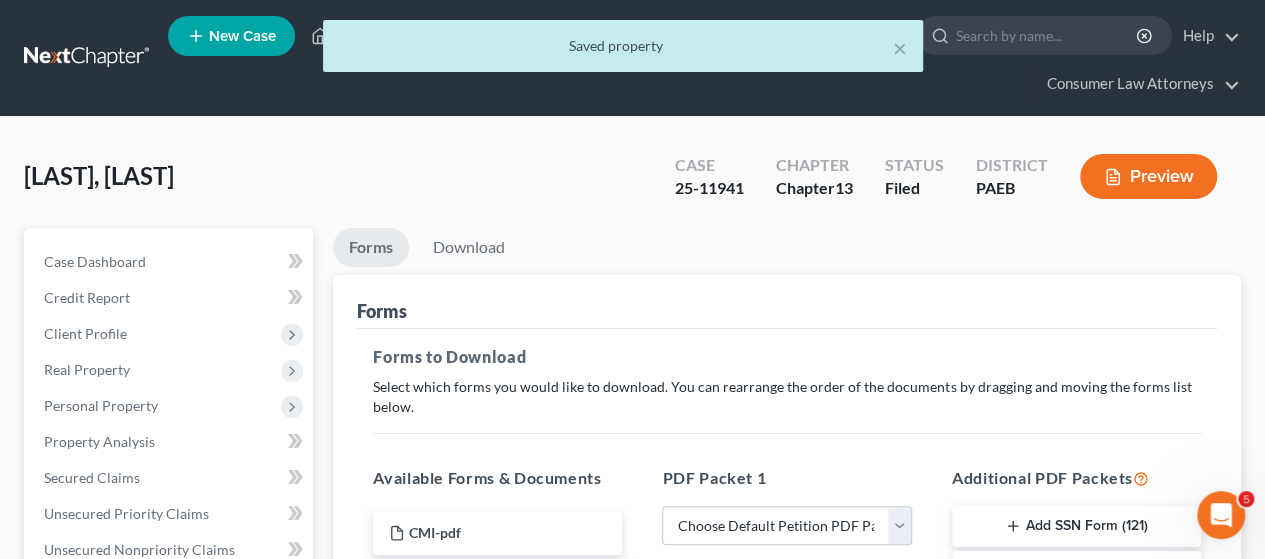 scroll, scrollTop: 400, scrollLeft: 0, axis: vertical 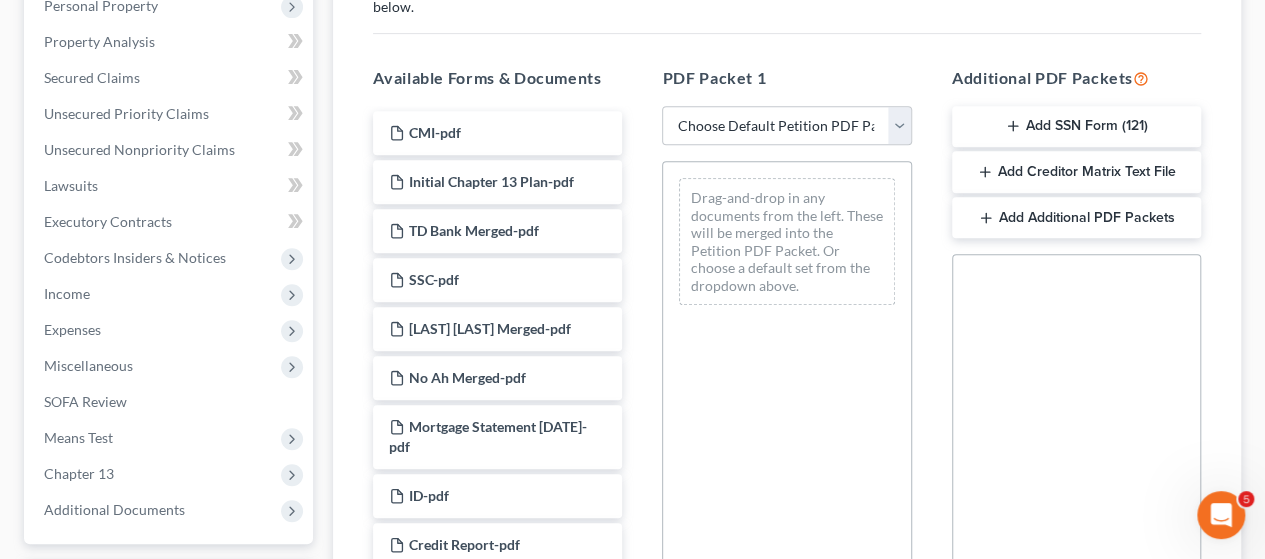 click on "Add Additional PDF Packets" at bounding box center [1076, 218] 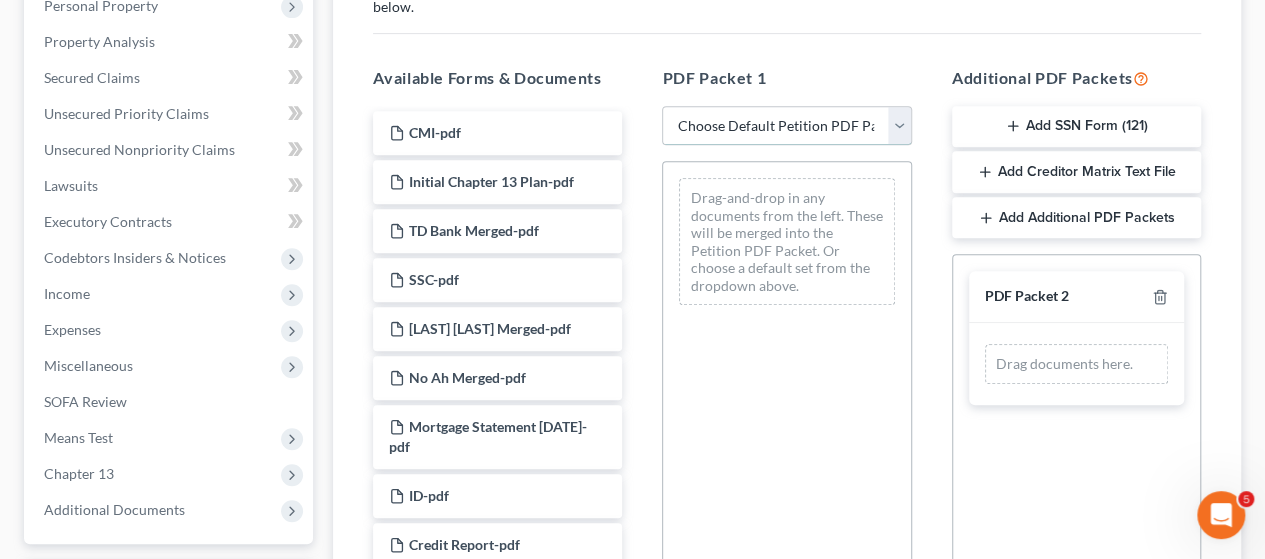 drag, startPoint x: 897, startPoint y: 120, endPoint x: 884, endPoint y: 128, distance: 15.264338 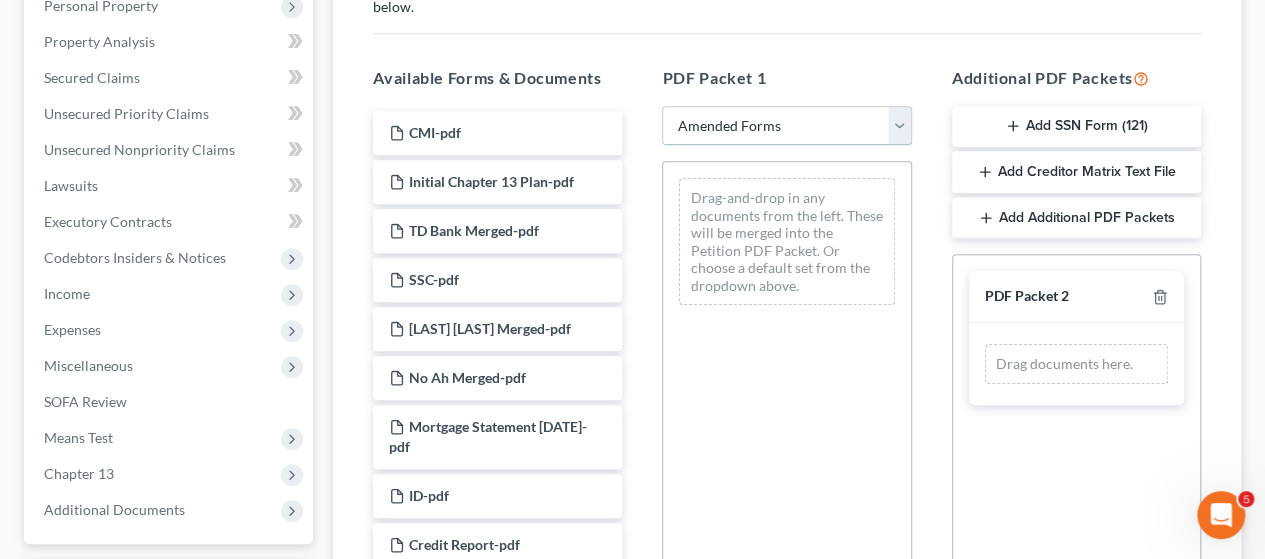 click on "Choose Default Petition PDF Packet Complete Bankruptcy Petition (all forms and schedules) Emergency Filing Forms (Petition and Creditor List Only) Amended Forms Signature Pages Only Supplemental Post Petition (Sch. I & J) Supplemental Post Petition (Sch. I) Supplemental Post Petition (Sch. J)" at bounding box center (786, 126) 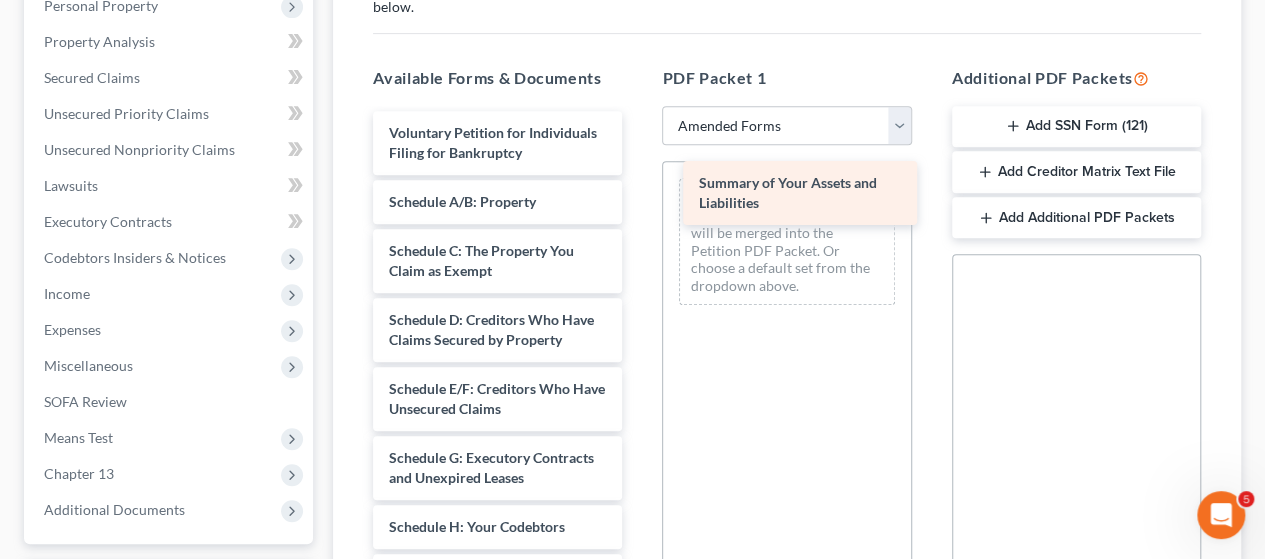 drag, startPoint x: 481, startPoint y: 224, endPoint x: 790, endPoint y: 186, distance: 311.3278 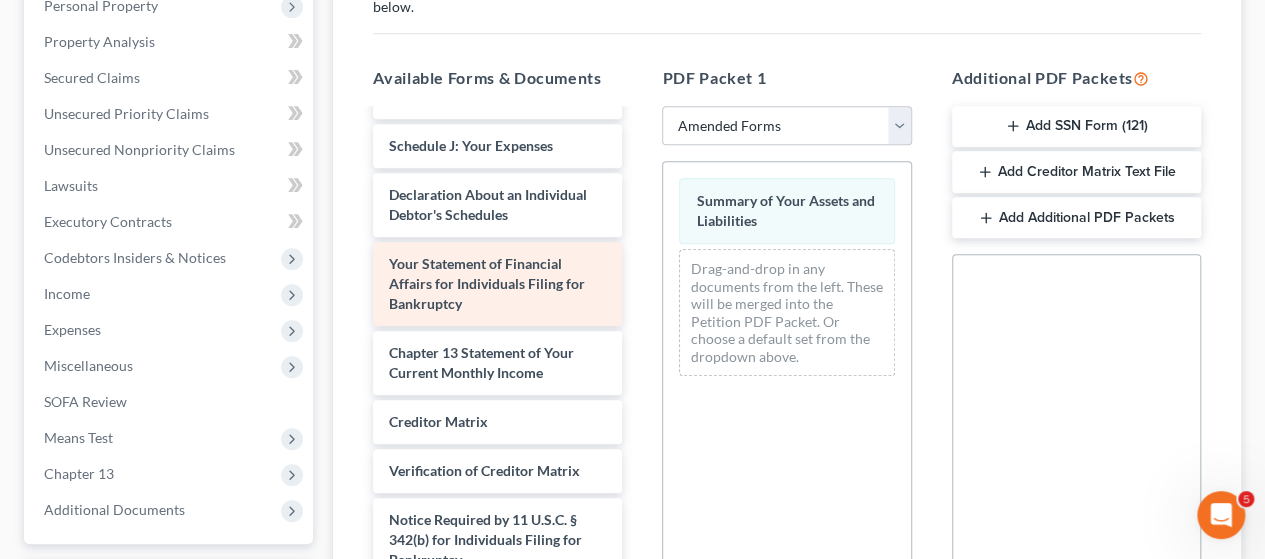 scroll, scrollTop: 519, scrollLeft: 0, axis: vertical 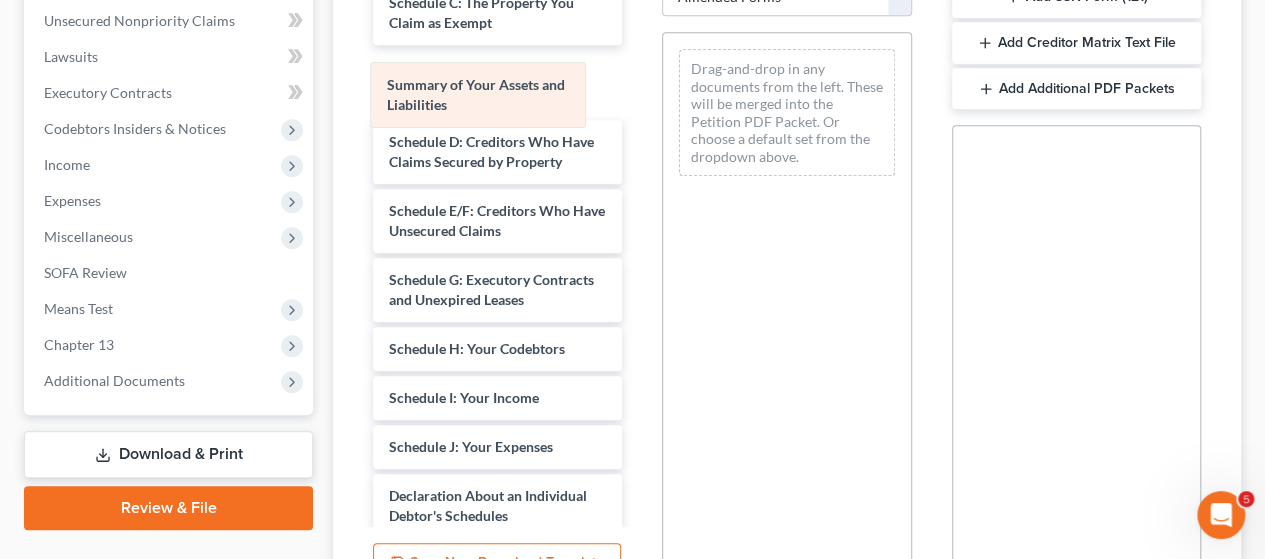 drag, startPoint x: 834, startPoint y: 71, endPoint x: 524, endPoint y: 87, distance: 310.41263 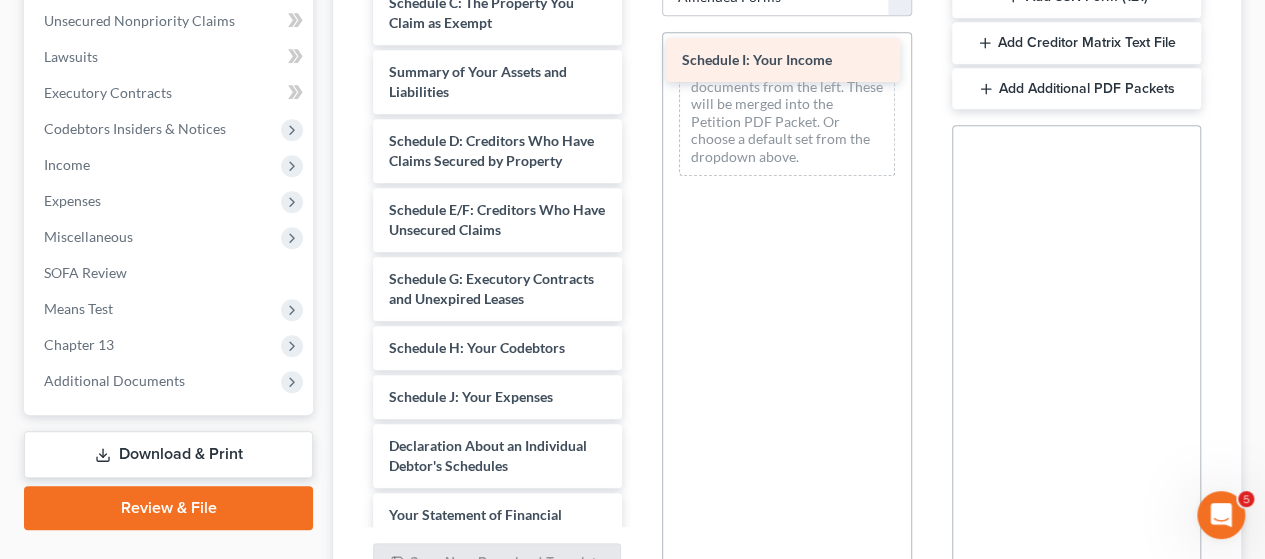 drag, startPoint x: 506, startPoint y: 431, endPoint x: 799, endPoint y: 59, distance: 473.53247 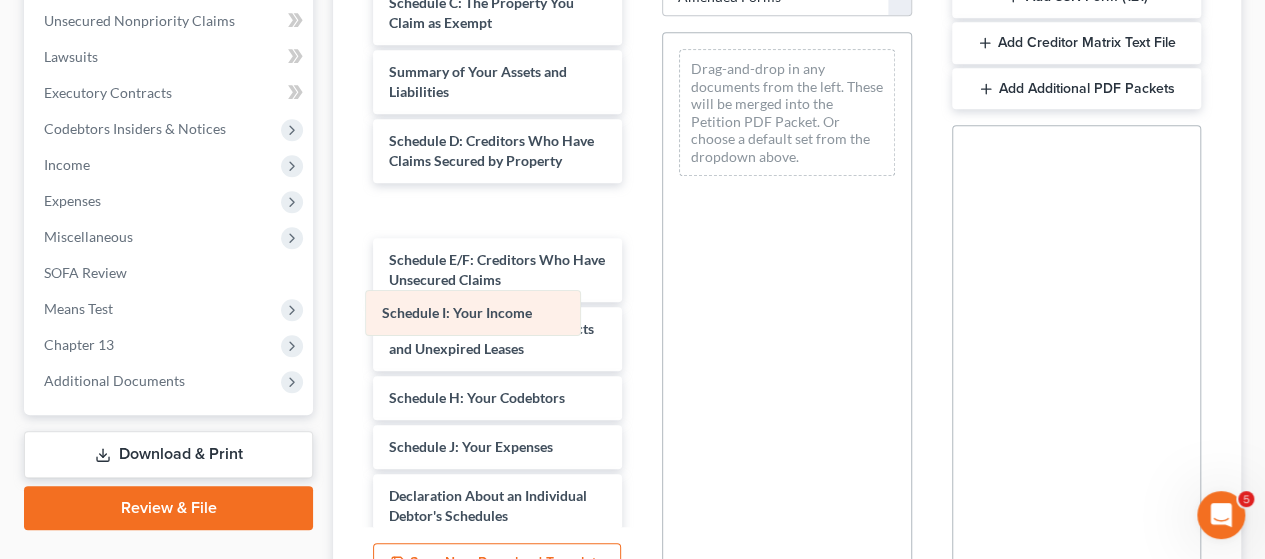 drag, startPoint x: 802, startPoint y: 60, endPoint x: 488, endPoint y: 304, distance: 397.65814 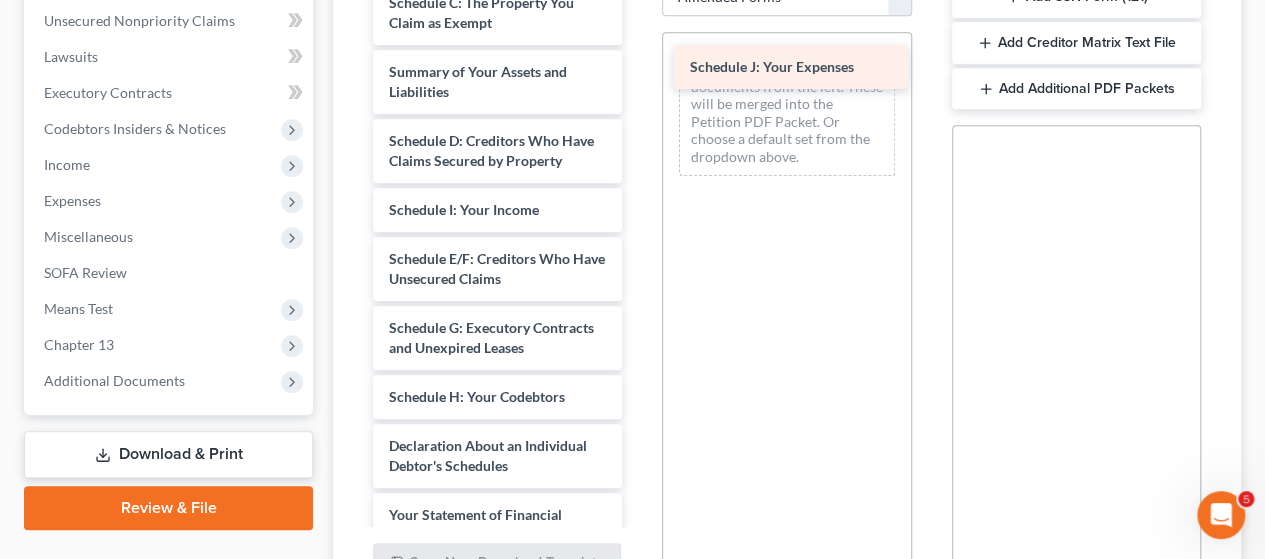 drag, startPoint x: 478, startPoint y: 471, endPoint x: 777, endPoint y: 63, distance: 505.831 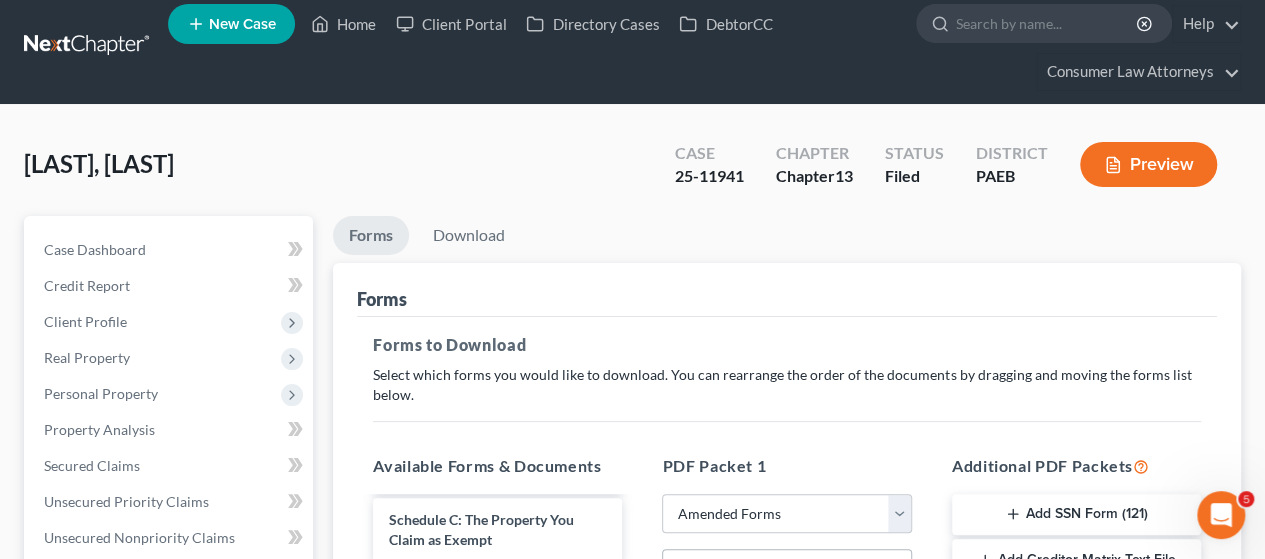 scroll, scrollTop: 0, scrollLeft: 0, axis: both 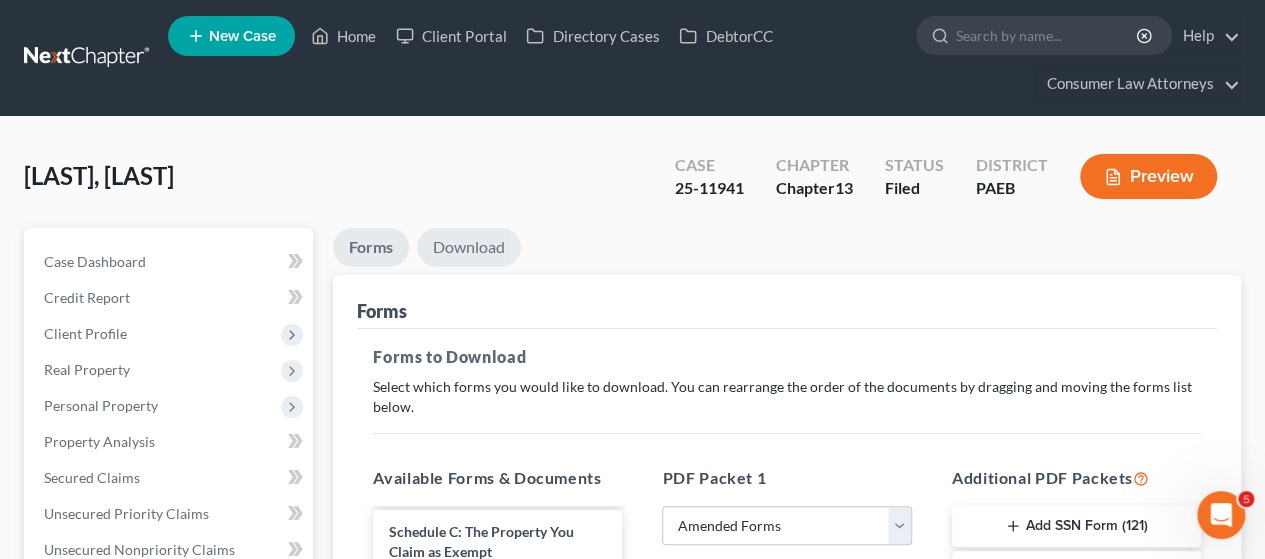 click on "Download" at bounding box center (469, 247) 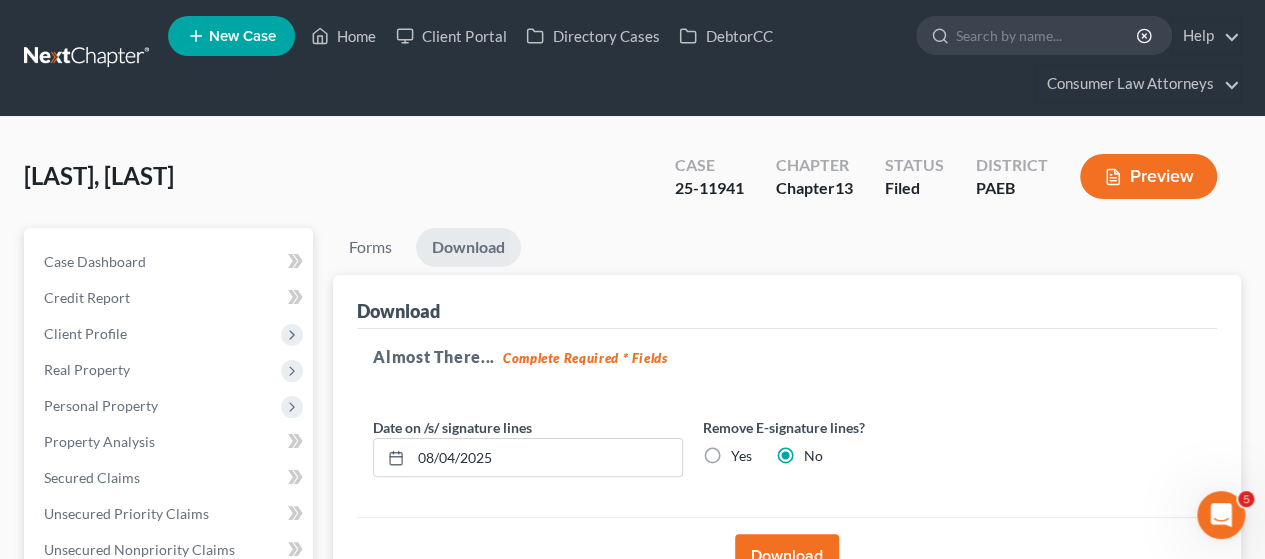 click on "Yes" at bounding box center [741, 456] 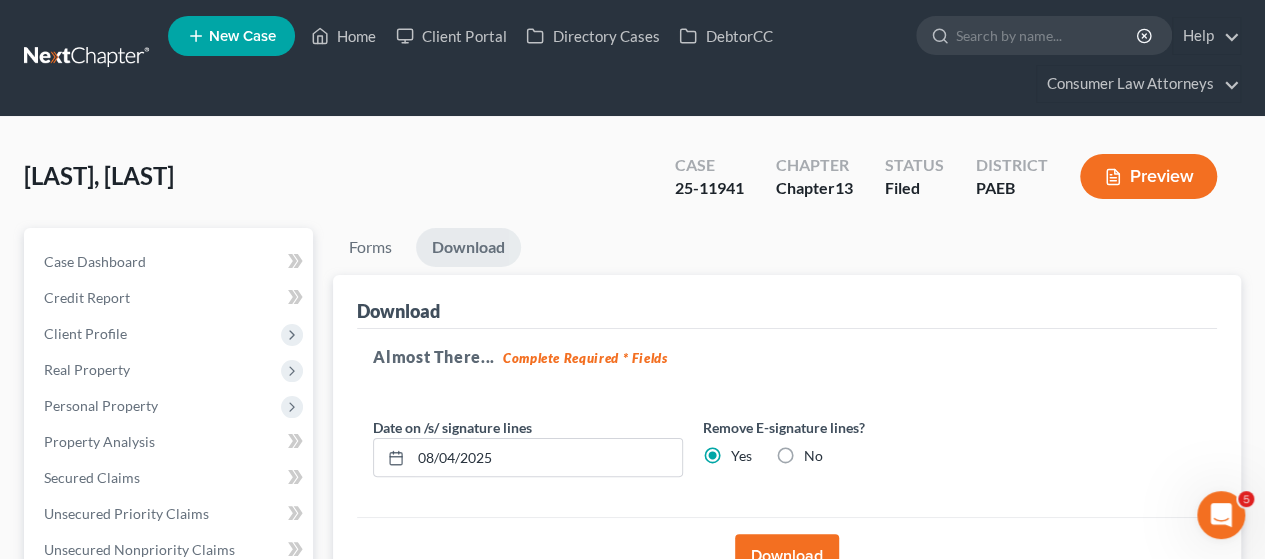 click on "No" at bounding box center [813, 456] 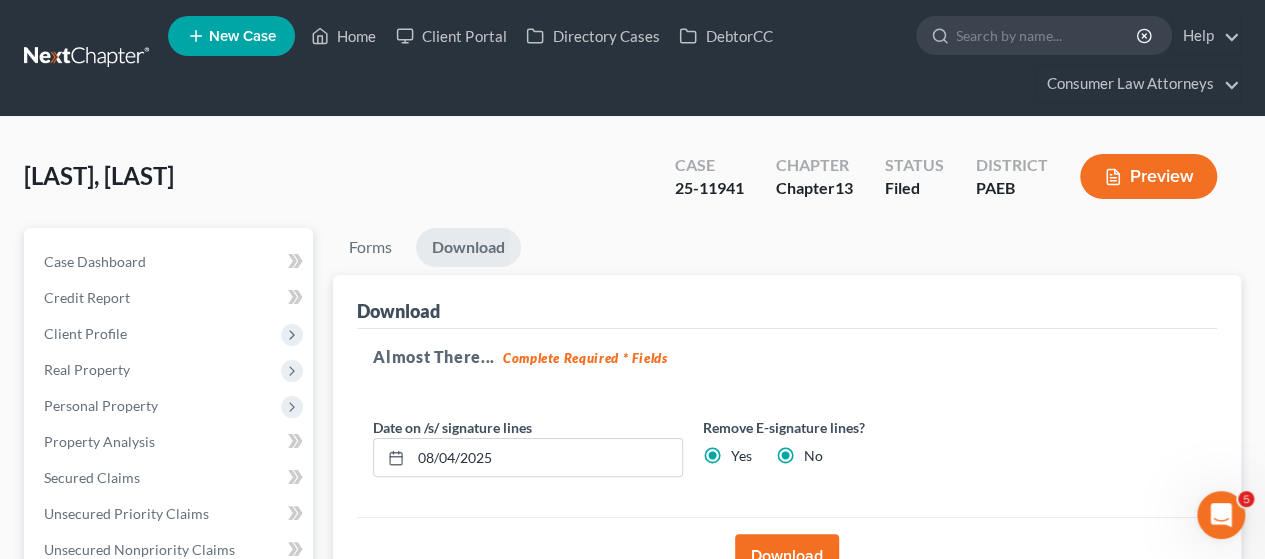 radio on "false" 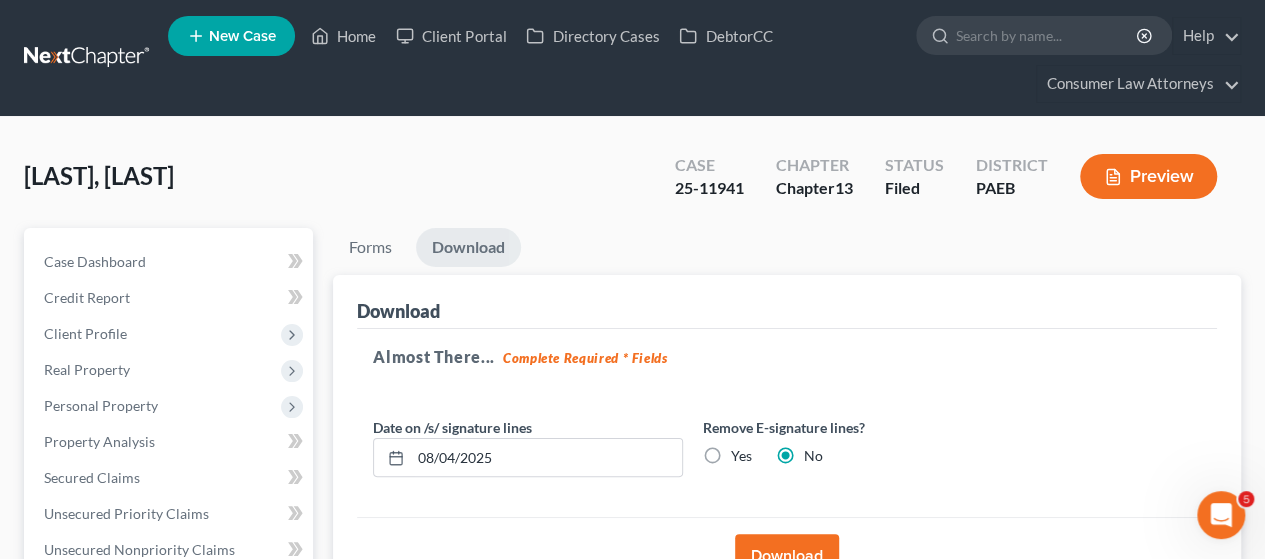 click on "Download" at bounding box center (787, 556) 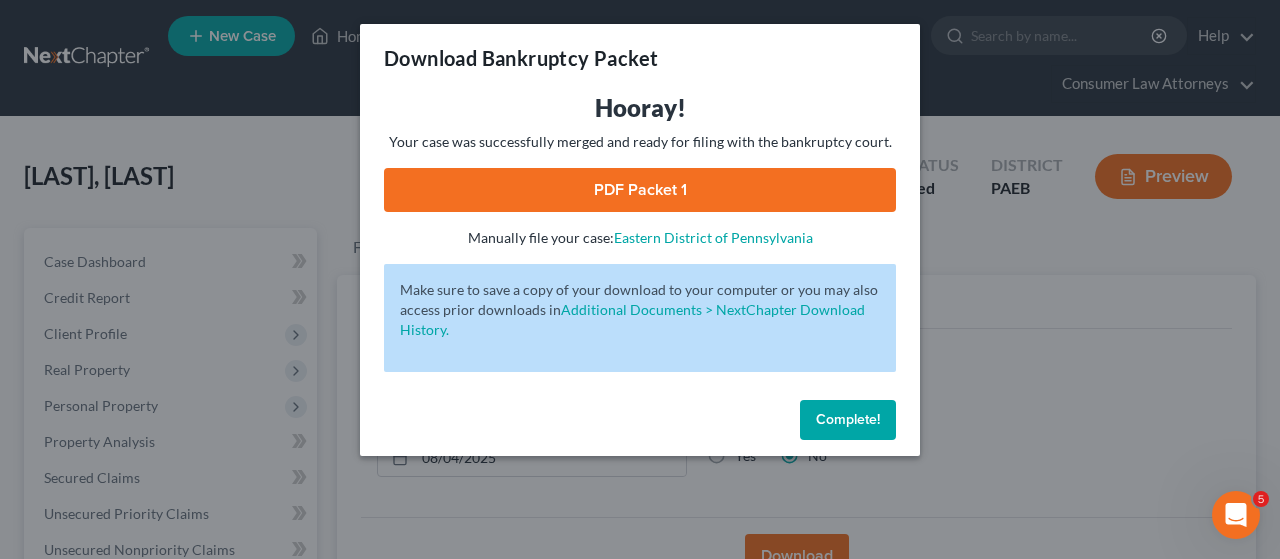 click on "PDF Packet 1" at bounding box center [640, 190] 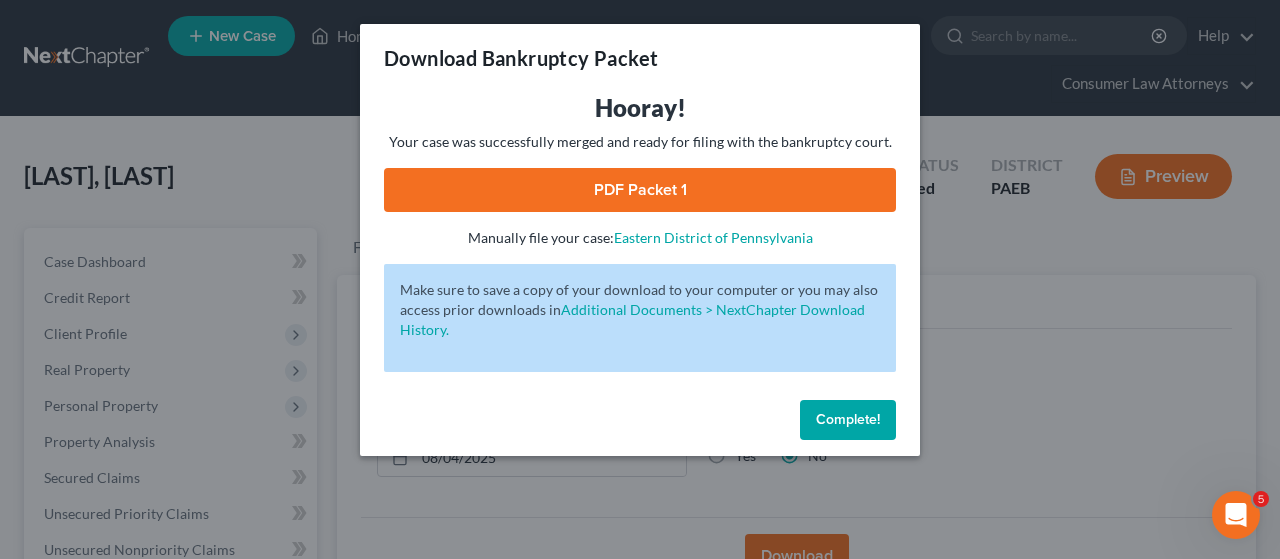 click on "Complete!" at bounding box center [848, 419] 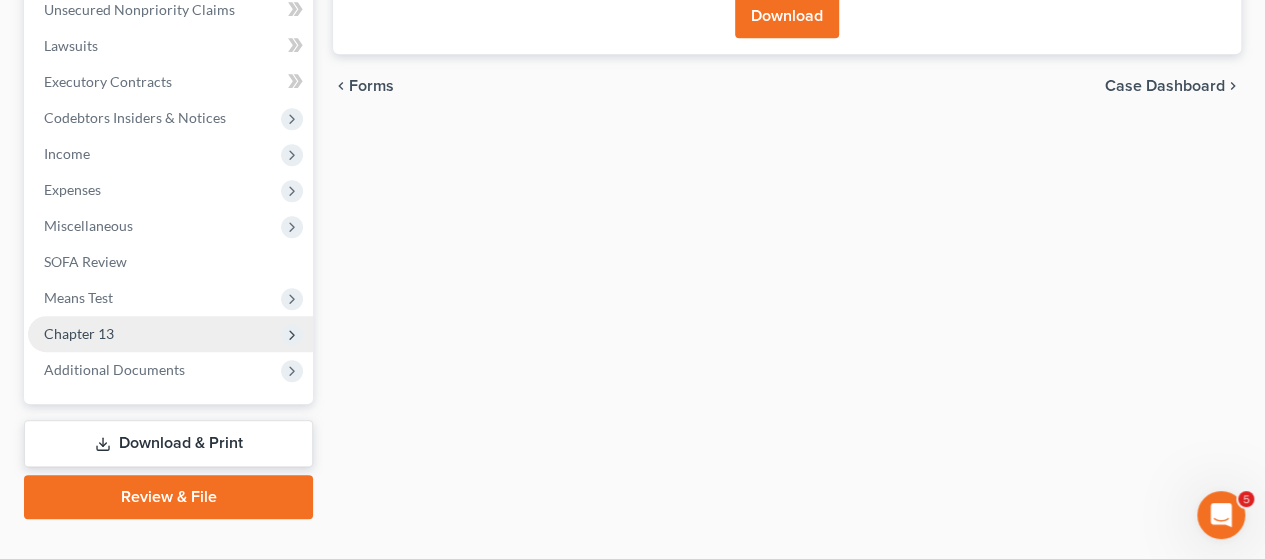 scroll, scrollTop: 572, scrollLeft: 0, axis: vertical 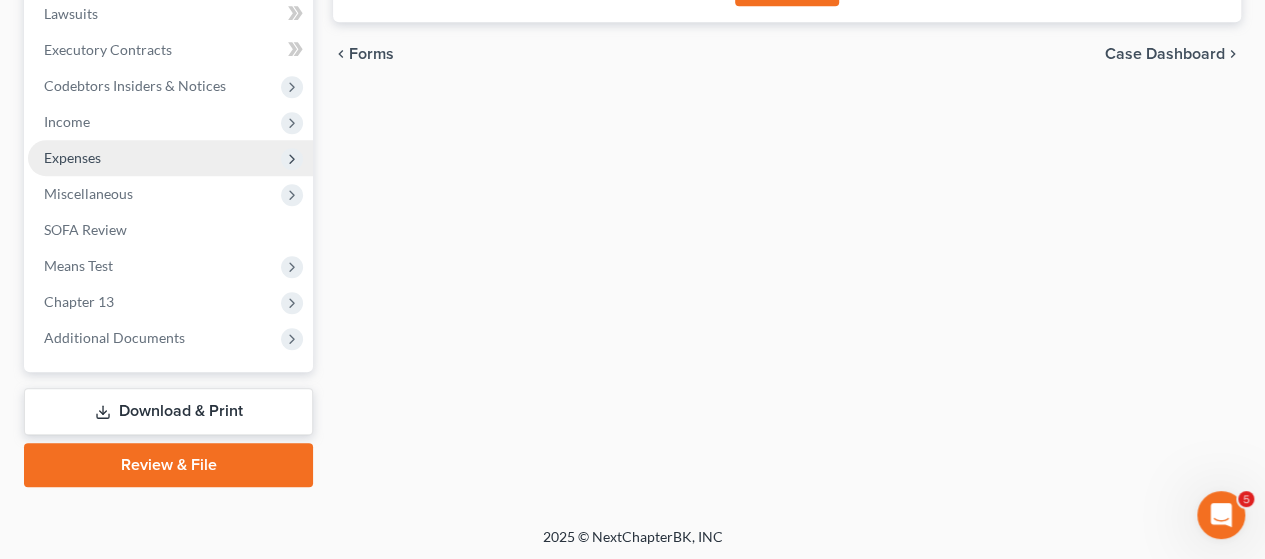 click on "Expenses" at bounding box center (72, 157) 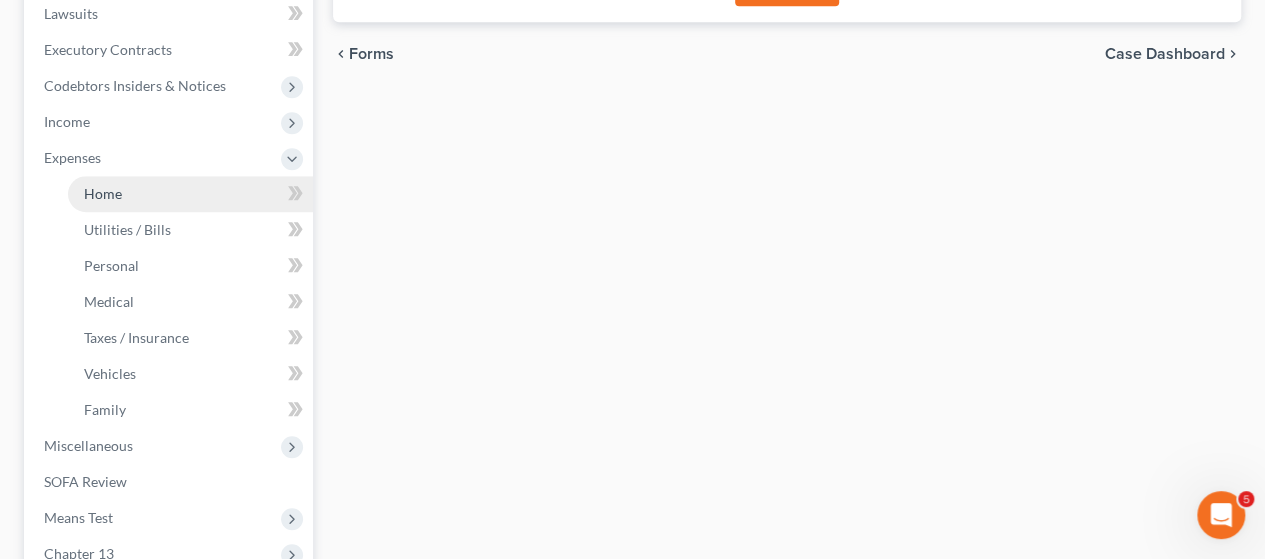 click on "Home" at bounding box center [103, 193] 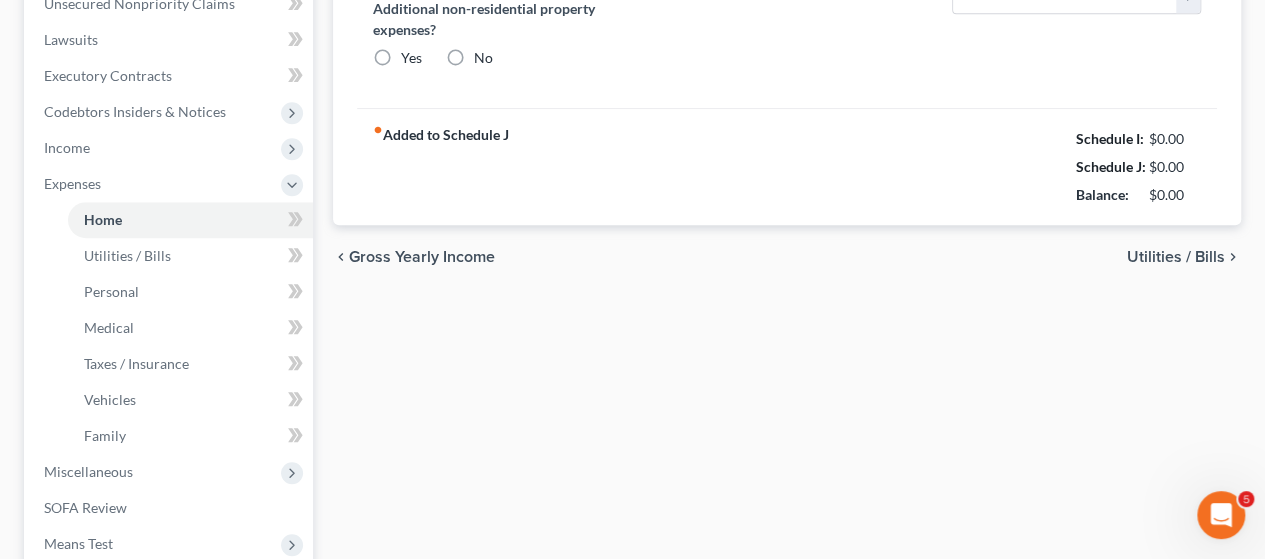 type on "[NUMBER]" 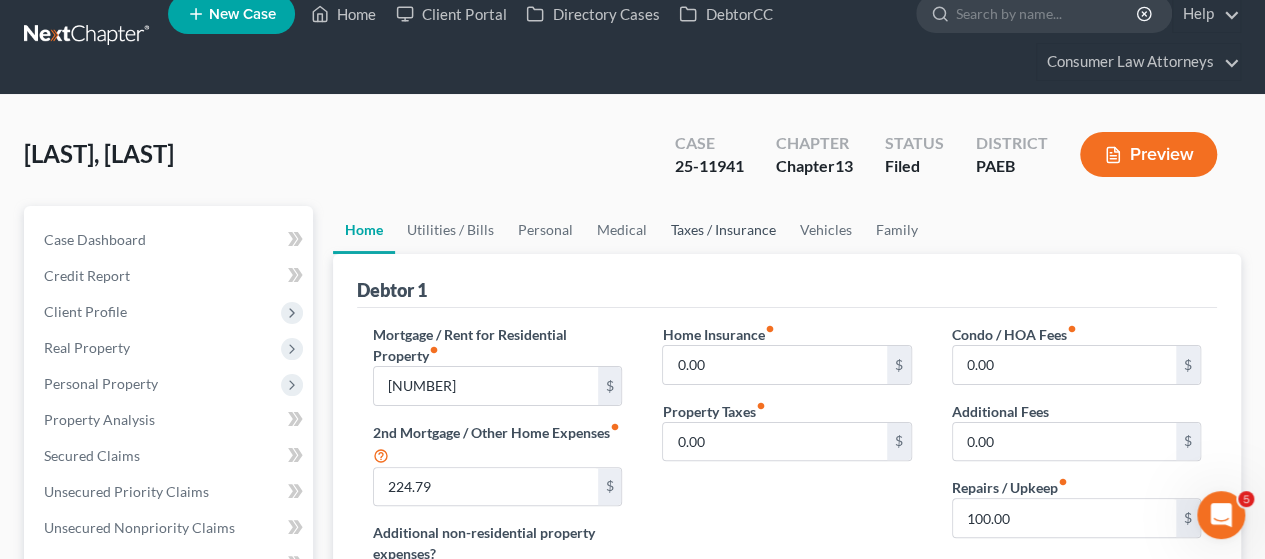 scroll, scrollTop: 0, scrollLeft: 0, axis: both 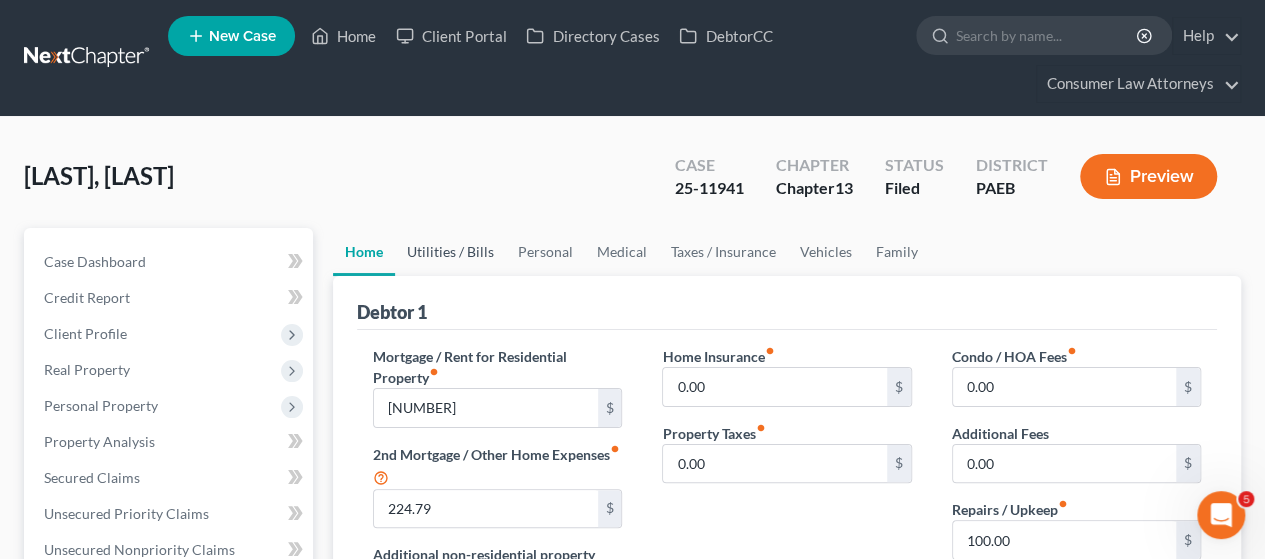 click on "Utilities / Bills" at bounding box center (450, 252) 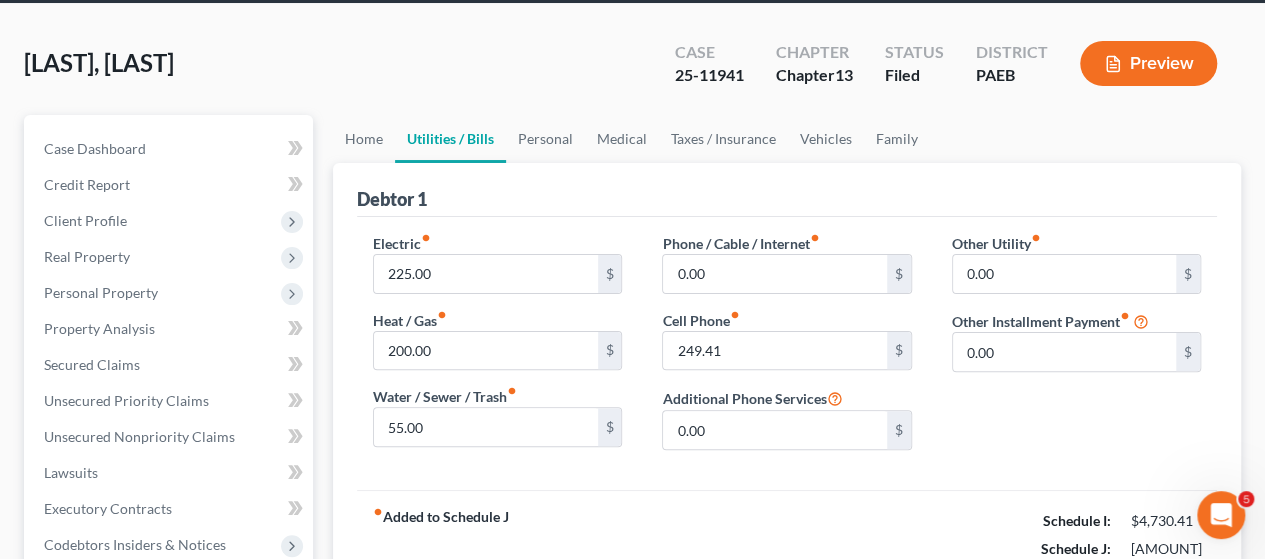 scroll, scrollTop: 100, scrollLeft: 0, axis: vertical 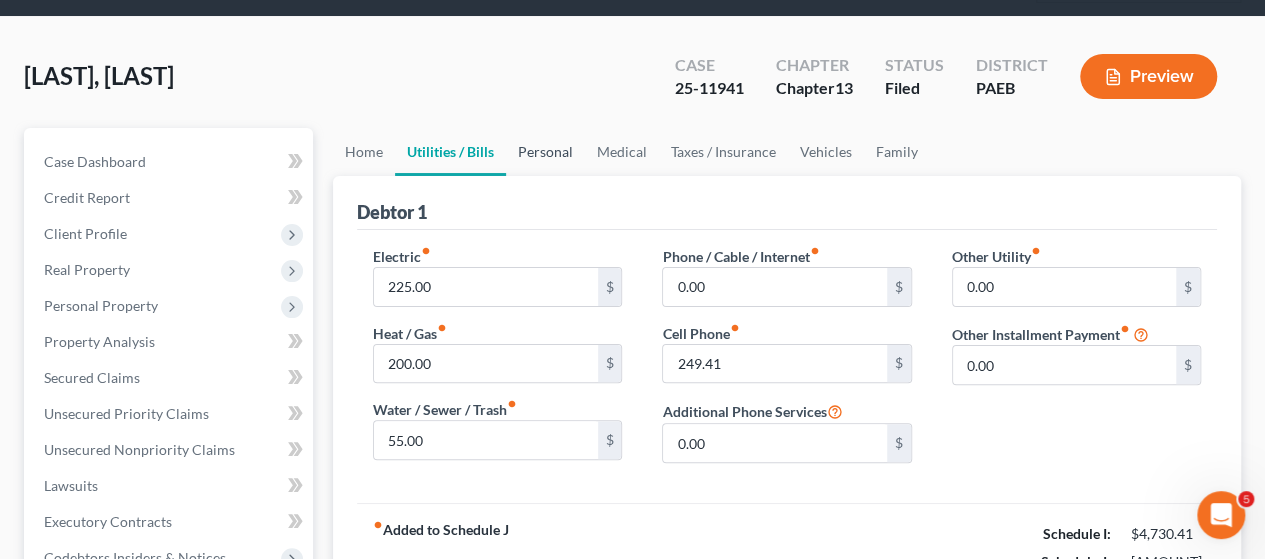 click on "Personal" at bounding box center [545, 152] 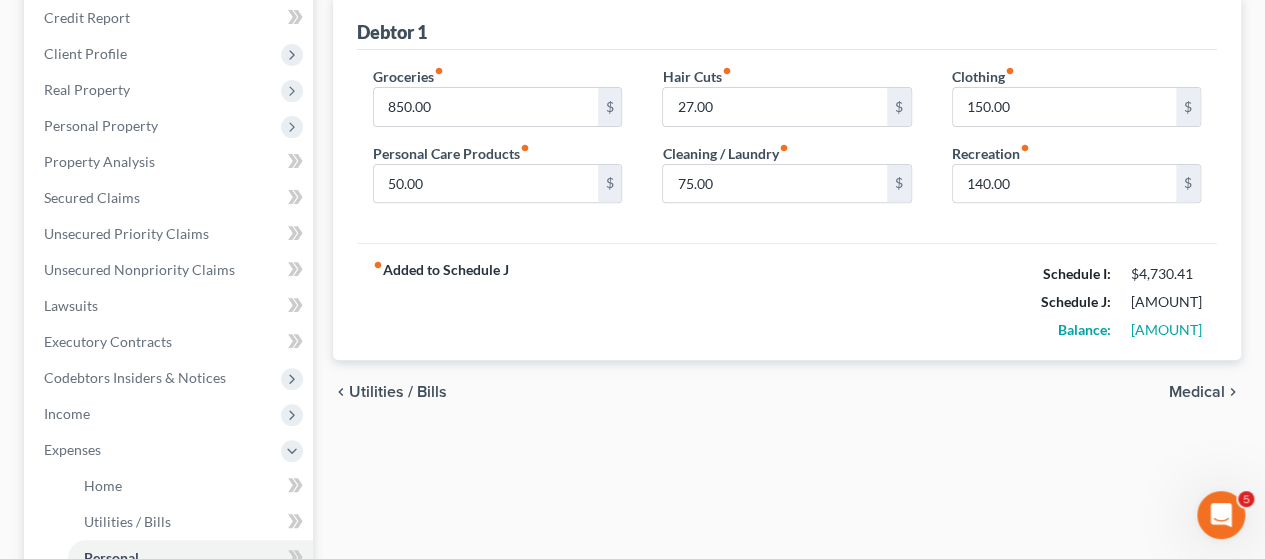 scroll, scrollTop: 300, scrollLeft: 0, axis: vertical 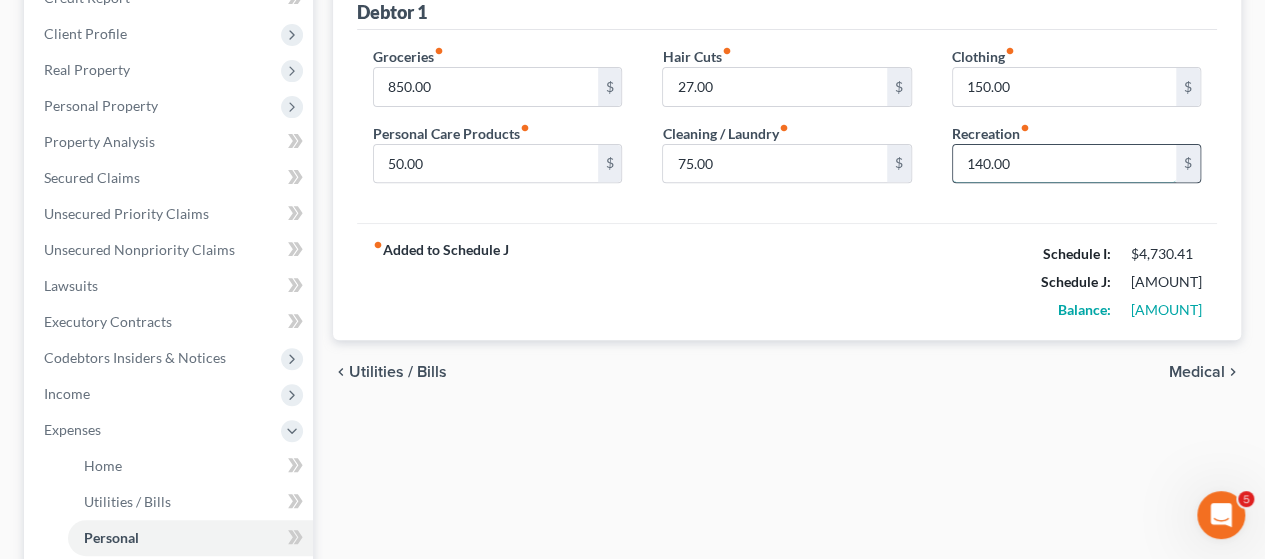 click on "140.00" at bounding box center (1064, 164) 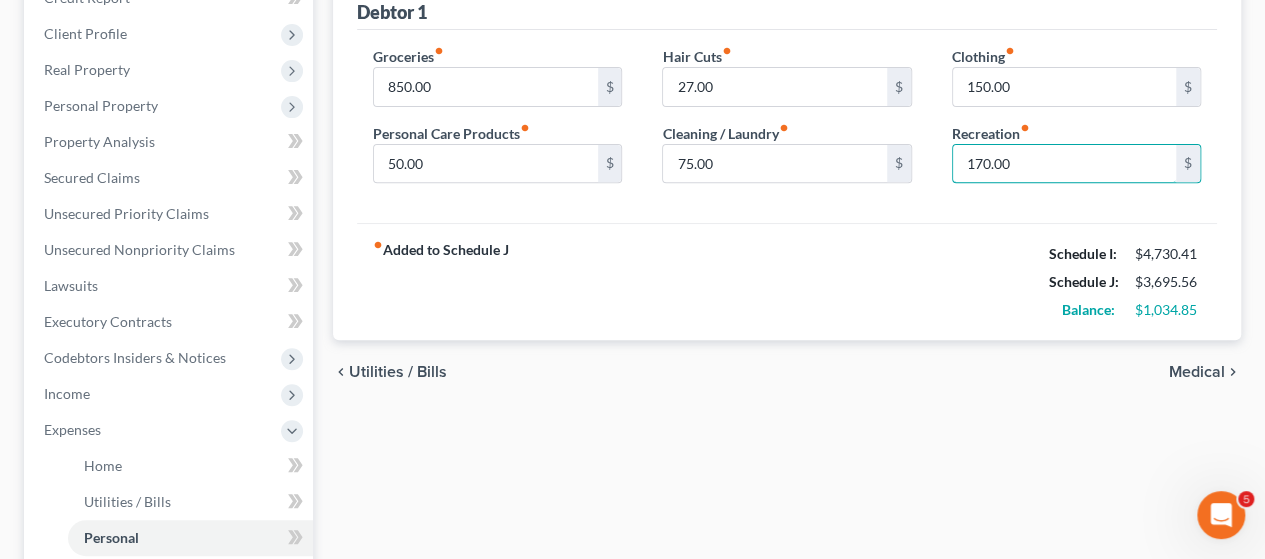 type on "170.00" 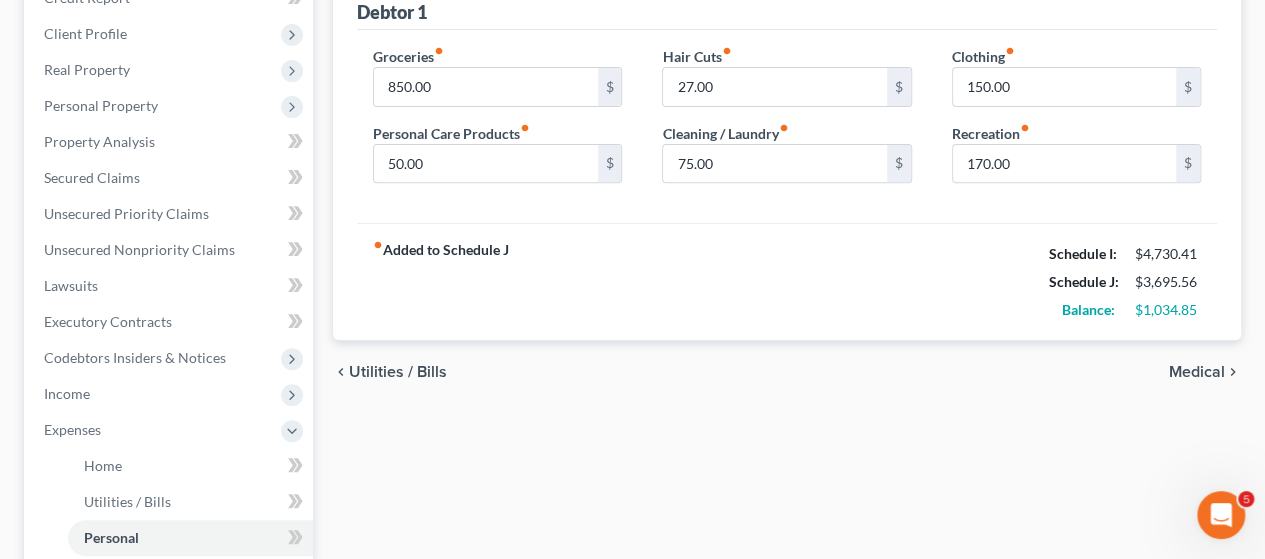 click on "fiber_manual_record  Added to Schedule J Schedule I: $4,730.41 Schedule J: $3,695.56 Balance: $1,034.85" at bounding box center [787, 281] 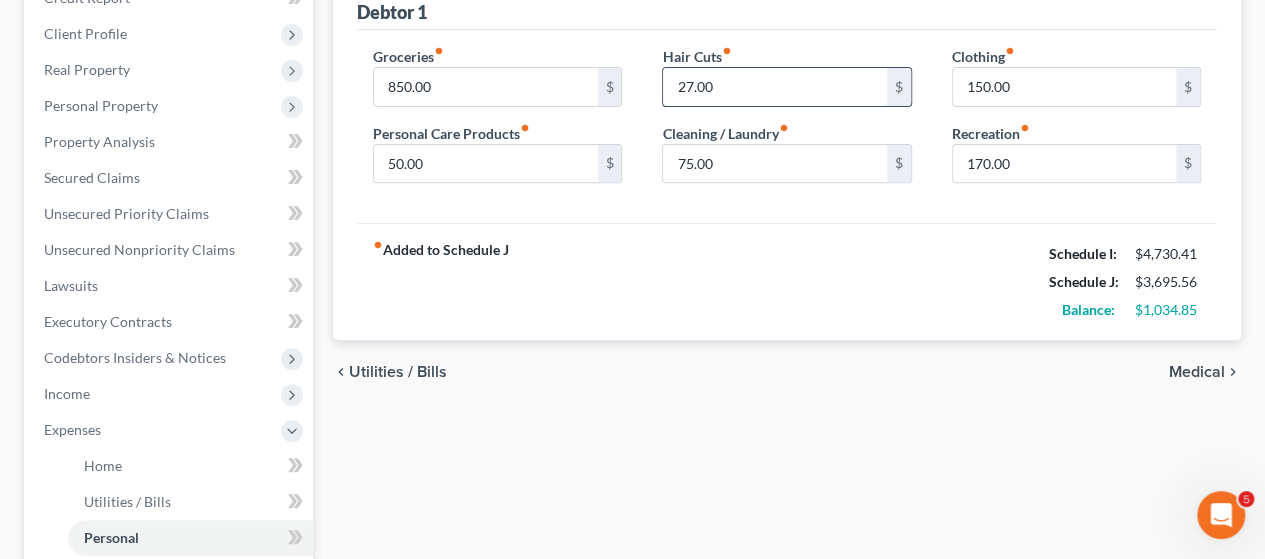 click on "27.00" at bounding box center [774, 87] 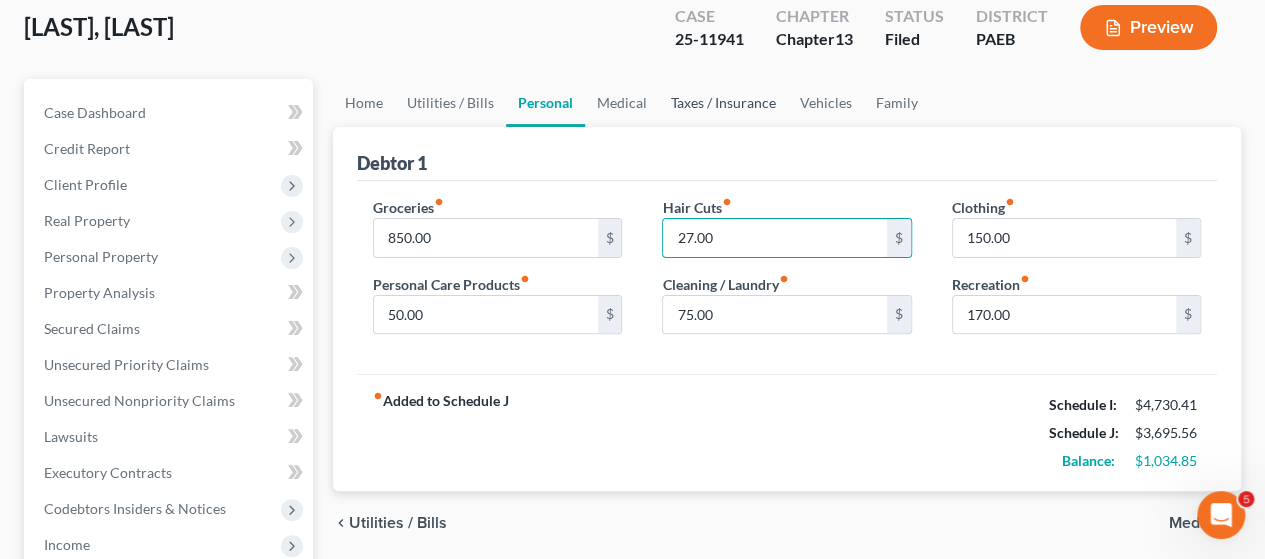 scroll, scrollTop: 100, scrollLeft: 0, axis: vertical 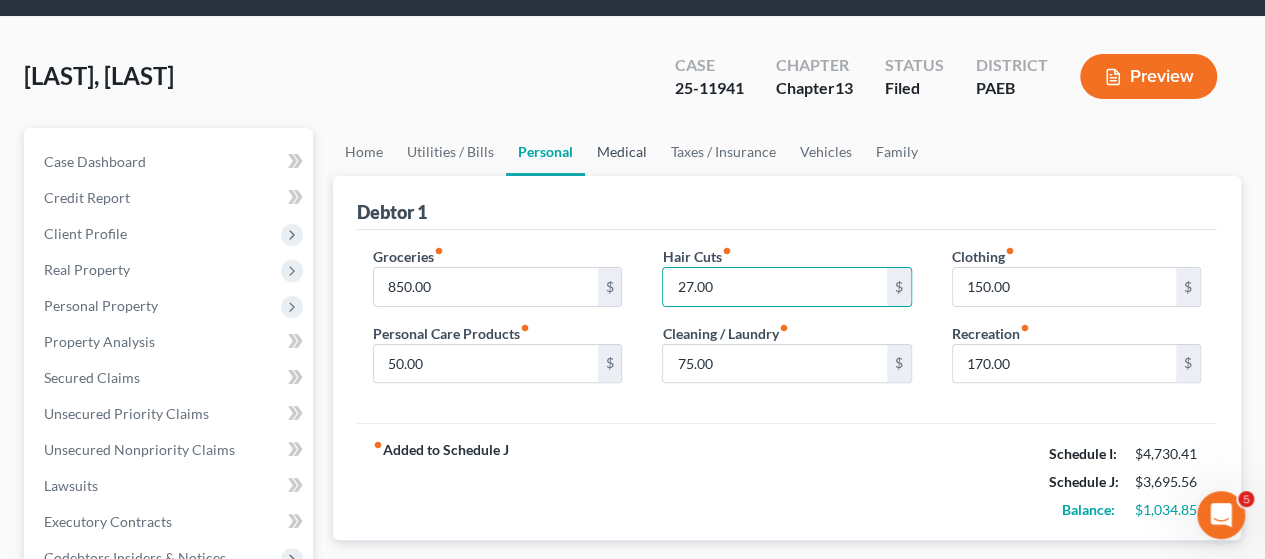 click on "Medical" at bounding box center [622, 152] 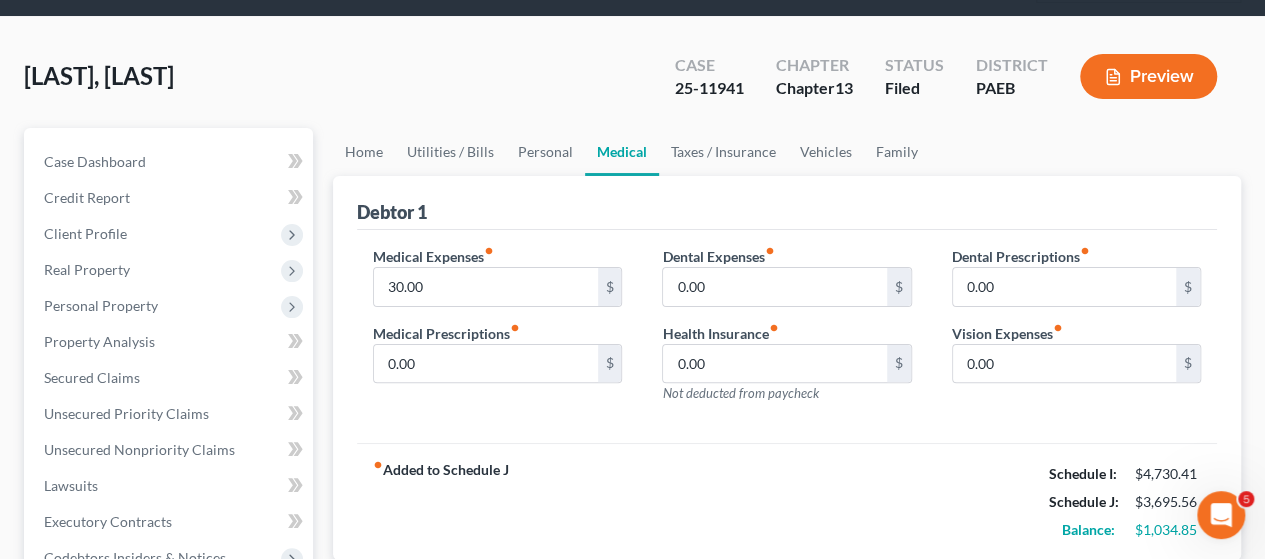 scroll, scrollTop: 0, scrollLeft: 0, axis: both 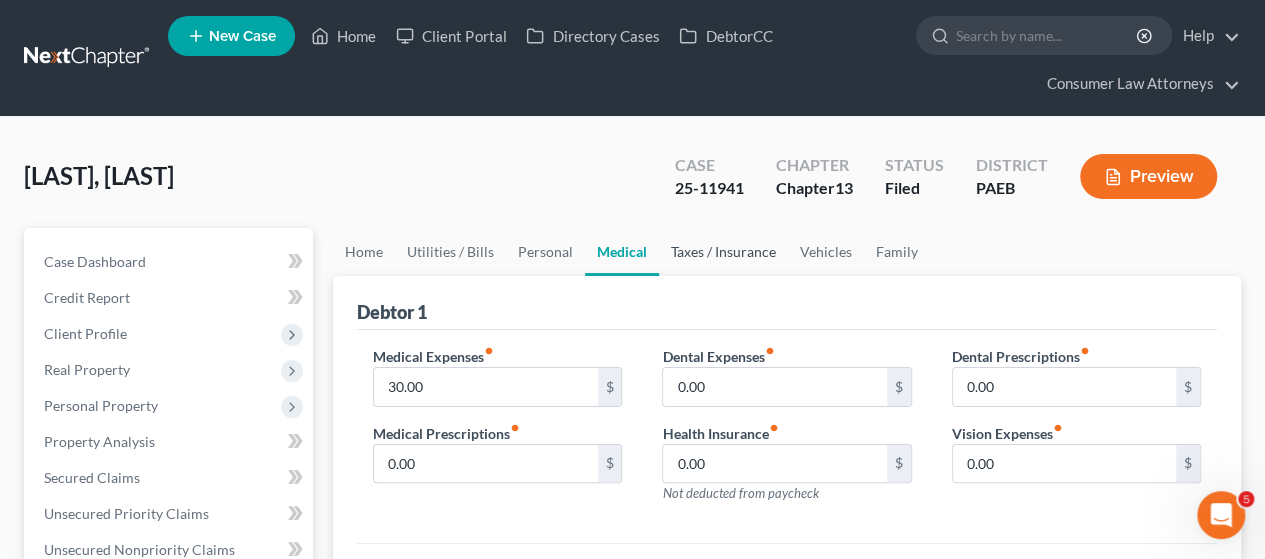 click on "Taxes / Insurance" at bounding box center (723, 252) 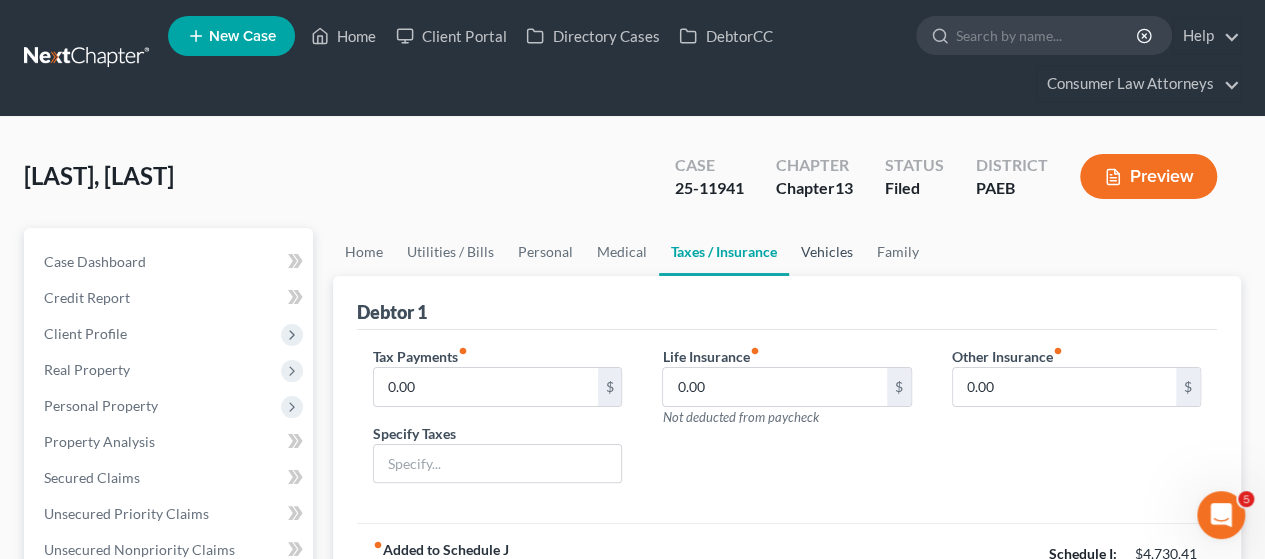 click on "Vehicles" at bounding box center [827, 252] 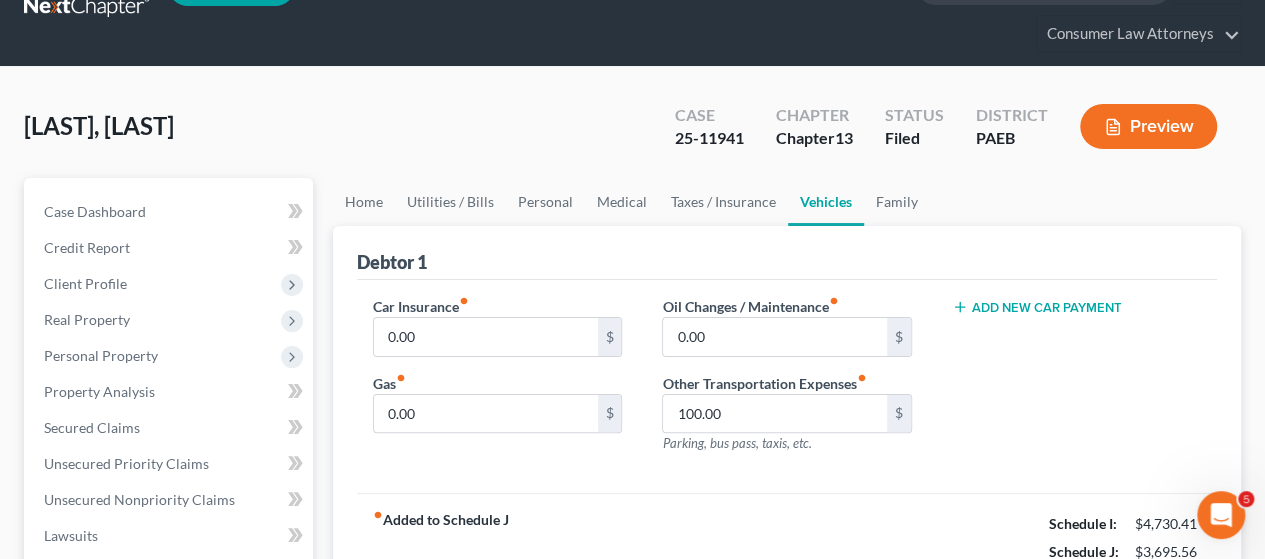 scroll, scrollTop: 100, scrollLeft: 0, axis: vertical 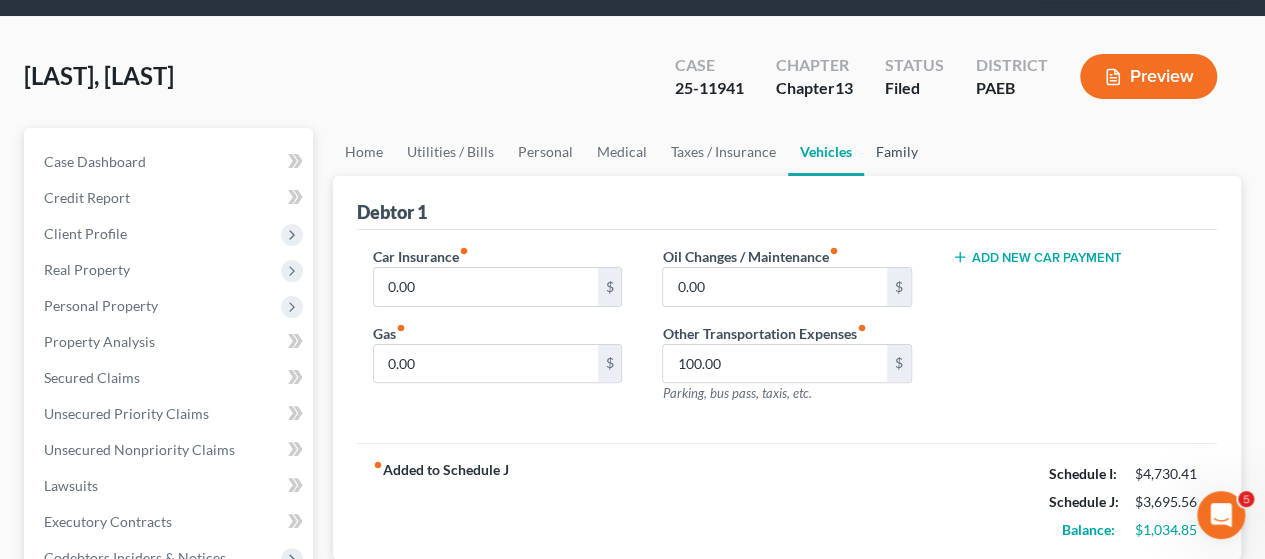 click on "Family" at bounding box center [897, 152] 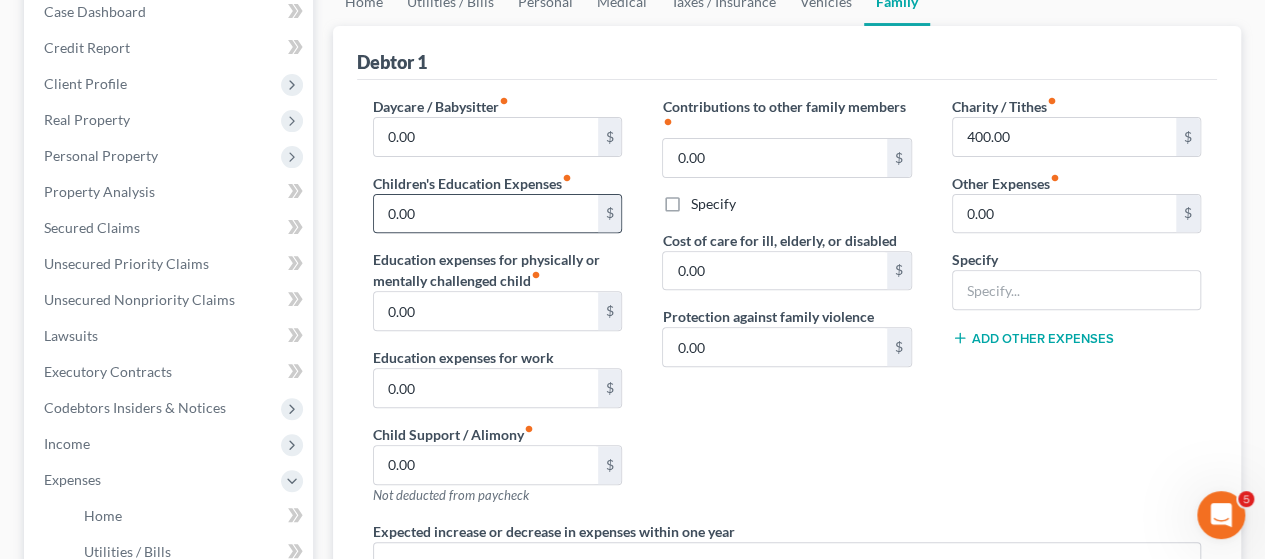 scroll, scrollTop: 200, scrollLeft: 0, axis: vertical 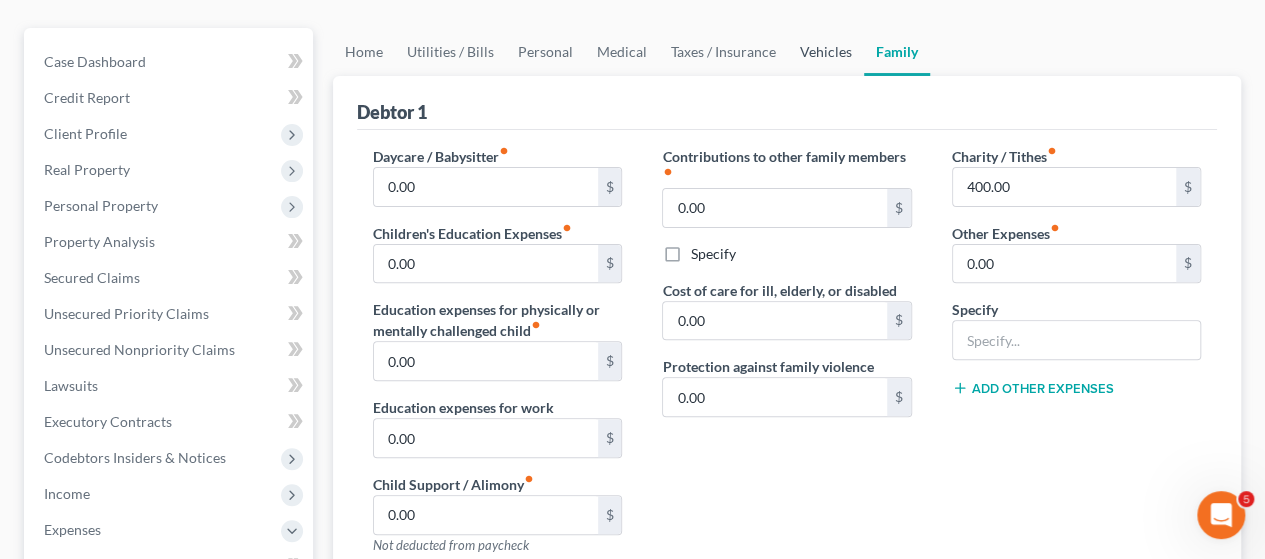 click on "Vehicles" at bounding box center [826, 52] 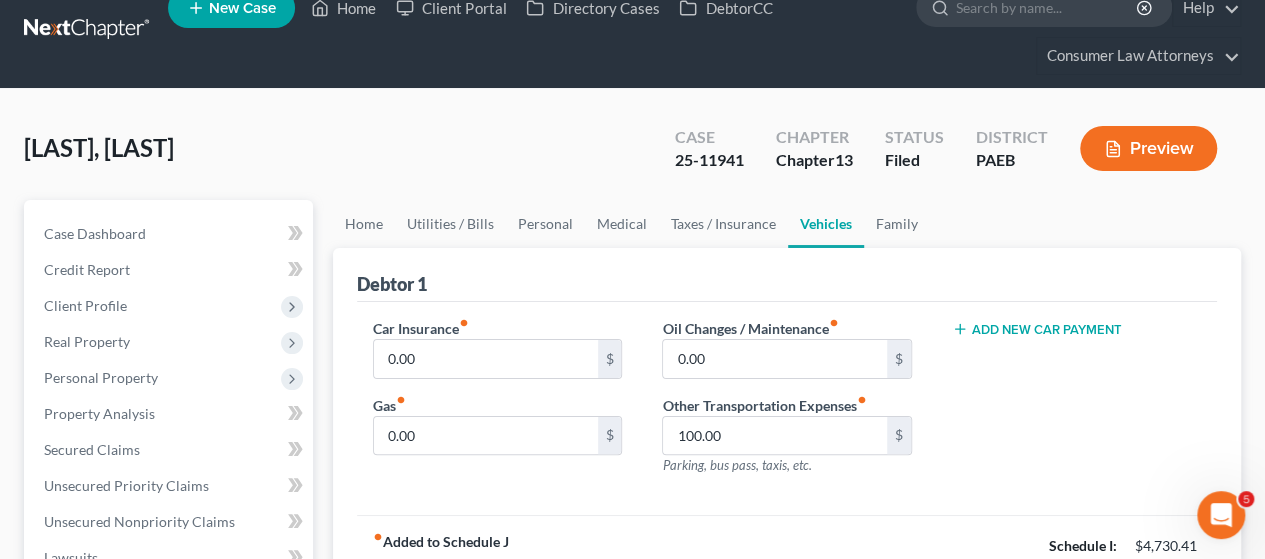 scroll, scrollTop: 0, scrollLeft: 0, axis: both 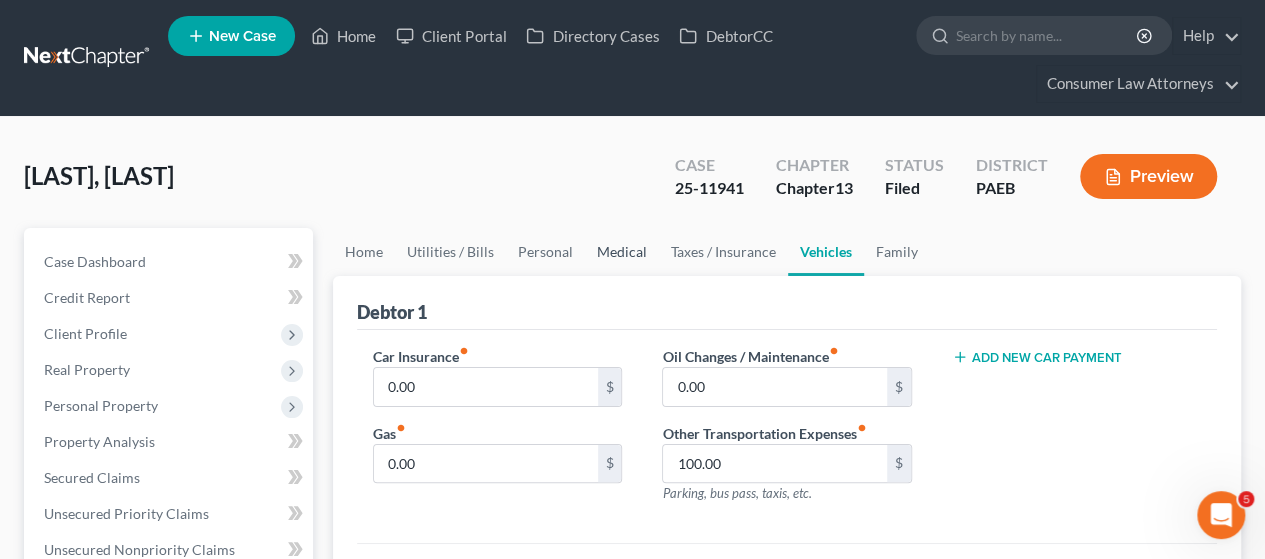 click on "Medical" at bounding box center (622, 252) 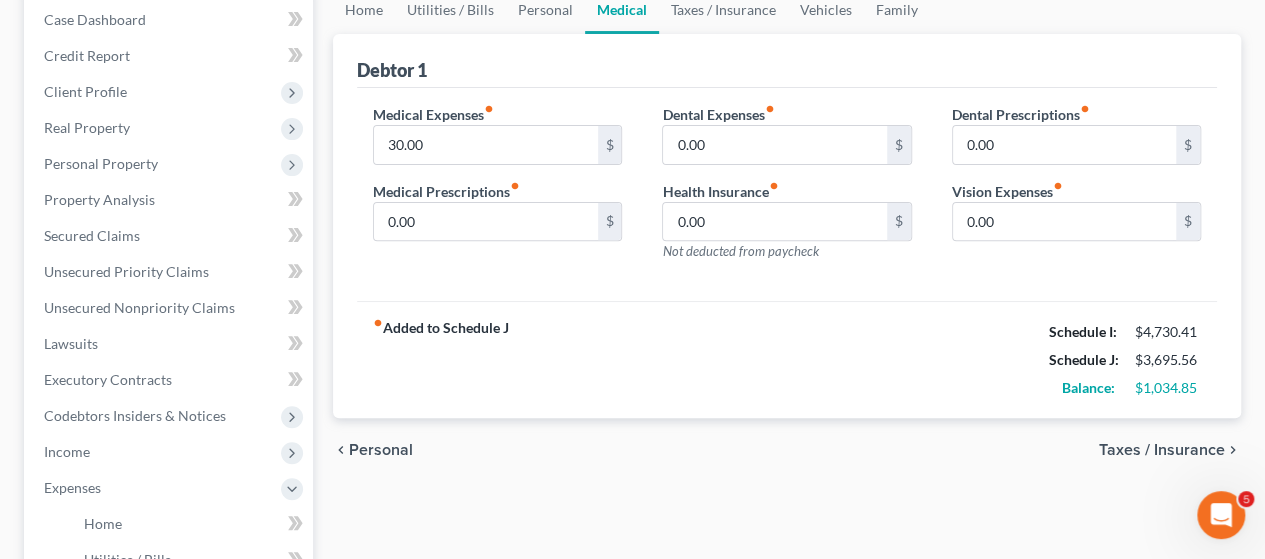 scroll, scrollTop: 300, scrollLeft: 0, axis: vertical 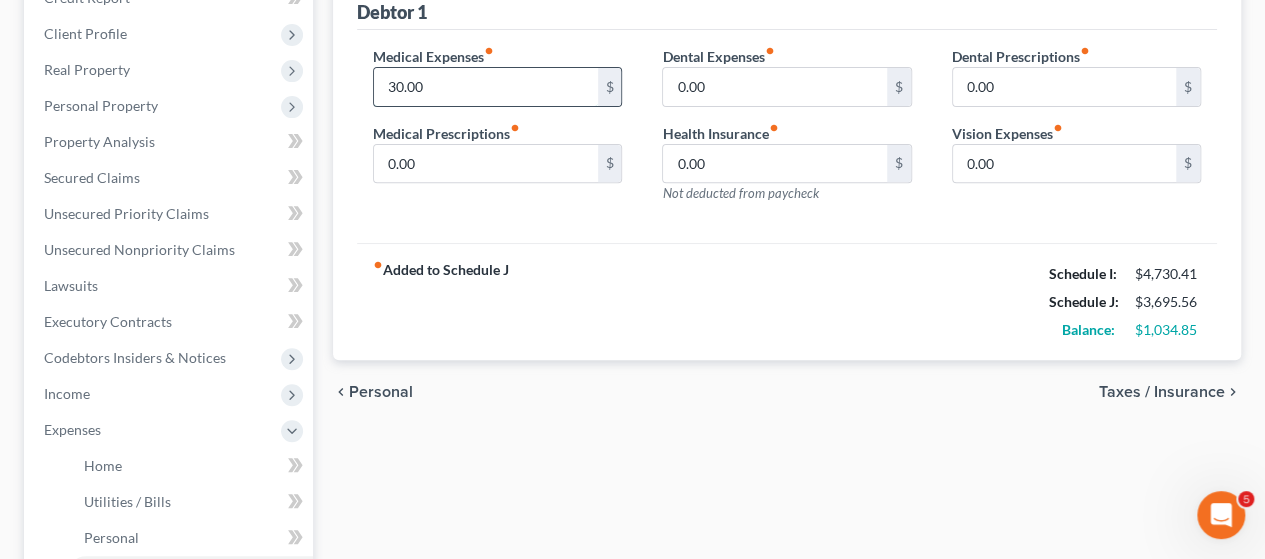 click on "30.00" at bounding box center [485, 87] 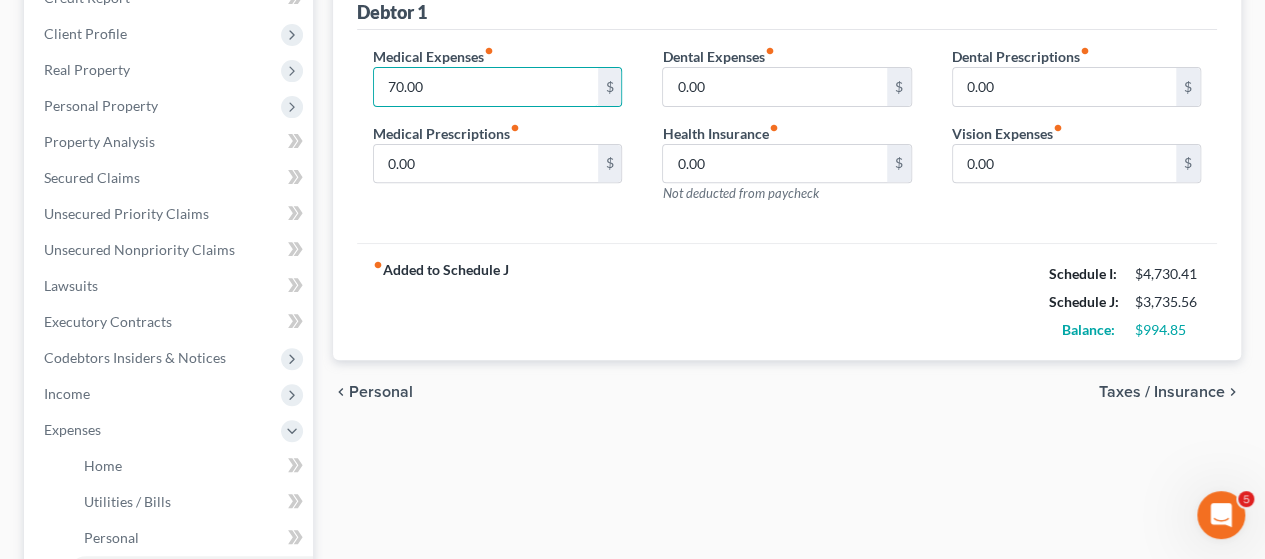 type on "70.00" 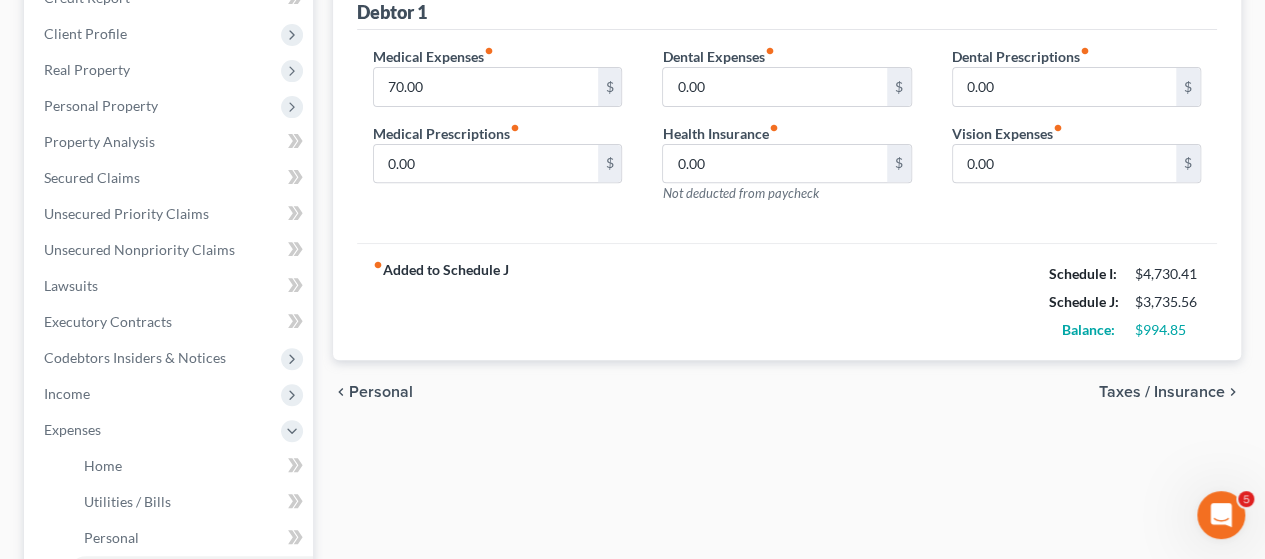 click on "fiber_manual_record  Added to Schedule J Schedule I: [AMOUNT] Schedule J: [AMOUNT] Balance: [AMOUNT]" at bounding box center (787, 301) 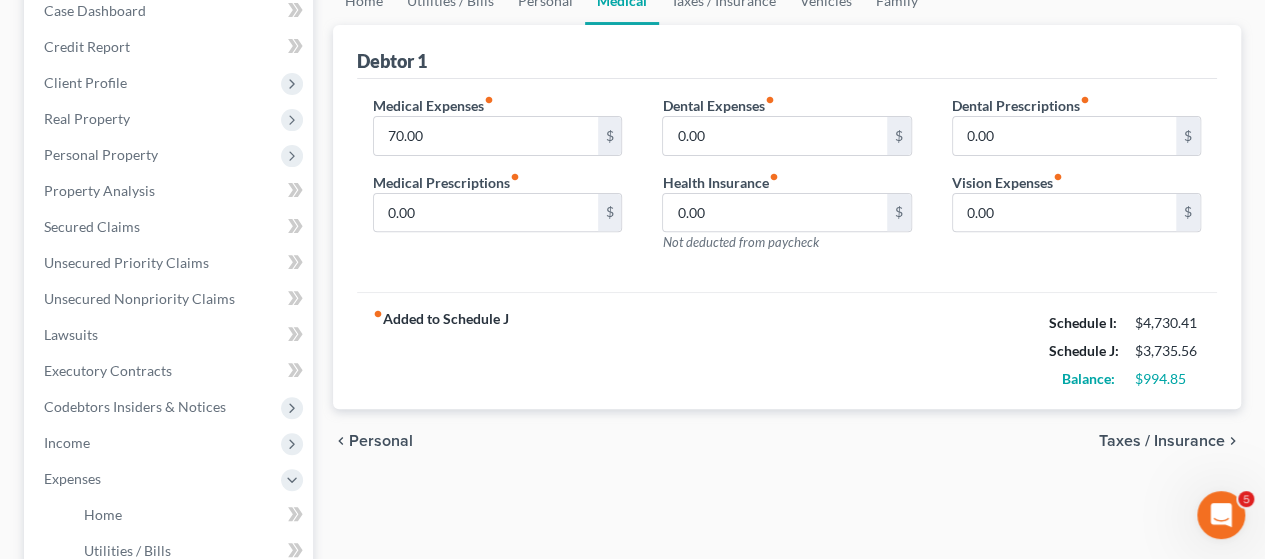 scroll, scrollTop: 200, scrollLeft: 0, axis: vertical 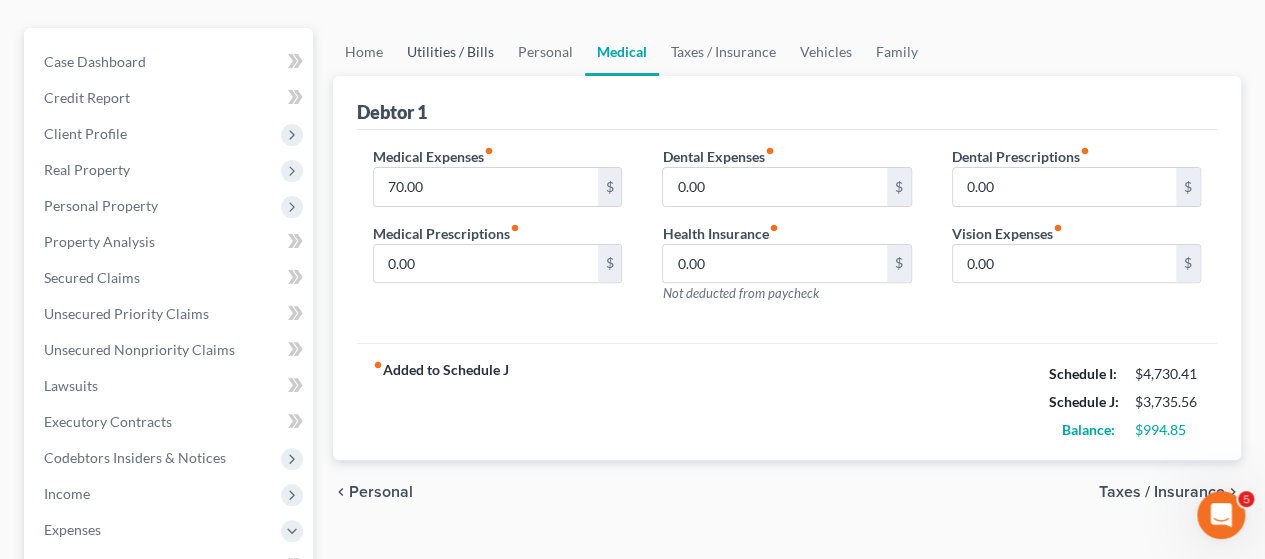 click on "Utilities / Bills" at bounding box center [450, 52] 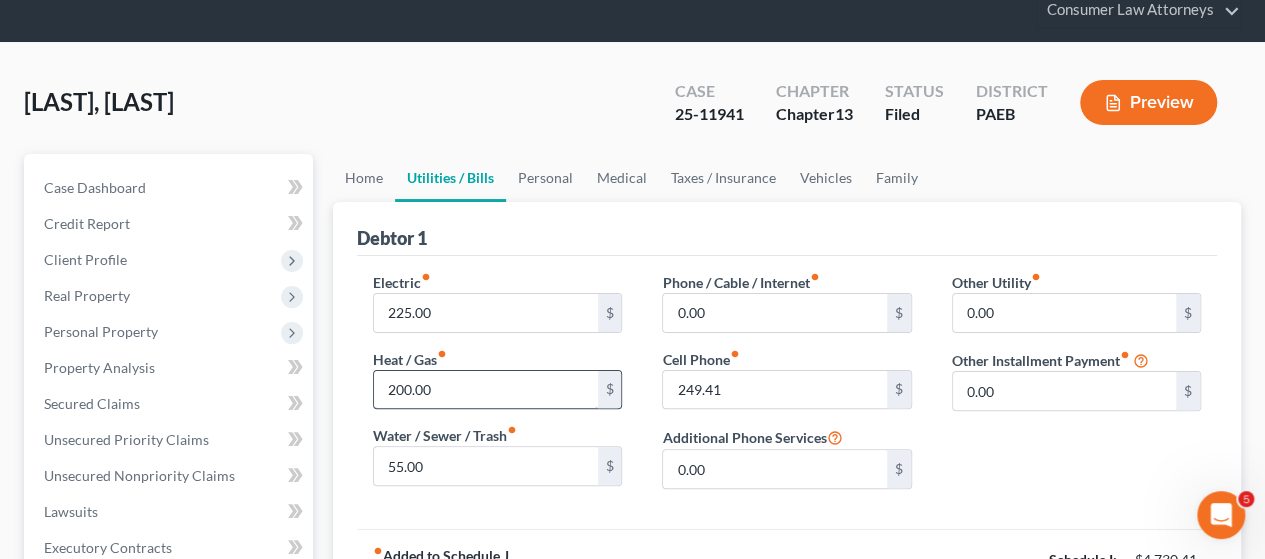scroll, scrollTop: 200, scrollLeft: 0, axis: vertical 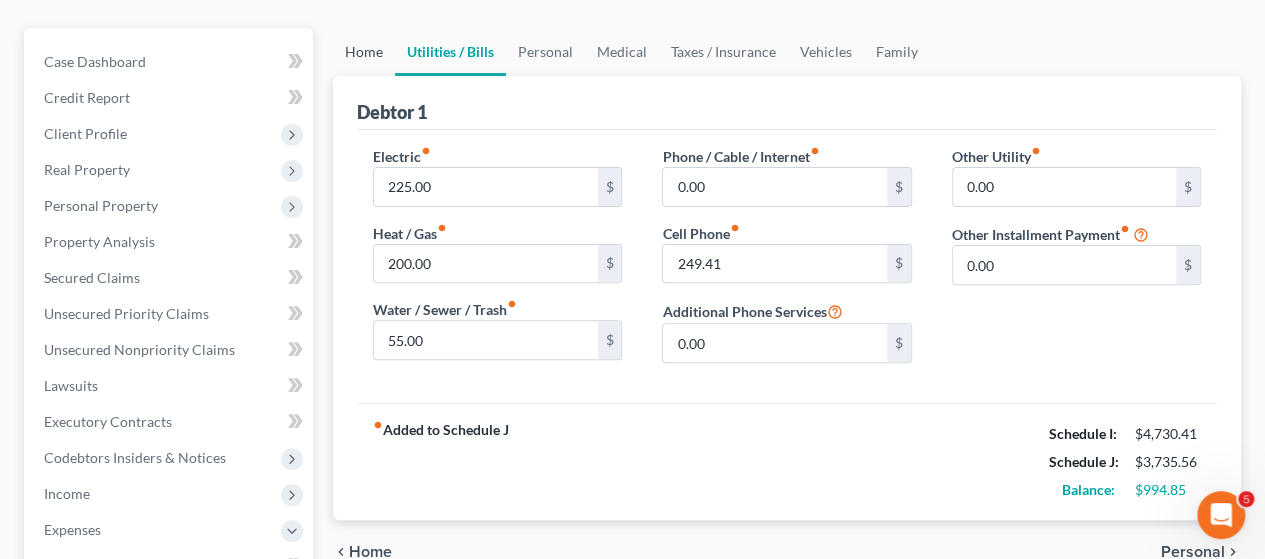 click on "Home" at bounding box center (364, 52) 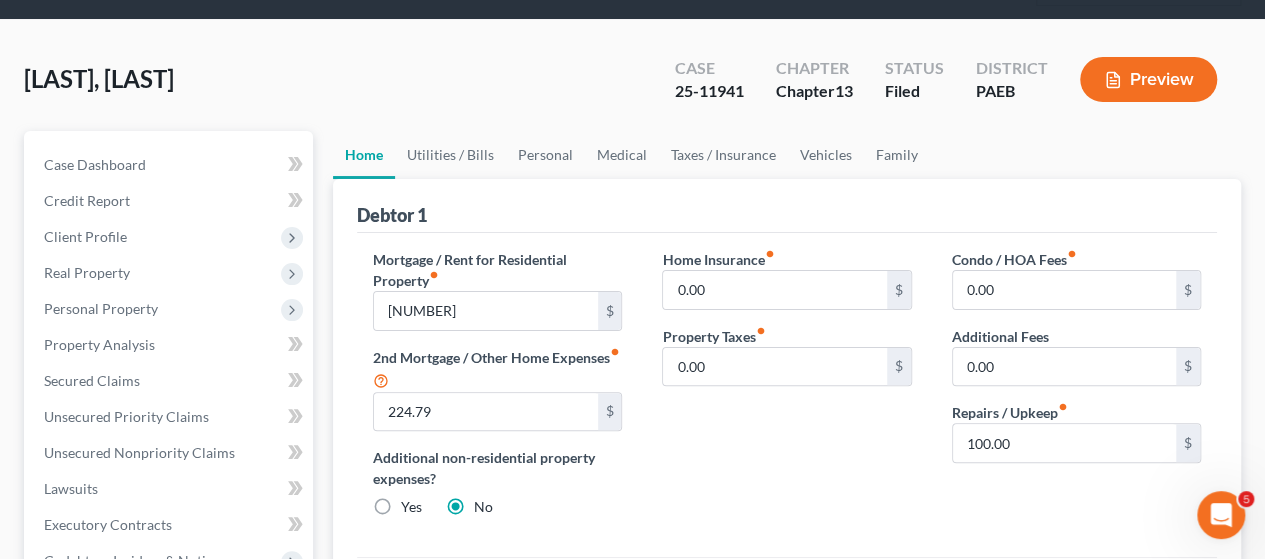 scroll, scrollTop: 300, scrollLeft: 0, axis: vertical 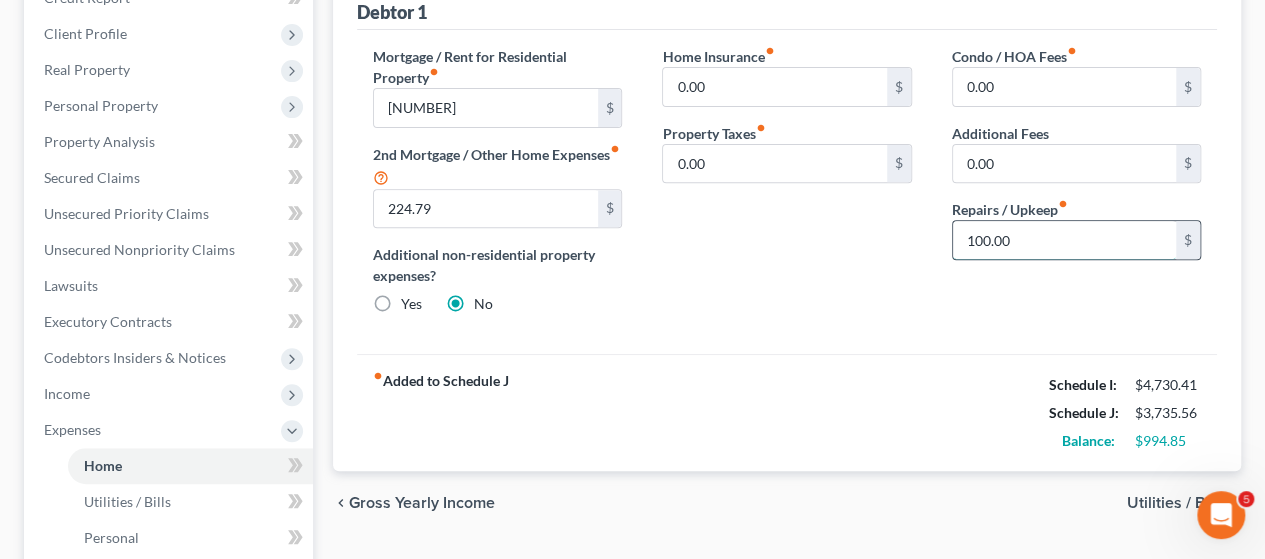 click on "100.00" at bounding box center (1064, 240) 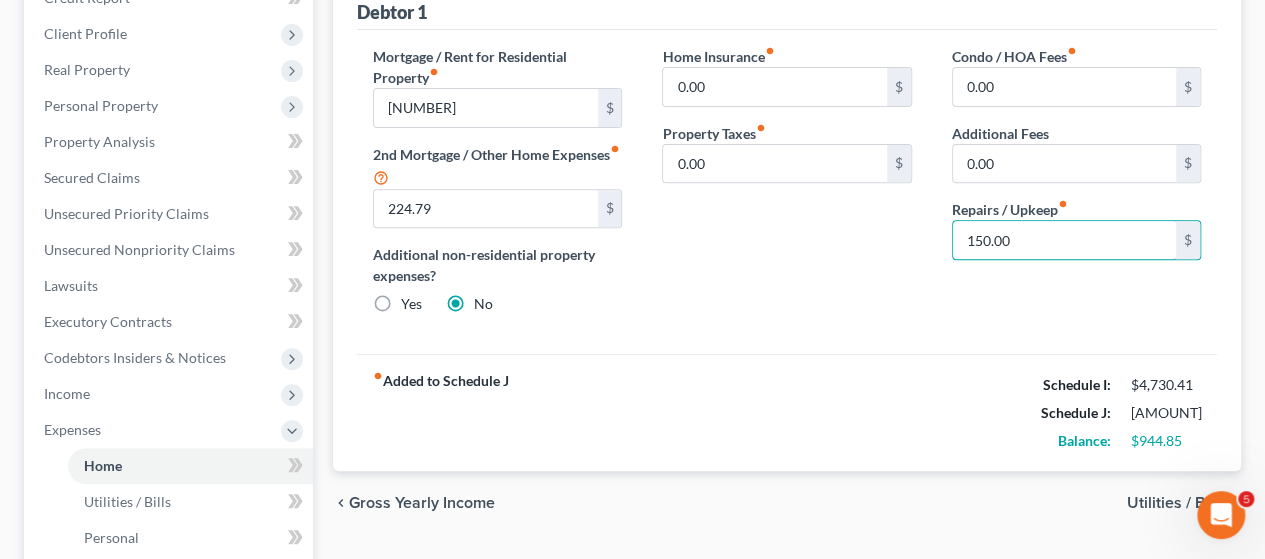 type on "150.00" 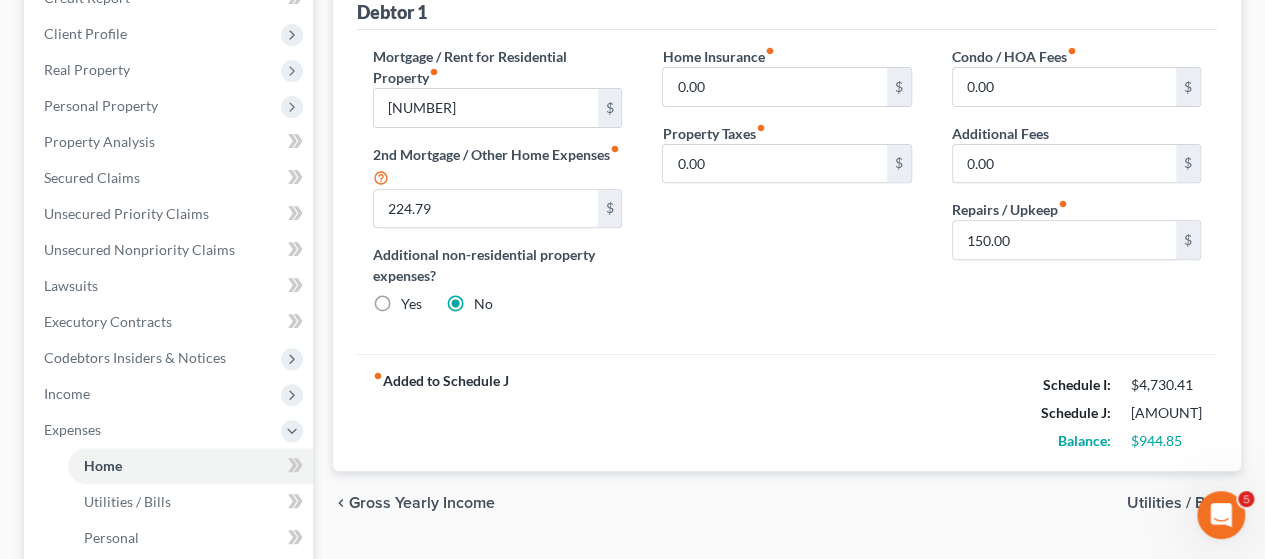 click on "fiber_manual_record  Added to Schedule J Schedule I: $4,730.41 Schedule J: $3,785.56 Balance: $944.85" at bounding box center [787, 412] 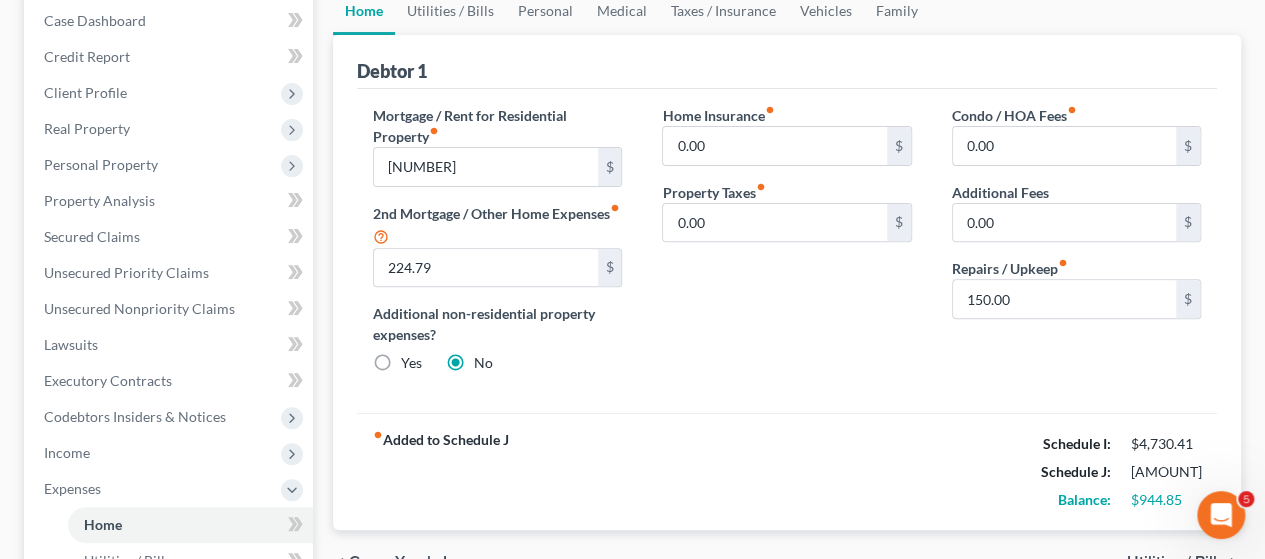 scroll, scrollTop: 0, scrollLeft: 0, axis: both 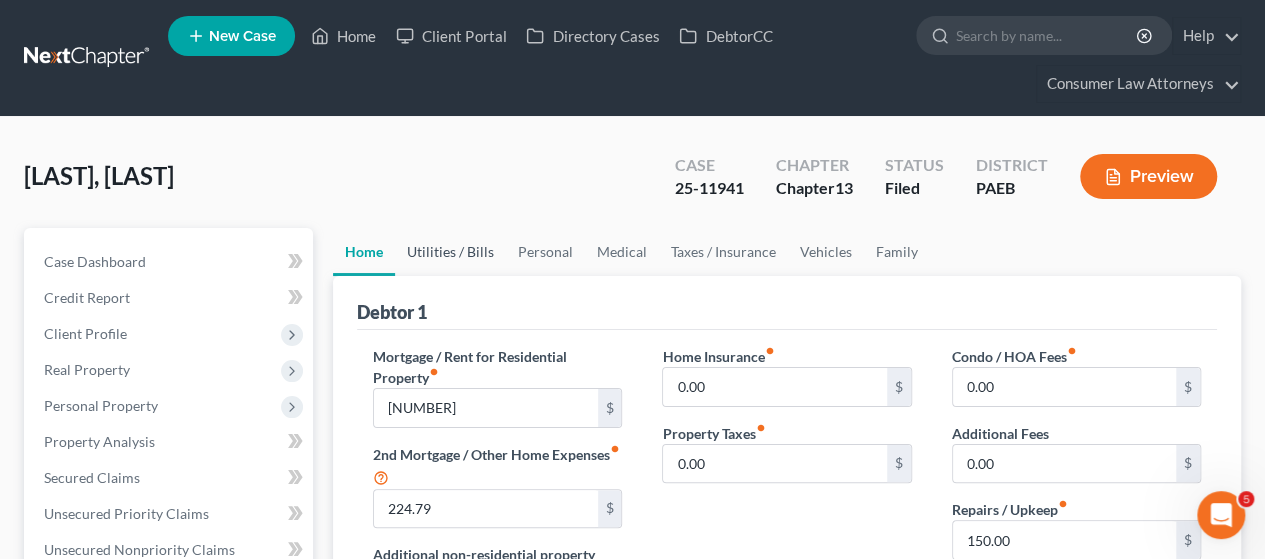 click on "Utilities / Bills" at bounding box center [450, 252] 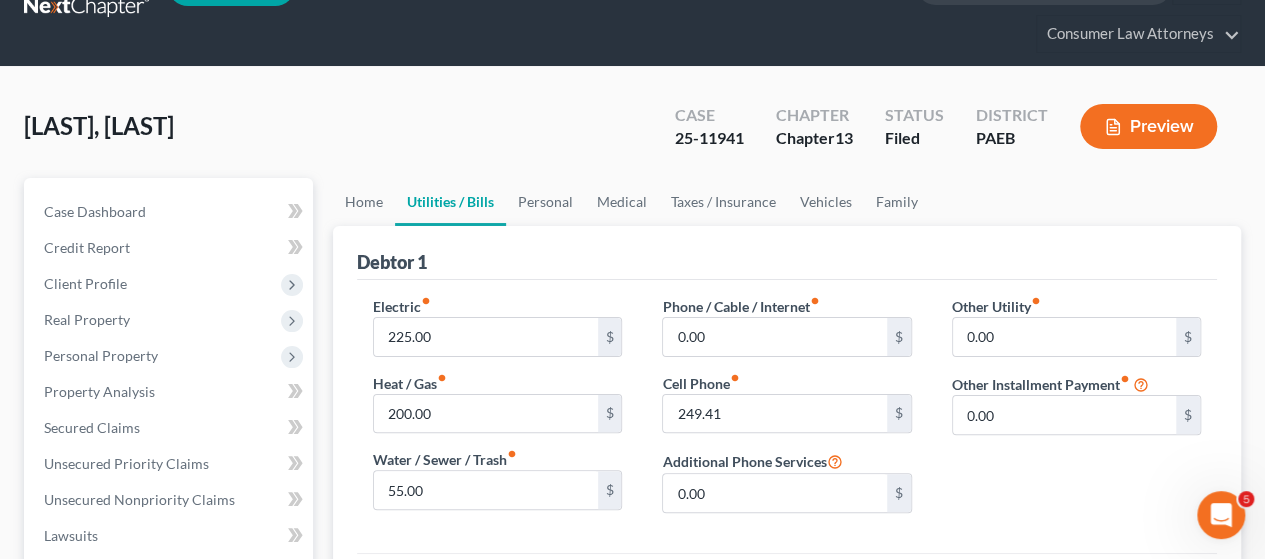 scroll, scrollTop: 200, scrollLeft: 0, axis: vertical 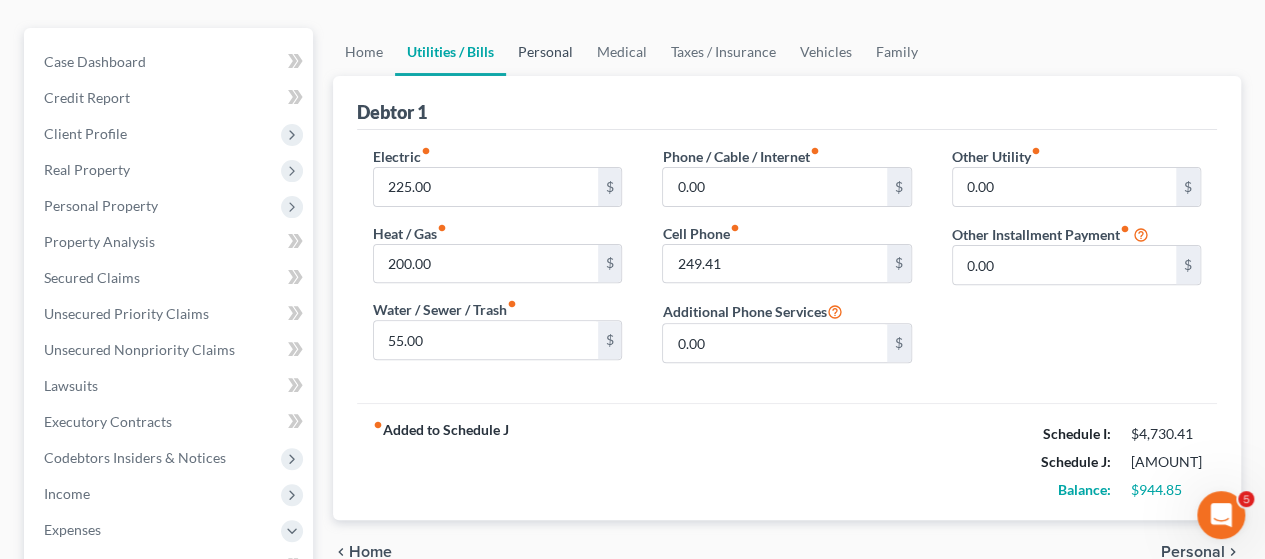 click on "Personal" at bounding box center [545, 52] 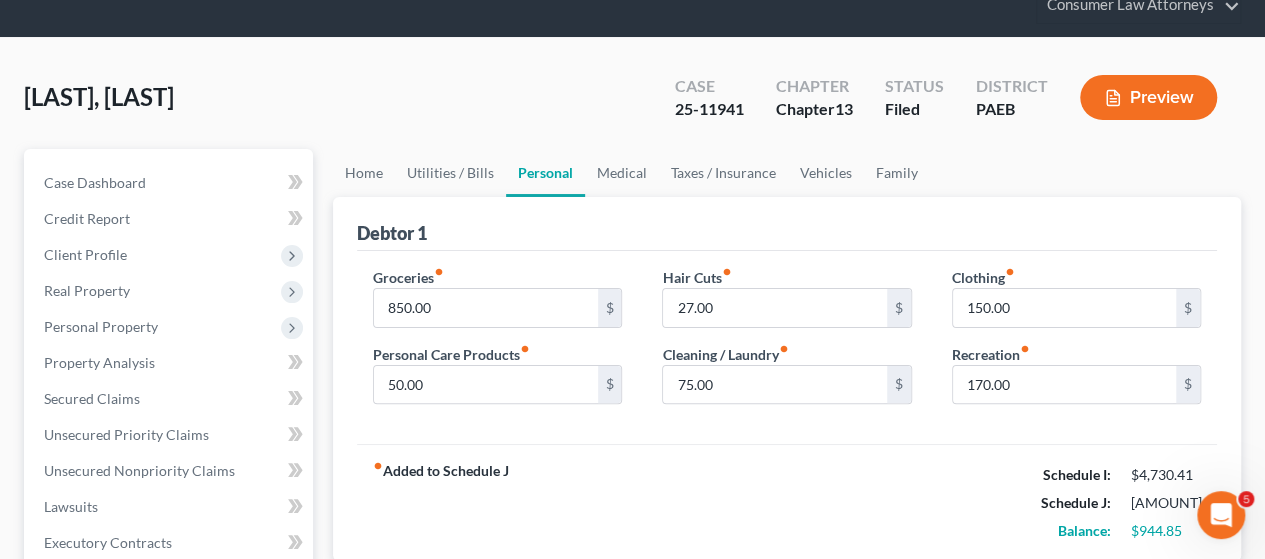 scroll, scrollTop: 200, scrollLeft: 0, axis: vertical 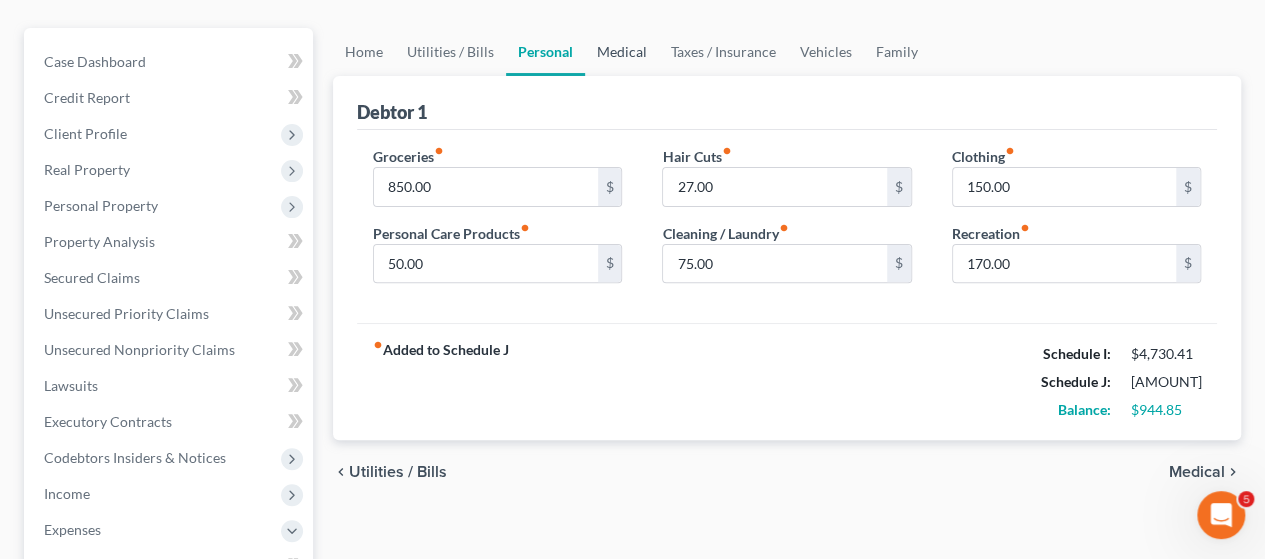 click on "Medical" at bounding box center [622, 52] 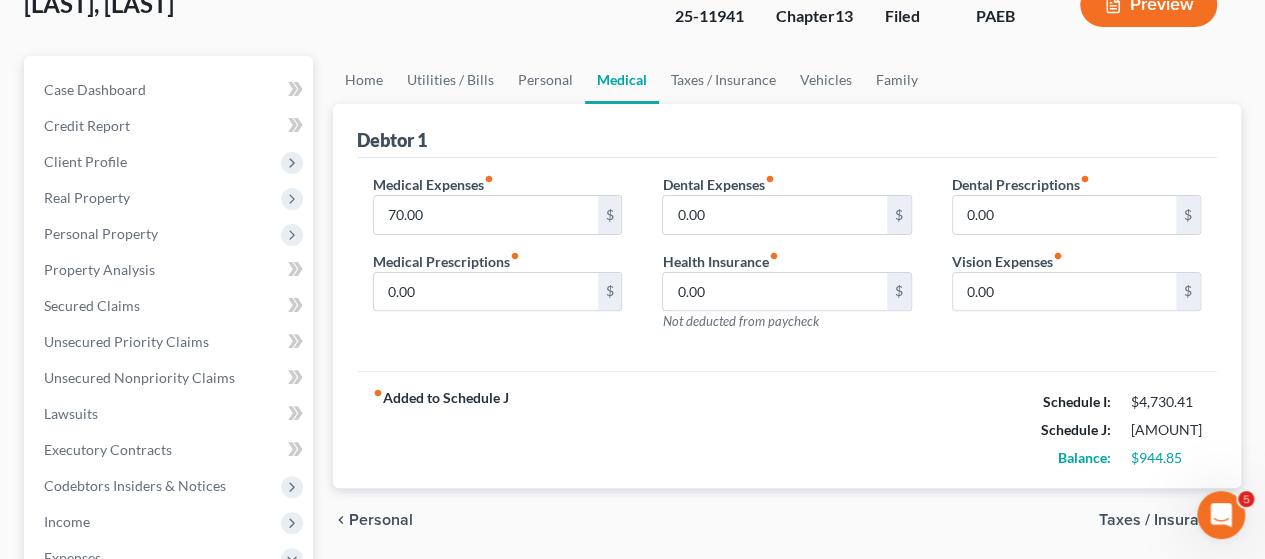 scroll, scrollTop: 200, scrollLeft: 0, axis: vertical 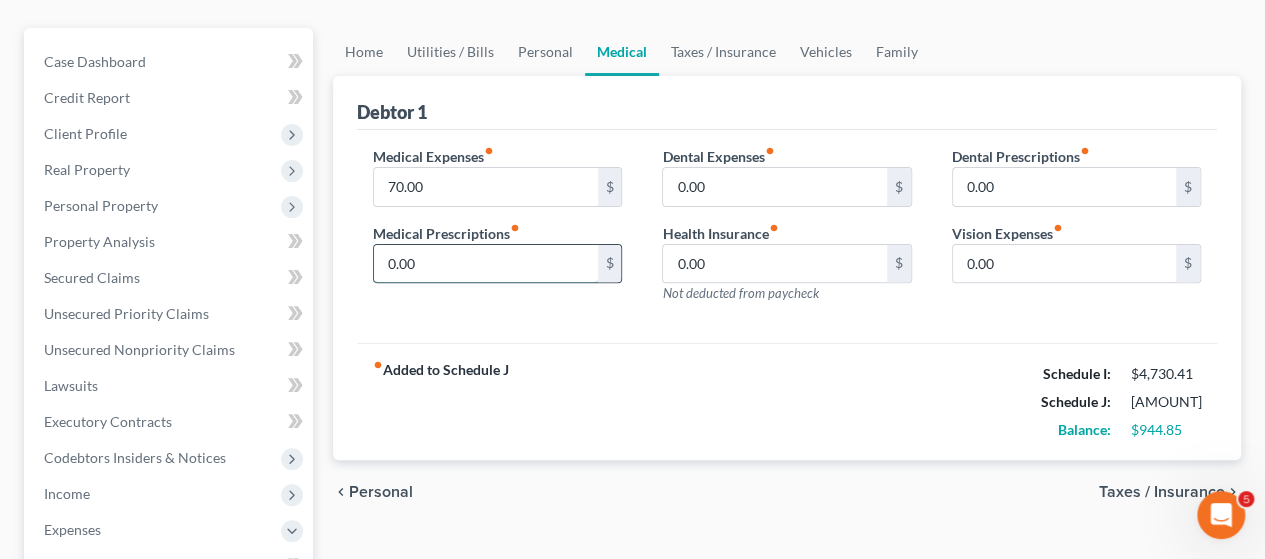 click on "0.00" at bounding box center [485, 264] 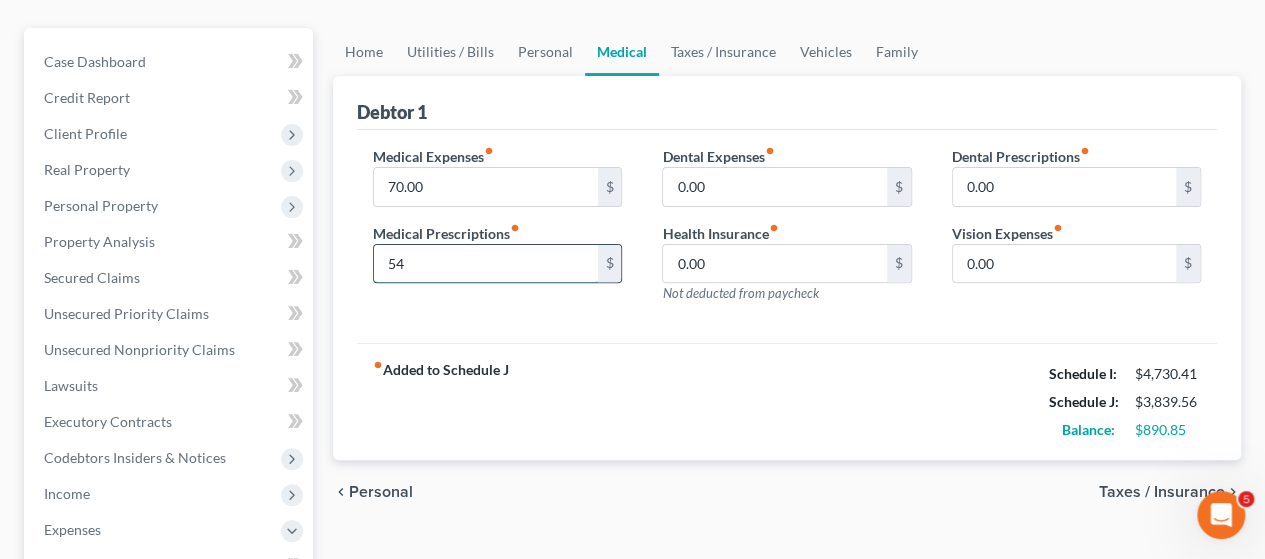 type on "5" 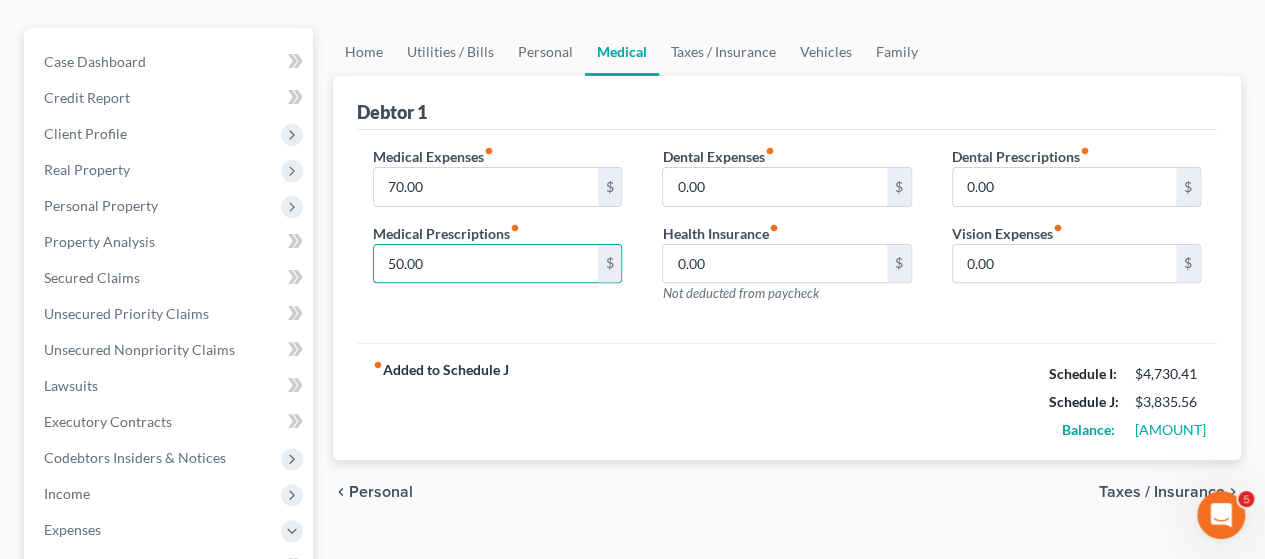 type on "50.00" 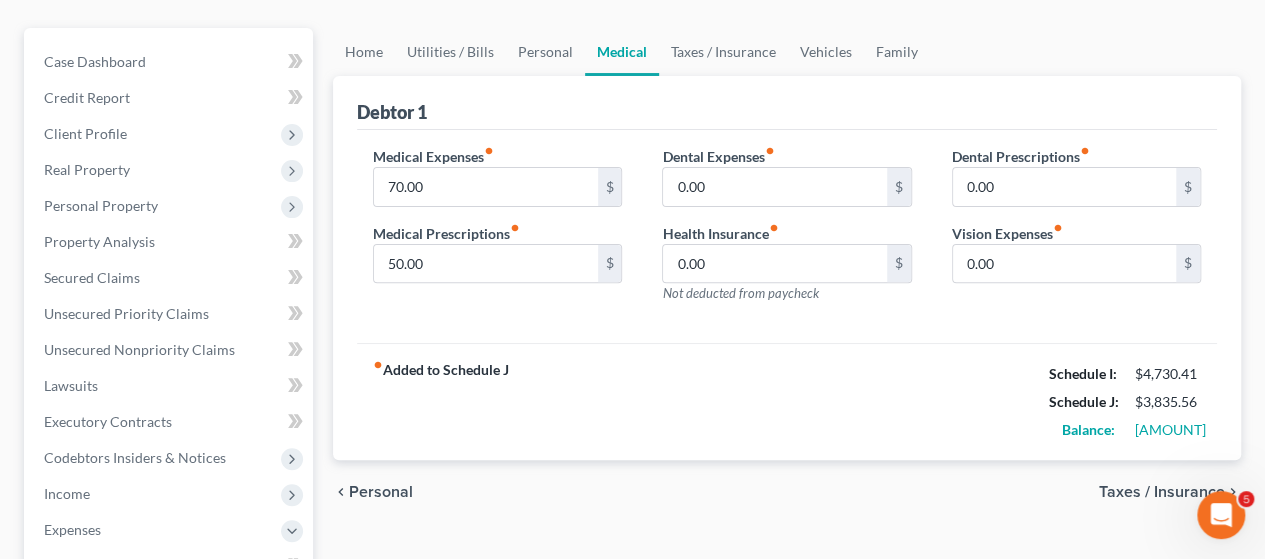 click on "fiber_manual_record  Added to Schedule J Schedule I: $4,730.41 Schedule J: $3,835.56 Balance: $894.85" at bounding box center (787, 401) 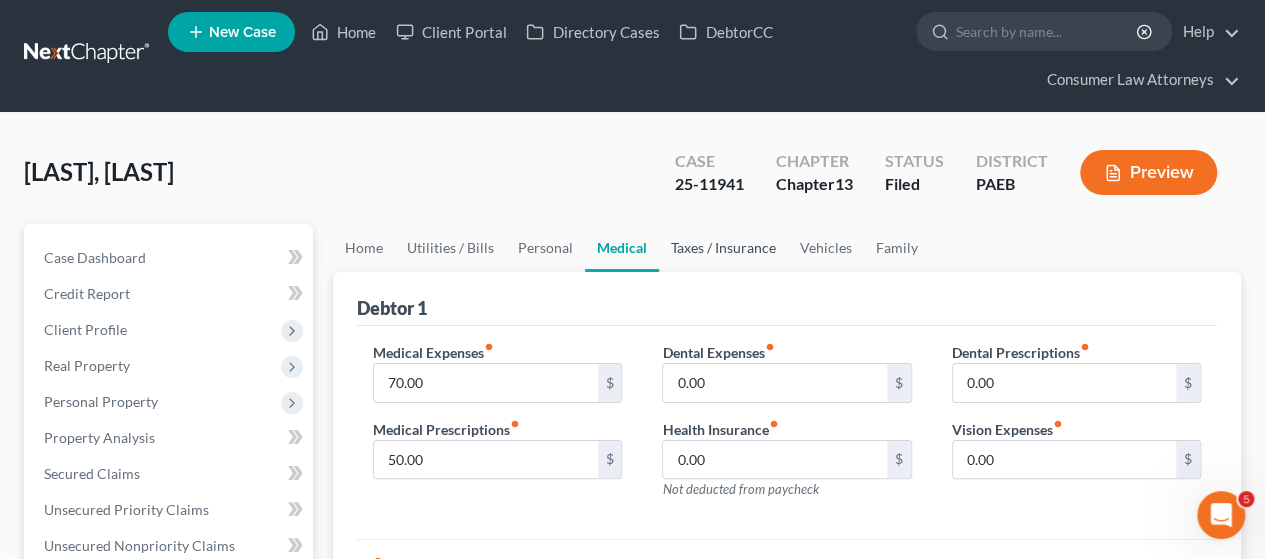 scroll, scrollTop: 0, scrollLeft: 0, axis: both 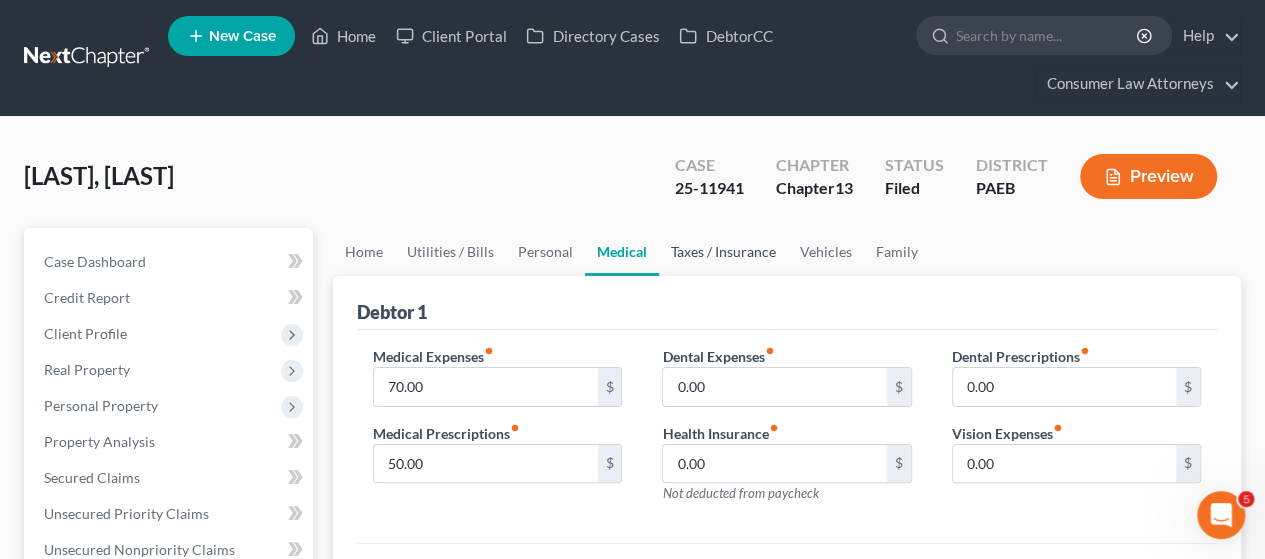 click on "Taxes / Insurance" at bounding box center (723, 252) 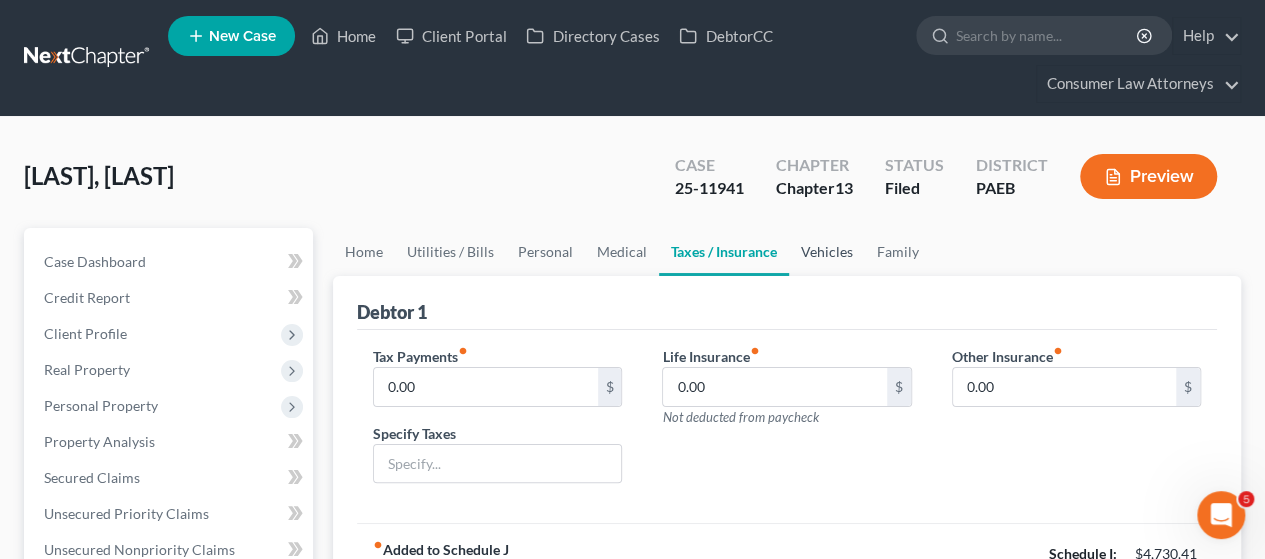 click on "Vehicles" at bounding box center [827, 252] 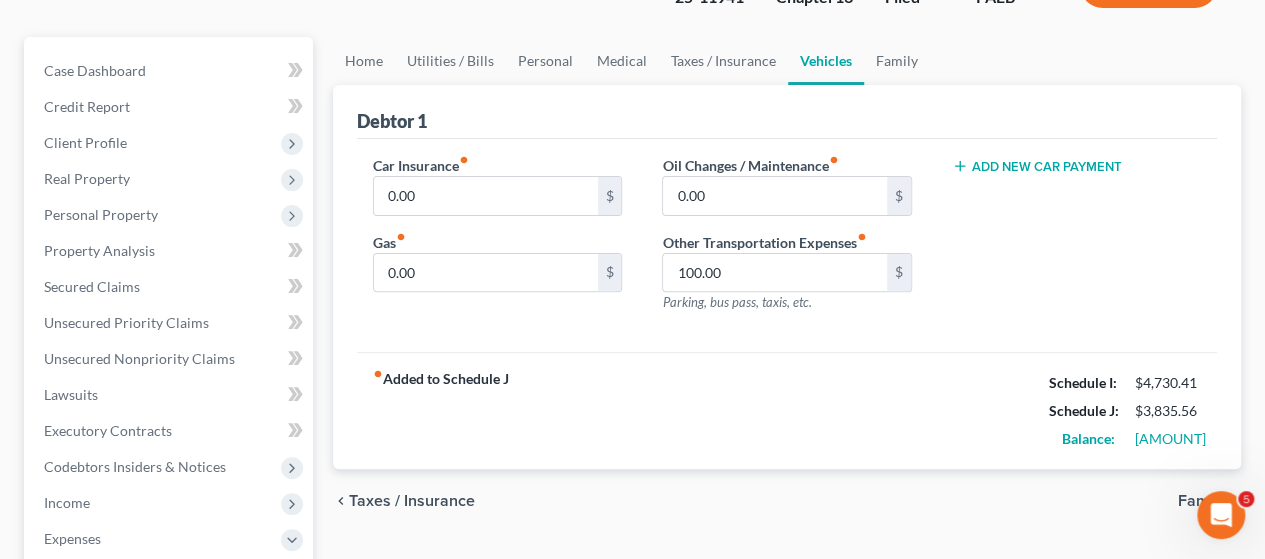 scroll, scrollTop: 100, scrollLeft: 0, axis: vertical 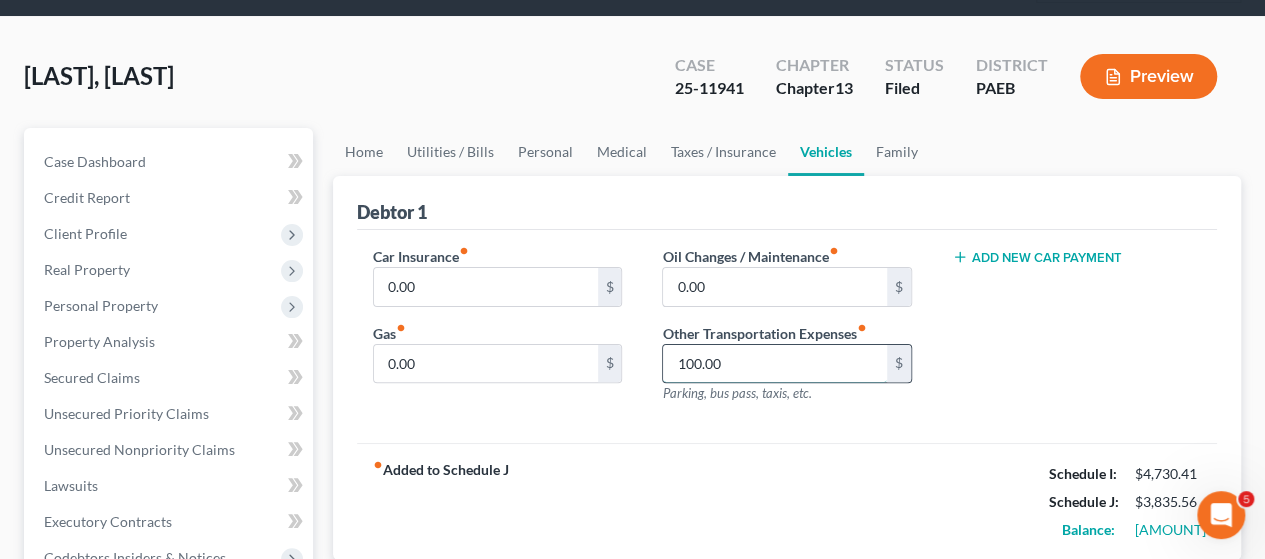 click on "100.00" at bounding box center (774, 364) 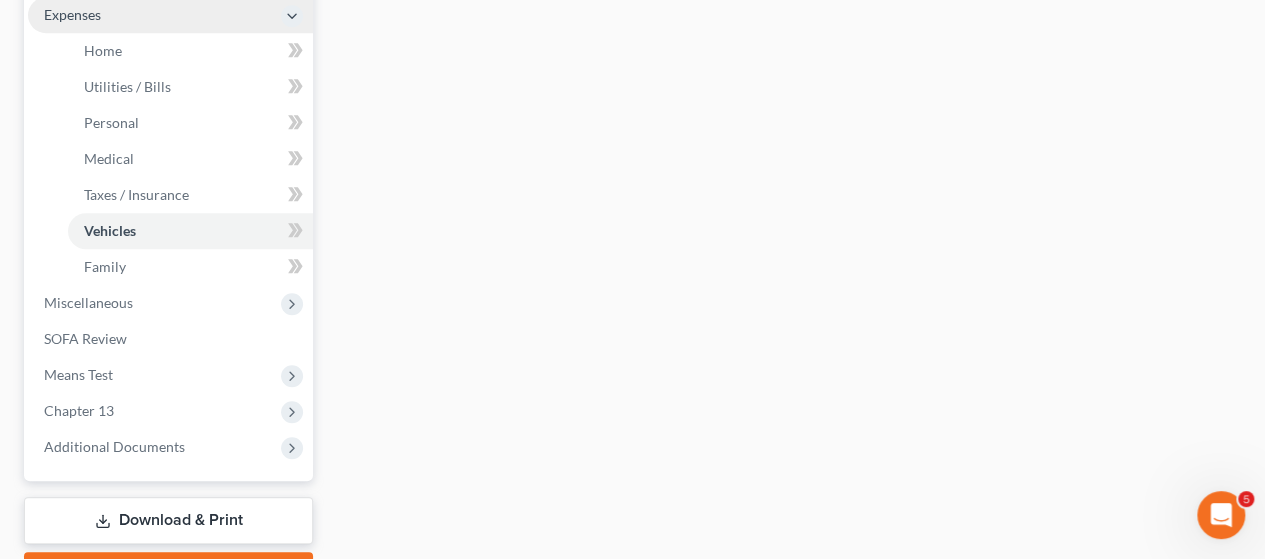 scroll, scrollTop: 800, scrollLeft: 0, axis: vertical 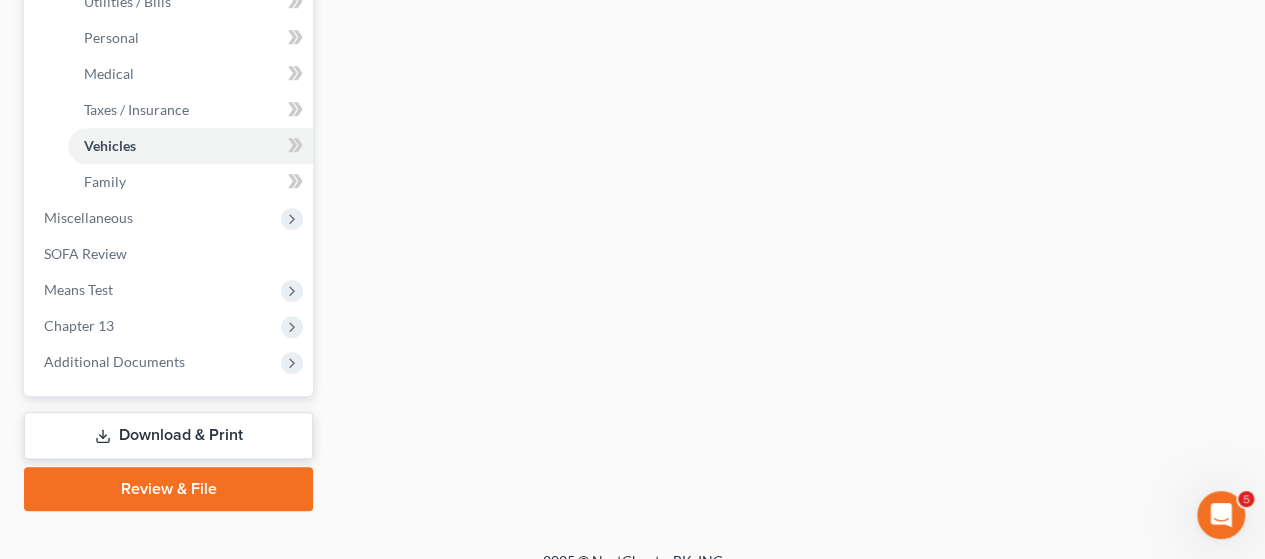 click on "Download & Print" at bounding box center [168, 435] 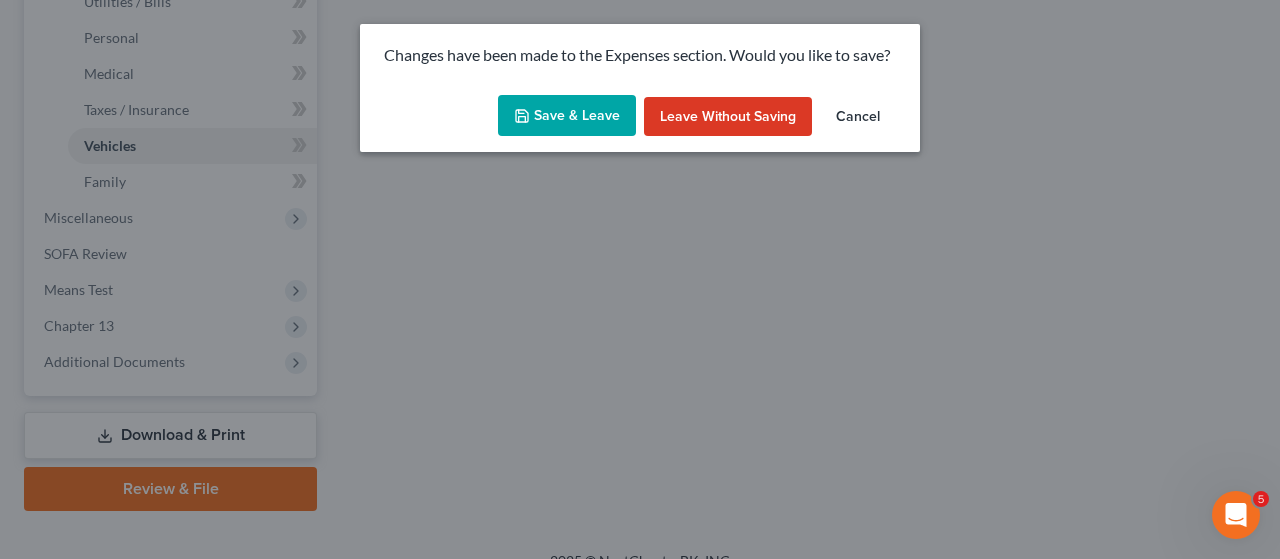 click on "Save & Leave" at bounding box center [567, 116] 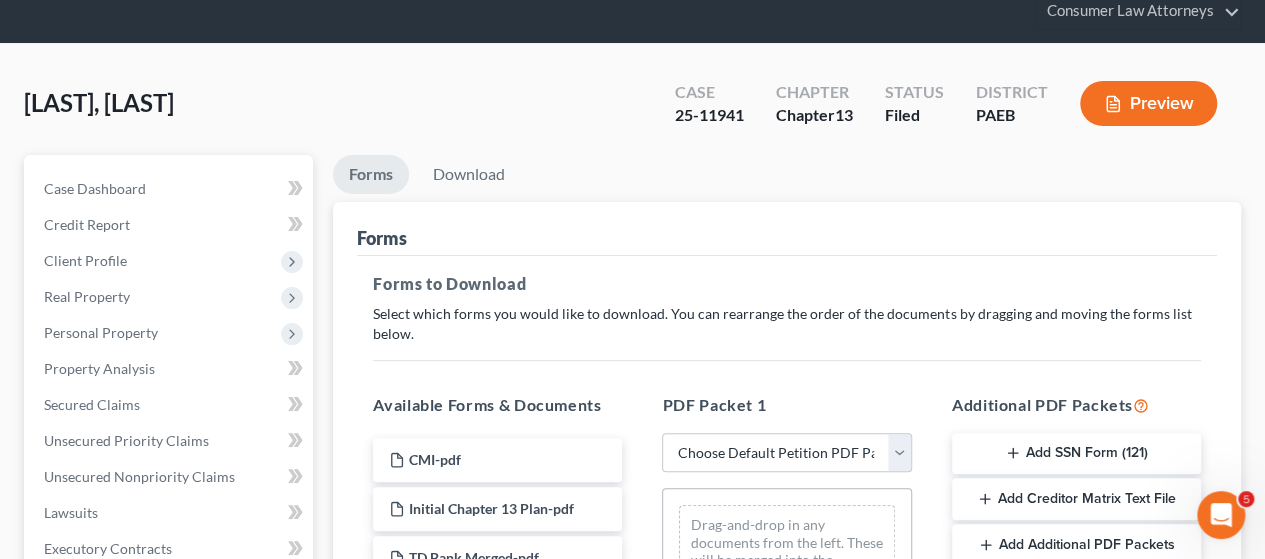 scroll, scrollTop: 300, scrollLeft: 0, axis: vertical 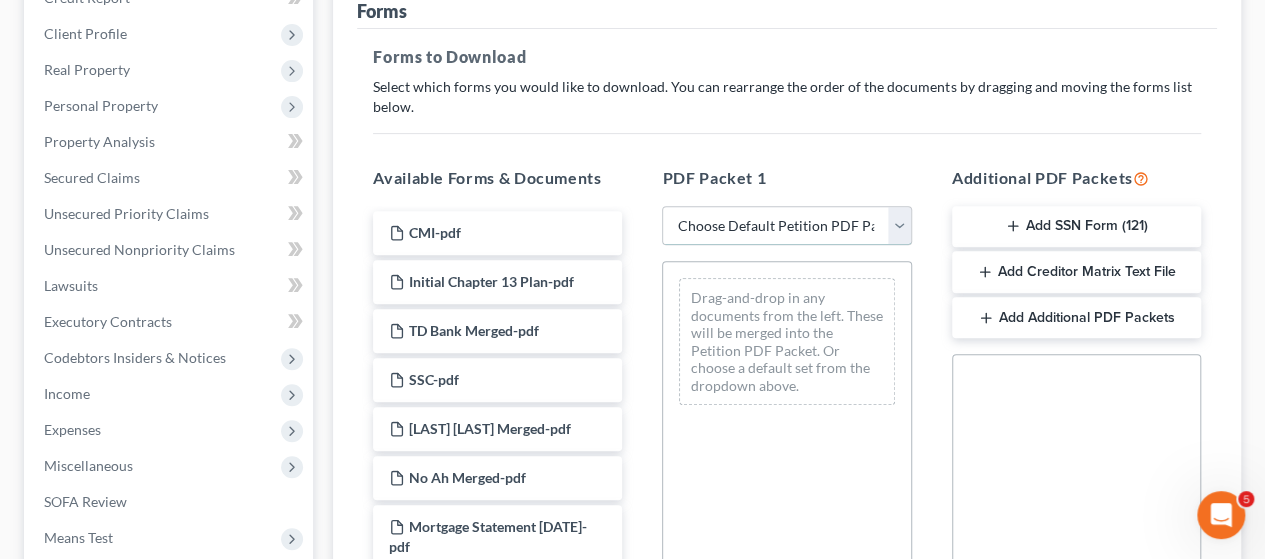 click on "Choose Default Petition PDF Packet Complete Bankruptcy Petition (all forms and schedules) Emergency Filing Forms (Petition and Creditor List Only) Amended Forms Signature Pages Only Supplemental Post Petition (Sch. I & J) Supplemental Post Petition (Sch. I) Supplemental Post Petition (Sch. J)" at bounding box center (786, 226) 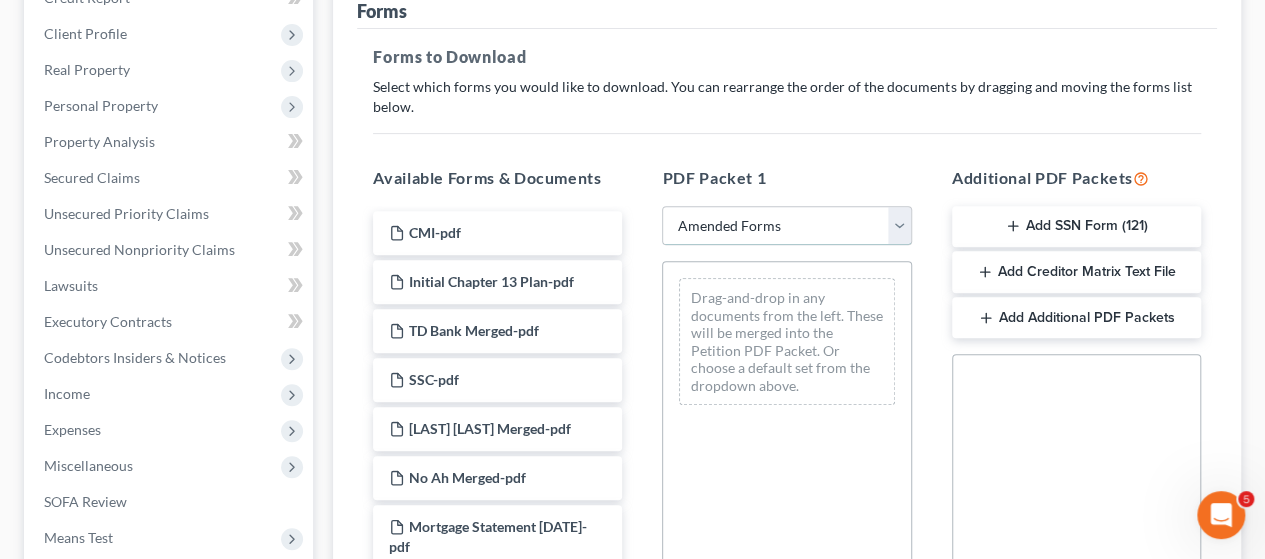 click on "Choose Default Petition PDF Packet Complete Bankruptcy Petition (all forms and schedules) Emergency Filing Forms (Petition and Creditor List Only) Amended Forms Signature Pages Only Supplemental Post Petition (Sch. I & J) Supplemental Post Petition (Sch. I) Supplemental Post Petition (Sch. J)" at bounding box center [786, 226] 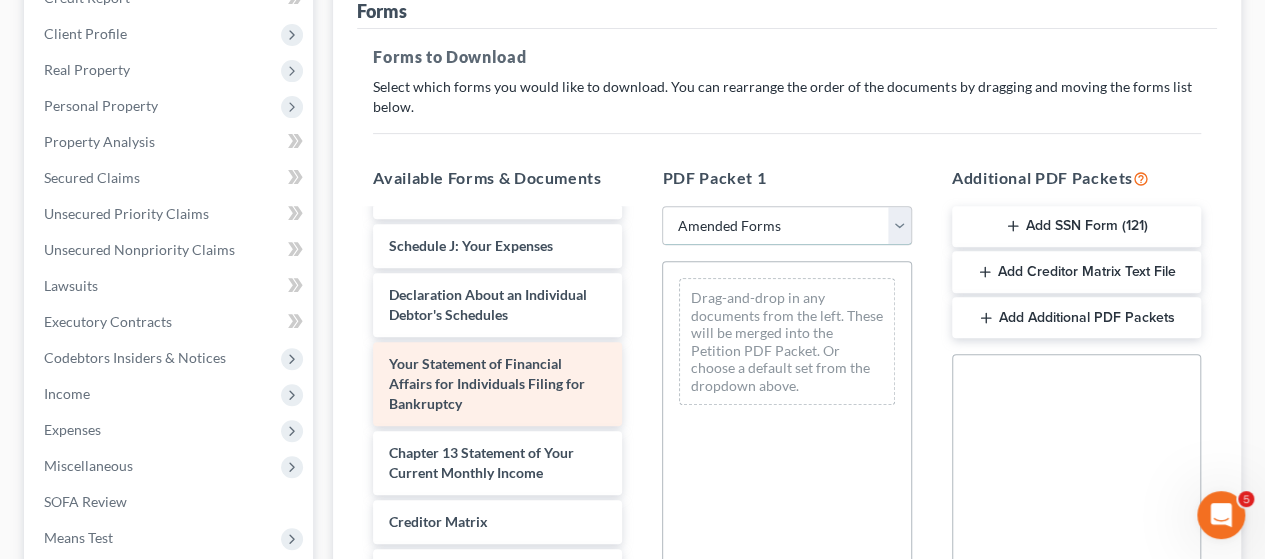scroll, scrollTop: 588, scrollLeft: 0, axis: vertical 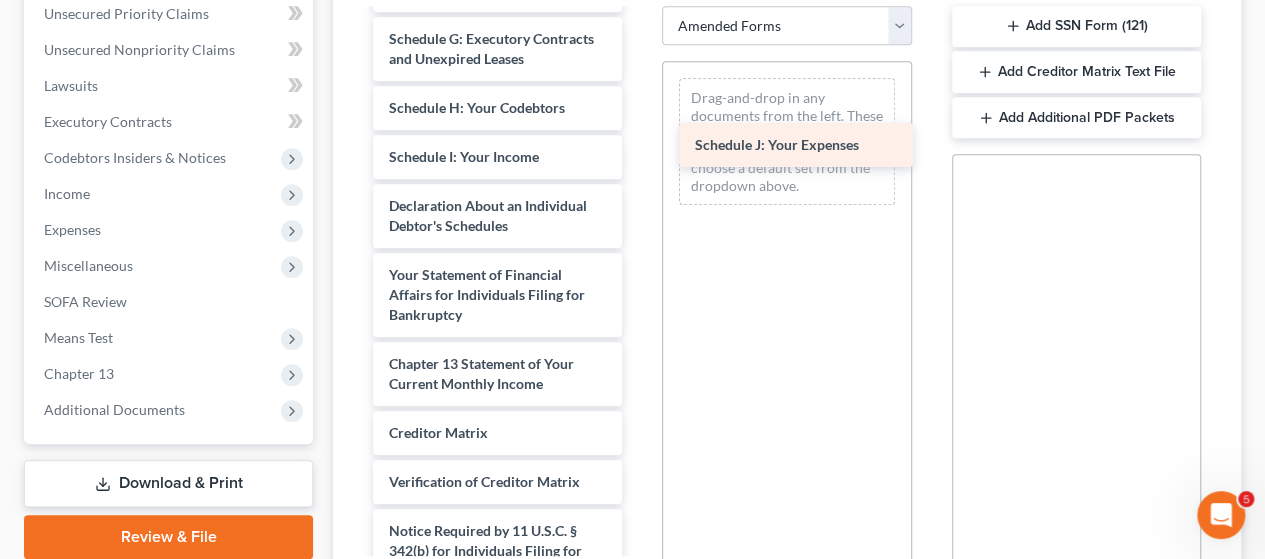 drag, startPoint x: 508, startPoint y: 240, endPoint x: 812, endPoint y: 135, distance: 321.62244 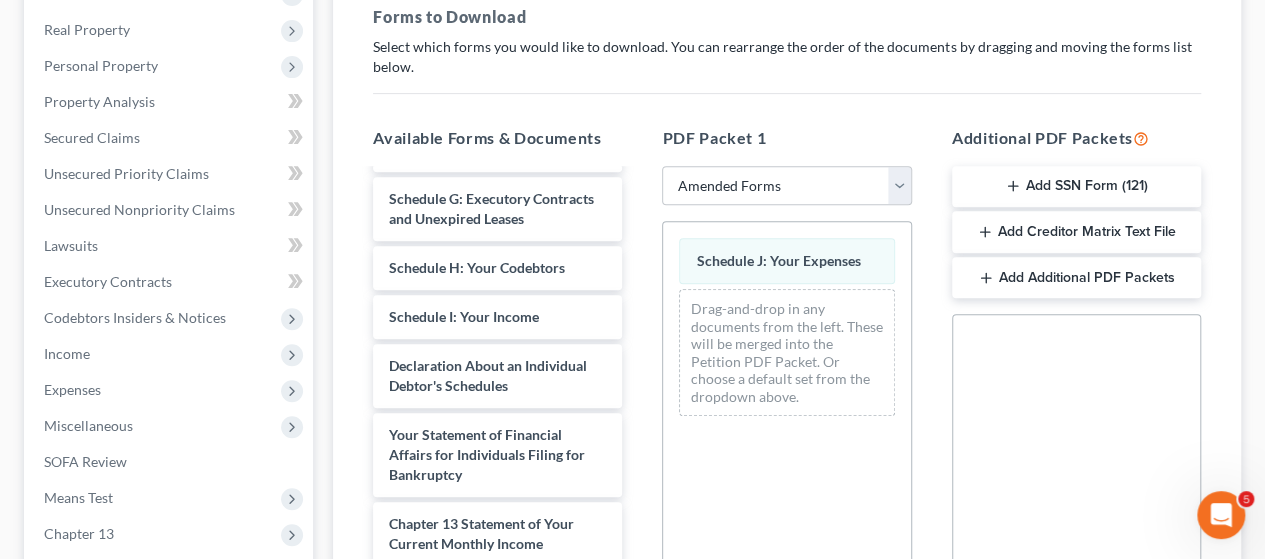 scroll, scrollTop: 0, scrollLeft: 0, axis: both 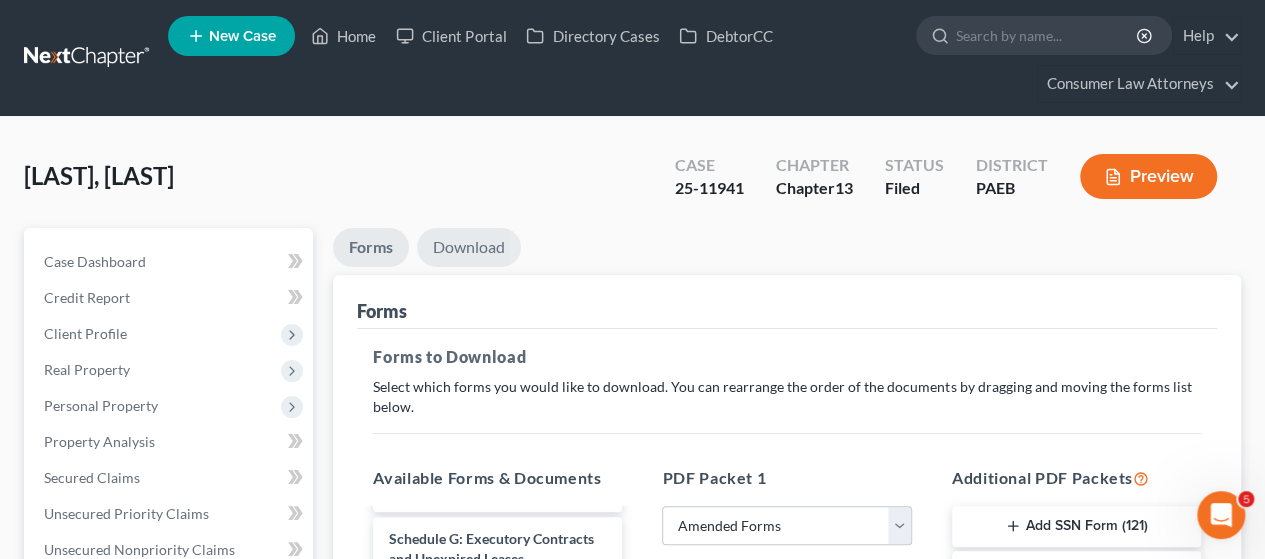 click on "Download" at bounding box center (469, 247) 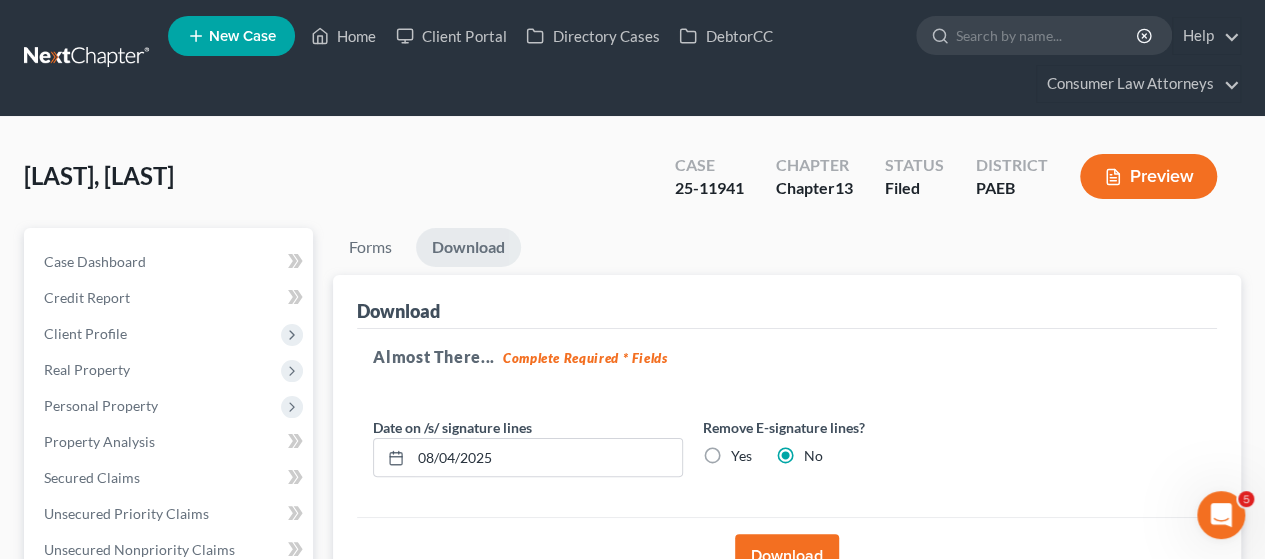click on "Download" at bounding box center (787, 556) 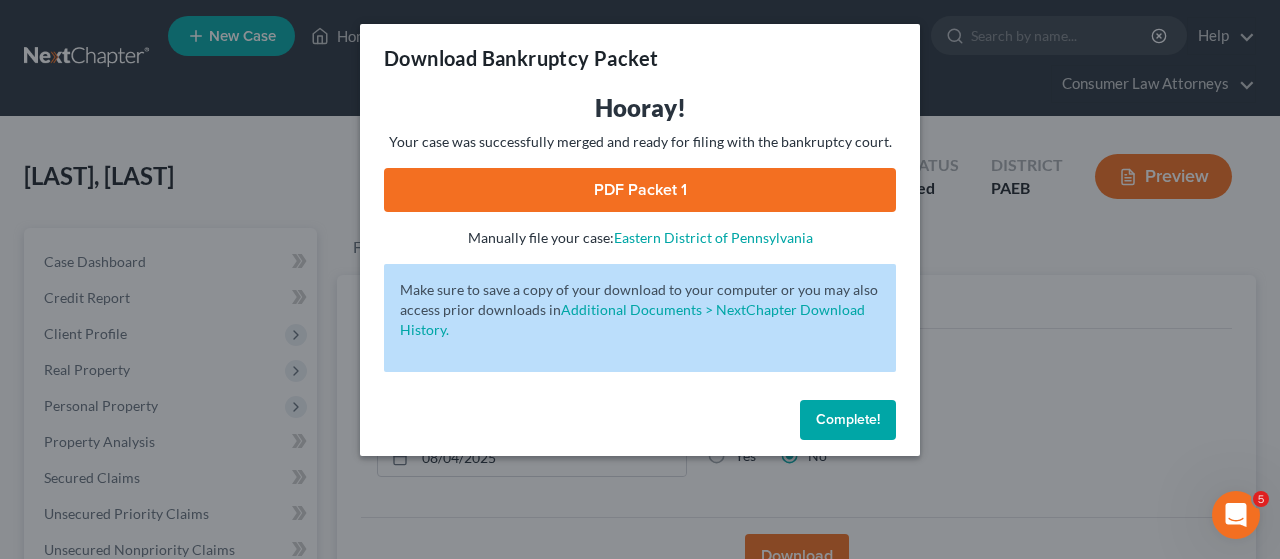 click on "PDF Packet 1" at bounding box center (640, 190) 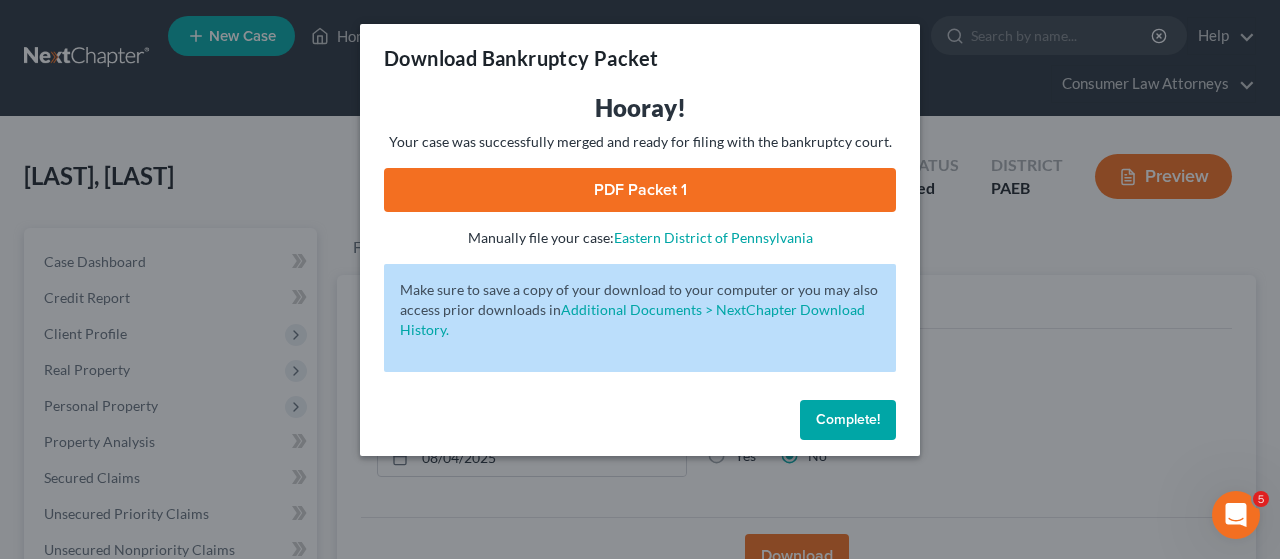 click on "Complete!" at bounding box center [848, 419] 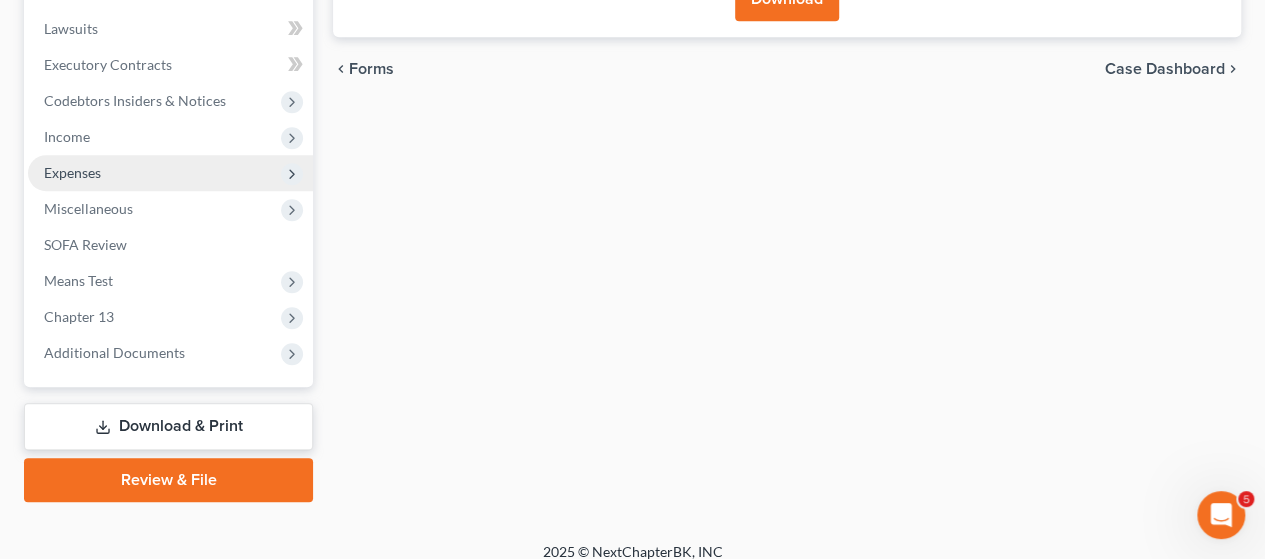 scroll, scrollTop: 572, scrollLeft: 0, axis: vertical 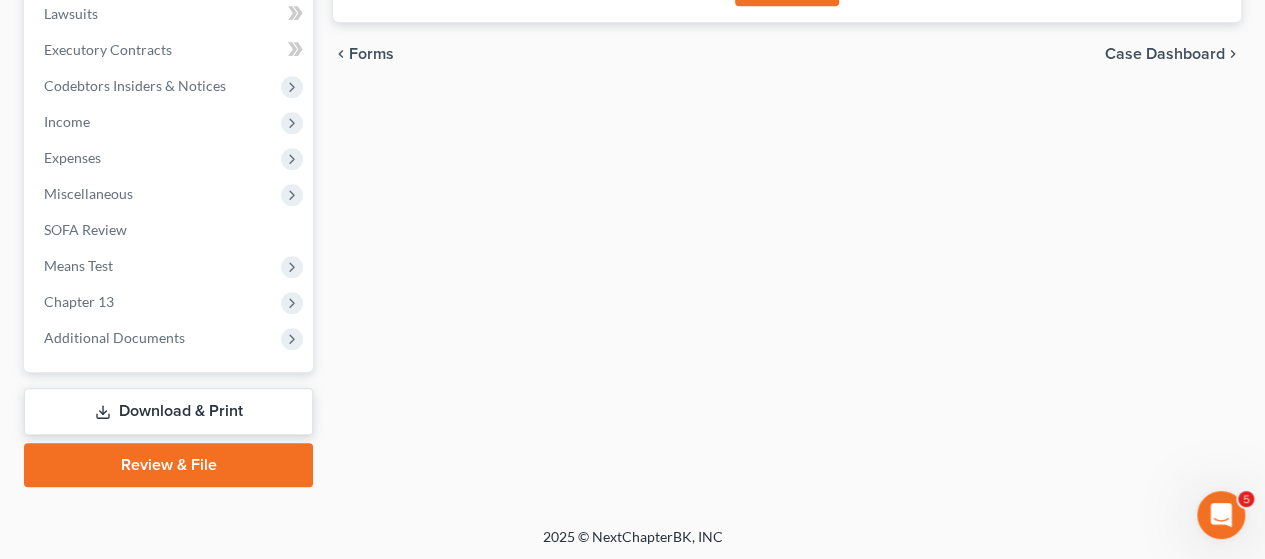 click on "Download & Print" at bounding box center (168, 411) 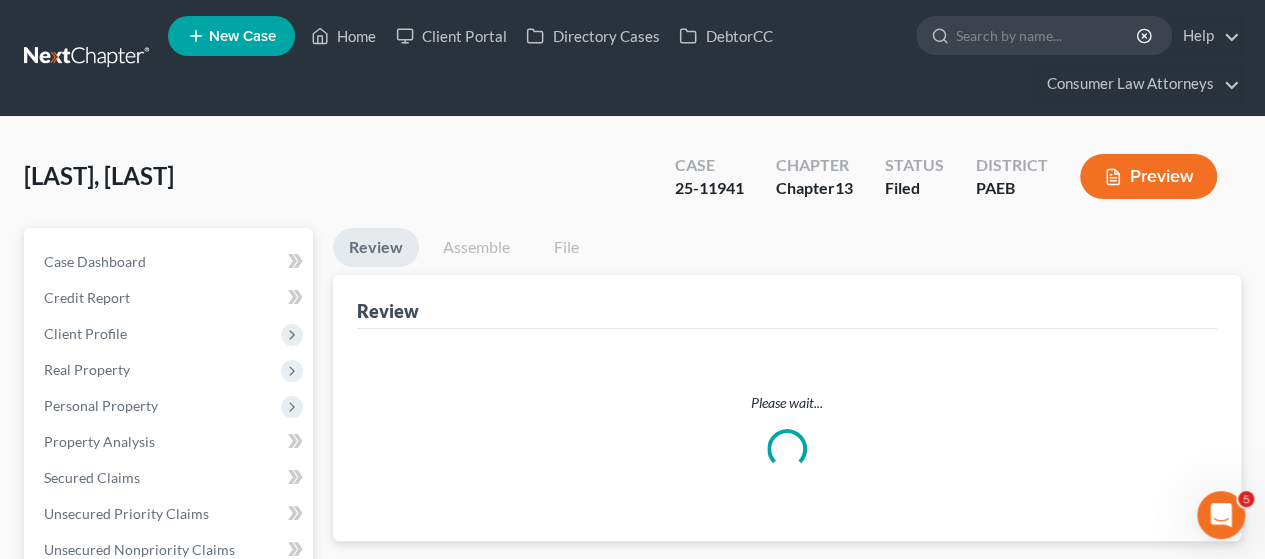 scroll, scrollTop: 572, scrollLeft: 0, axis: vertical 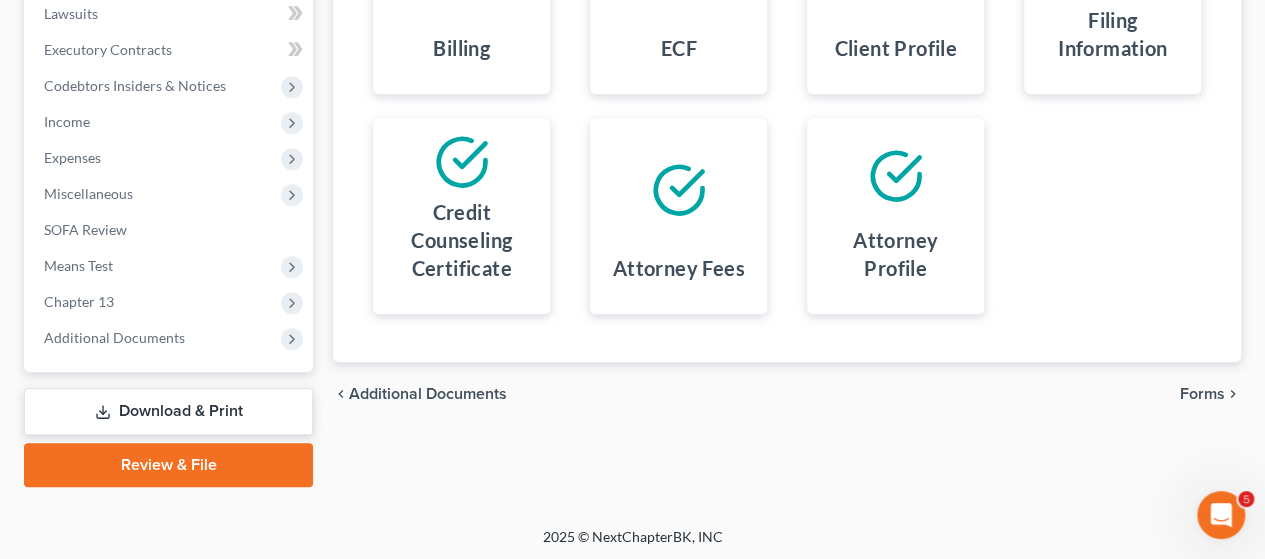click on "Download & Print" at bounding box center (168, 411) 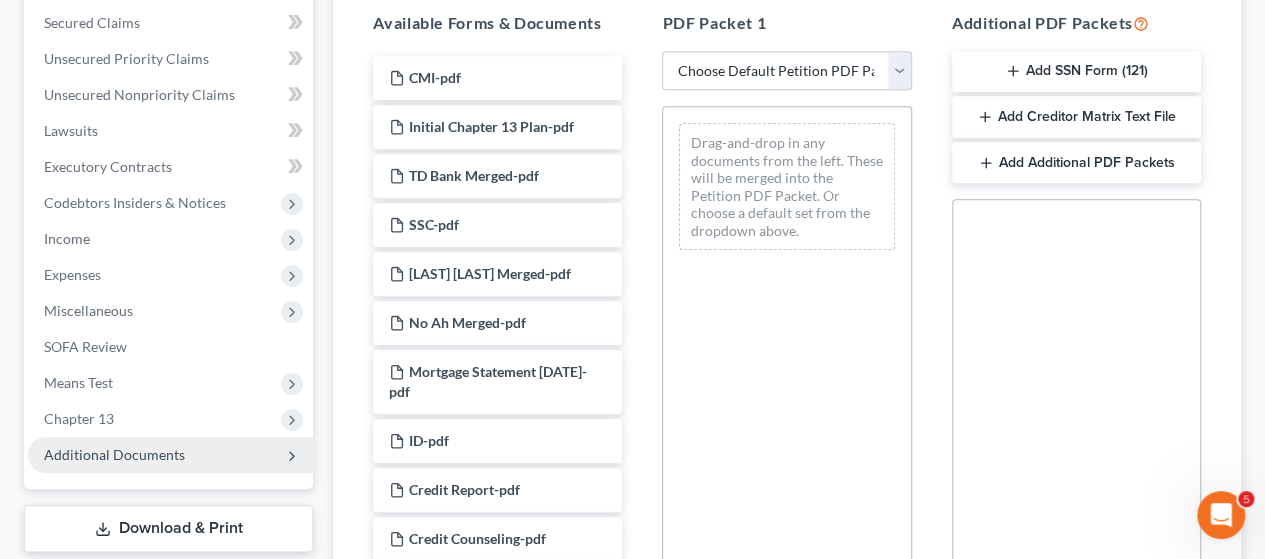 scroll, scrollTop: 429, scrollLeft: 0, axis: vertical 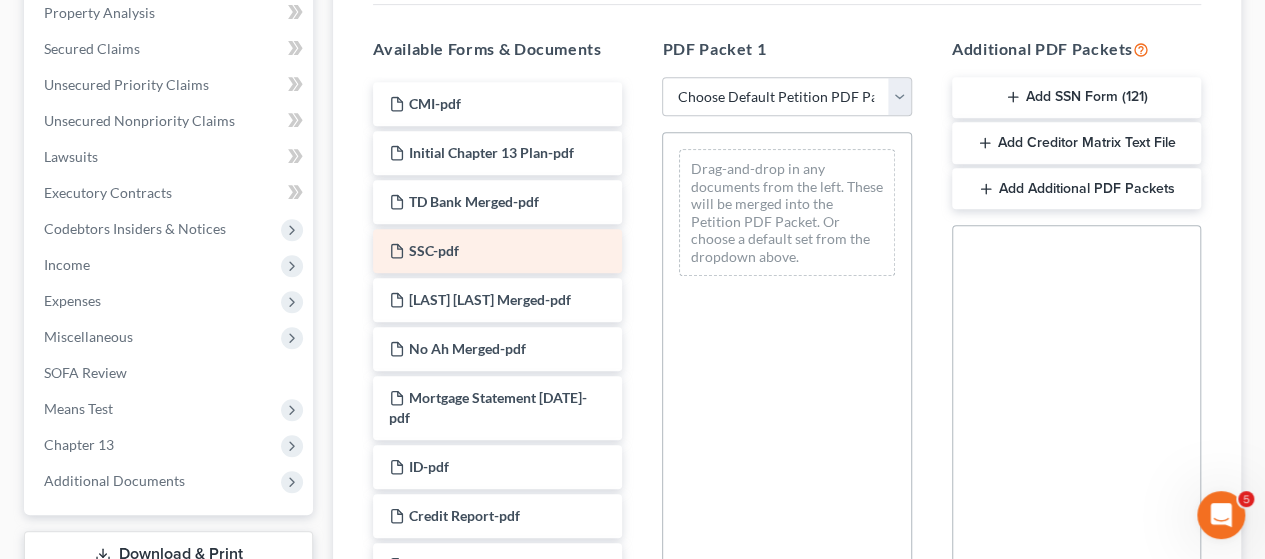 drag, startPoint x: 1022, startPoint y: 183, endPoint x: 602, endPoint y: 239, distance: 423.7169 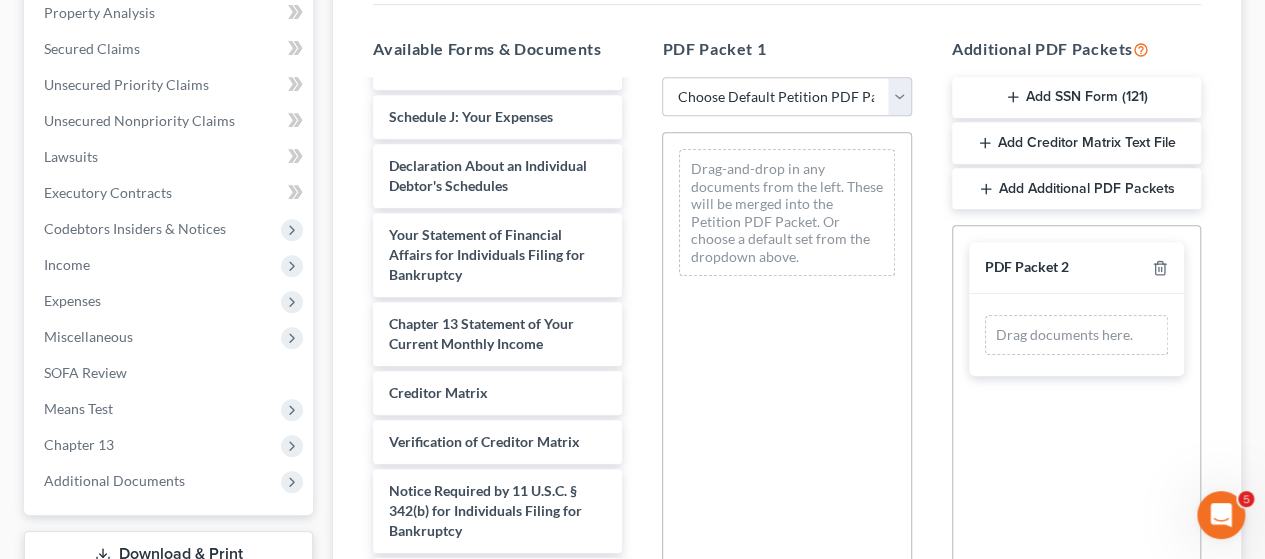 scroll, scrollTop: 1679, scrollLeft: 0, axis: vertical 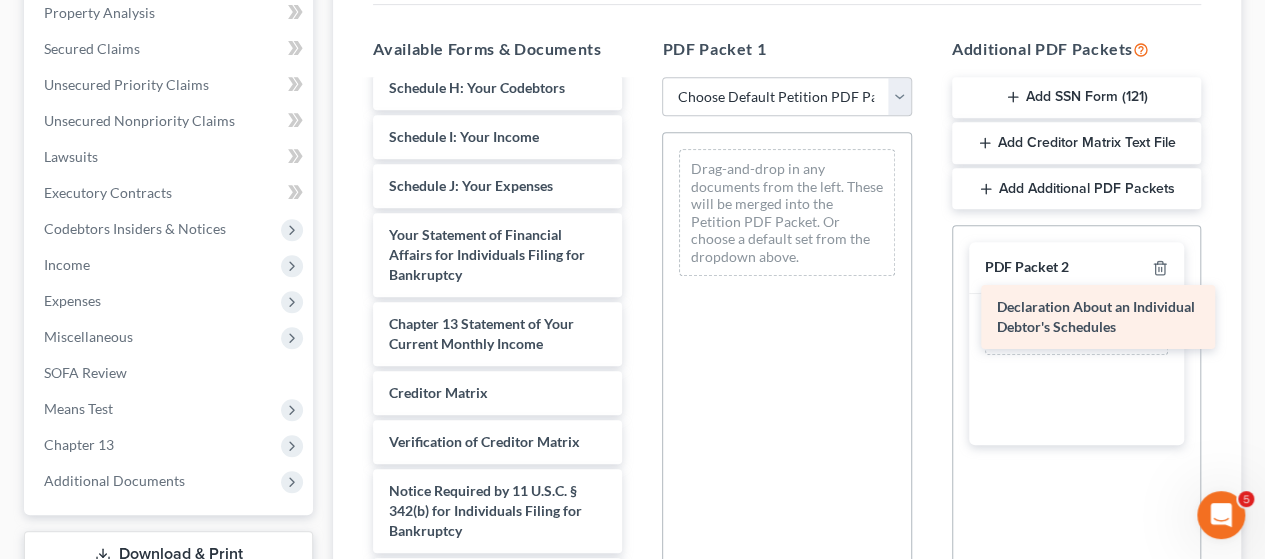 drag, startPoint x: 462, startPoint y: 163, endPoint x: 1070, endPoint y: 307, distance: 624.81995 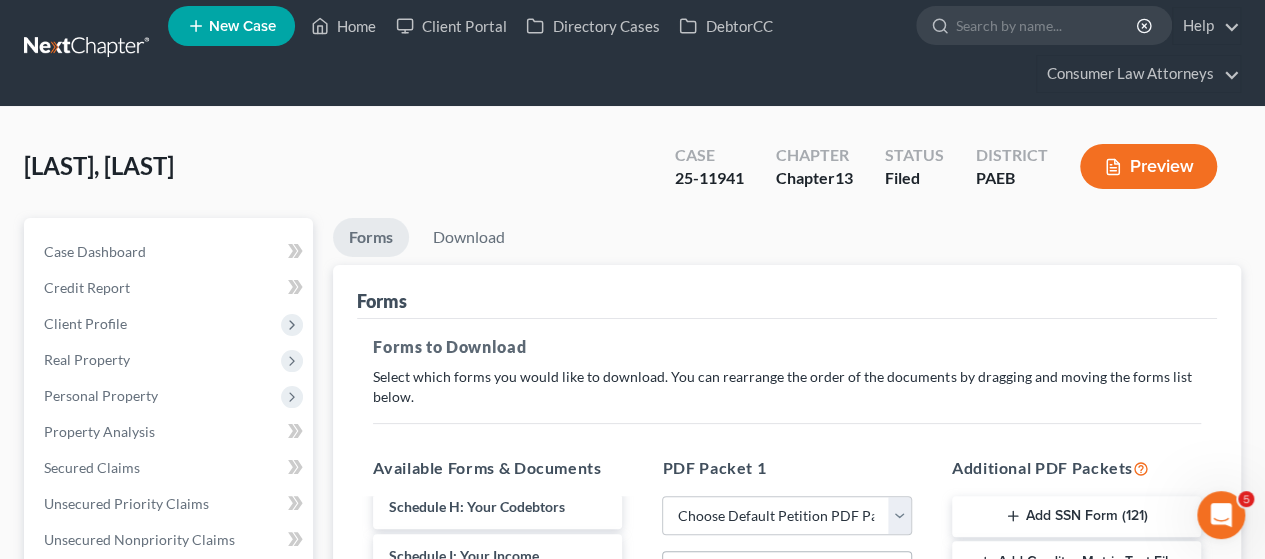 scroll, scrollTop: 0, scrollLeft: 0, axis: both 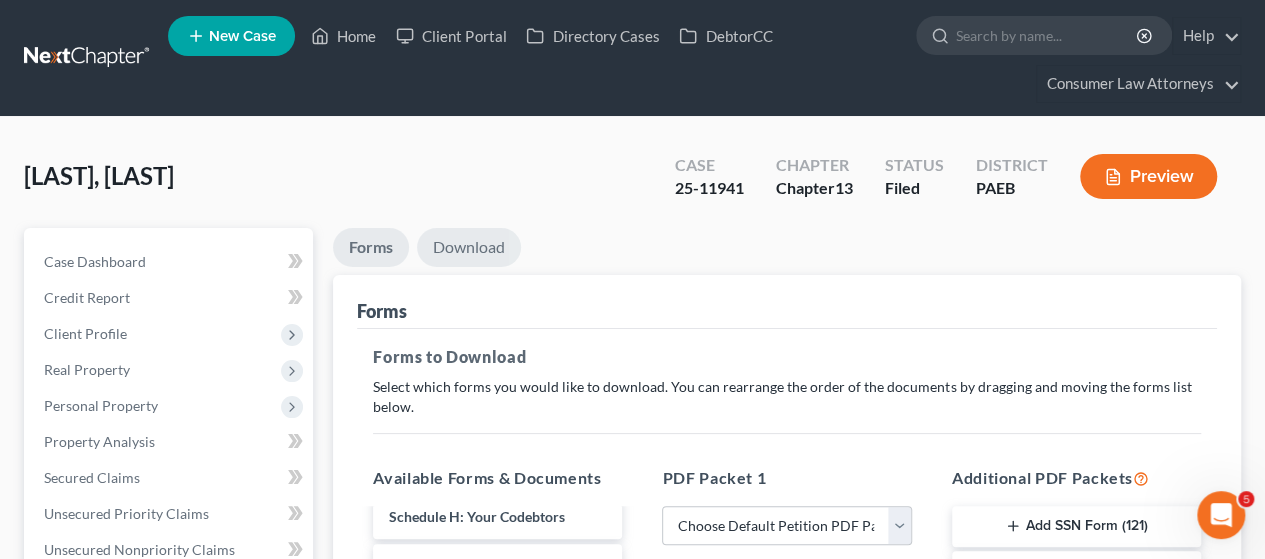click on "Download" at bounding box center (469, 247) 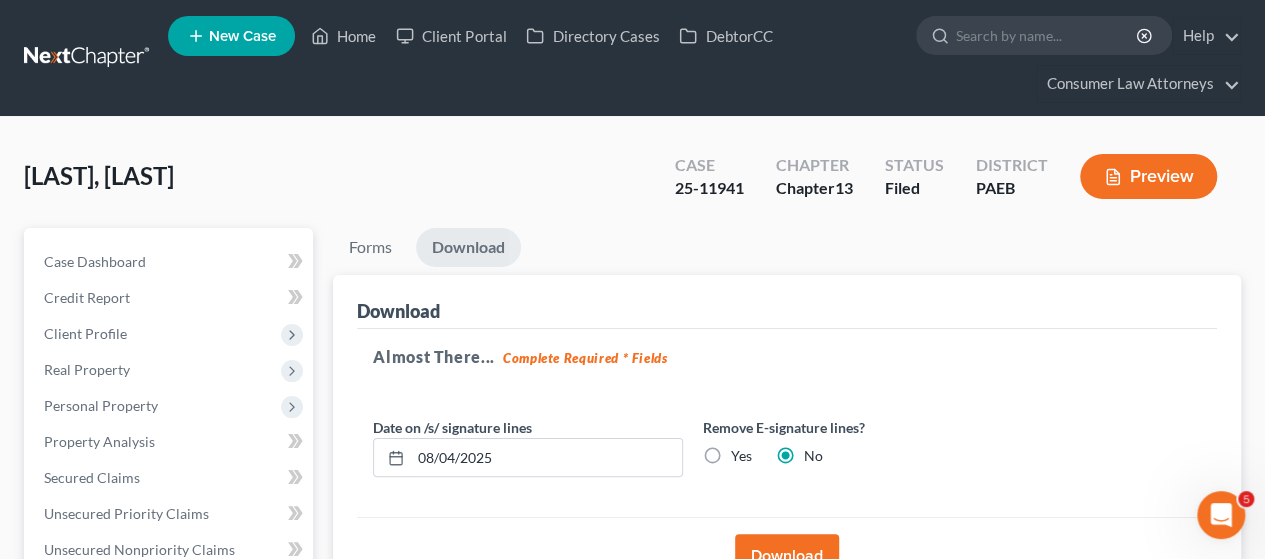 click on "Download" at bounding box center (787, 556) 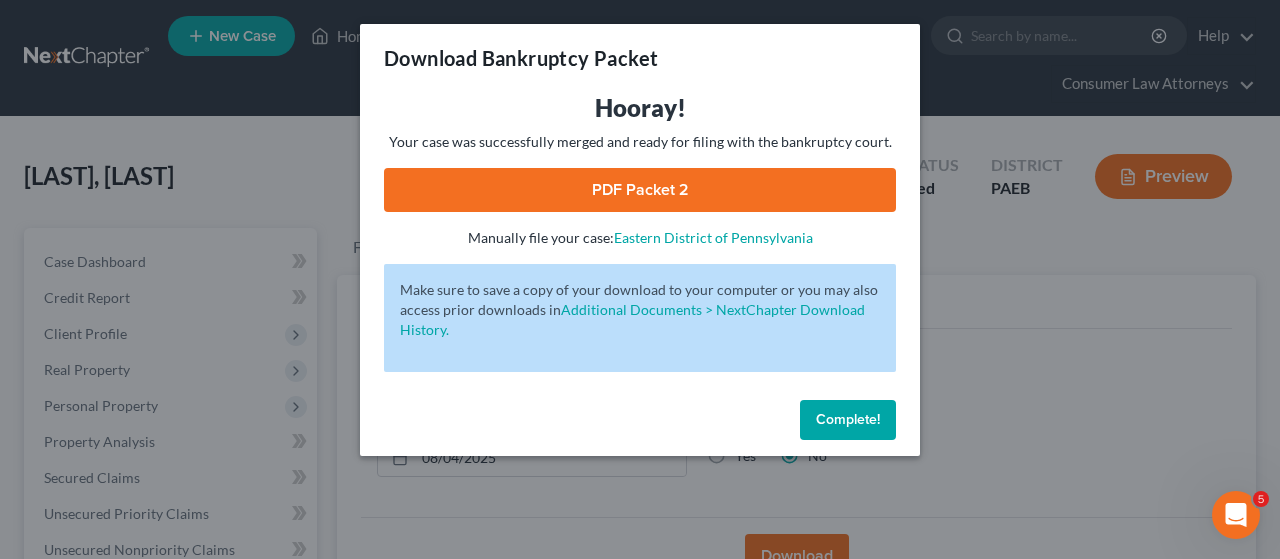 click on "PDF Packet 2" at bounding box center (640, 190) 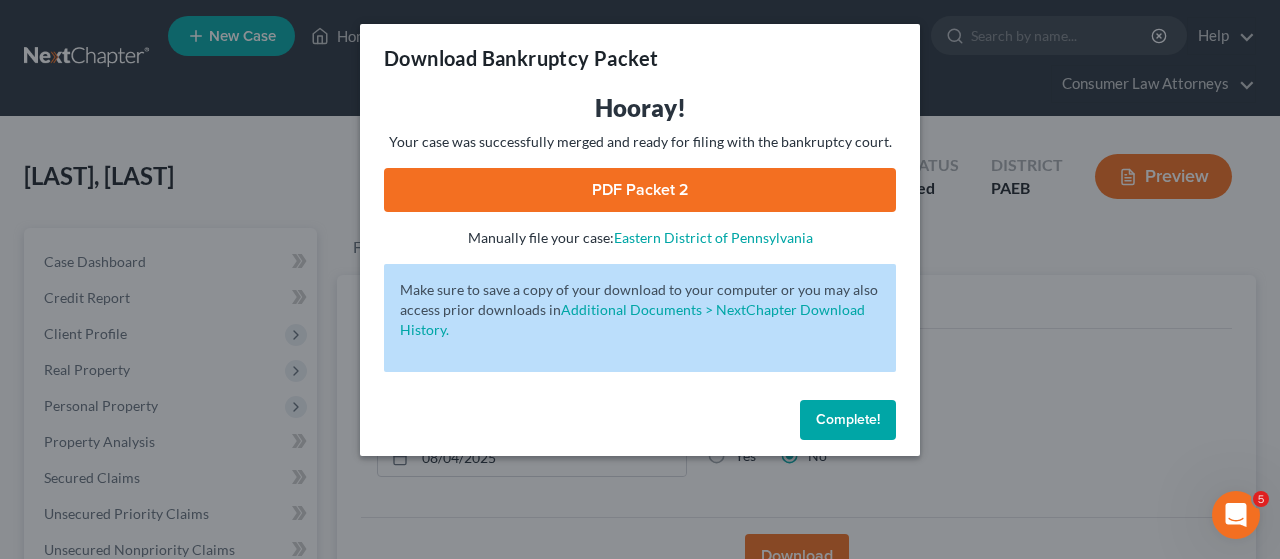 click on "Complete!" at bounding box center (848, 419) 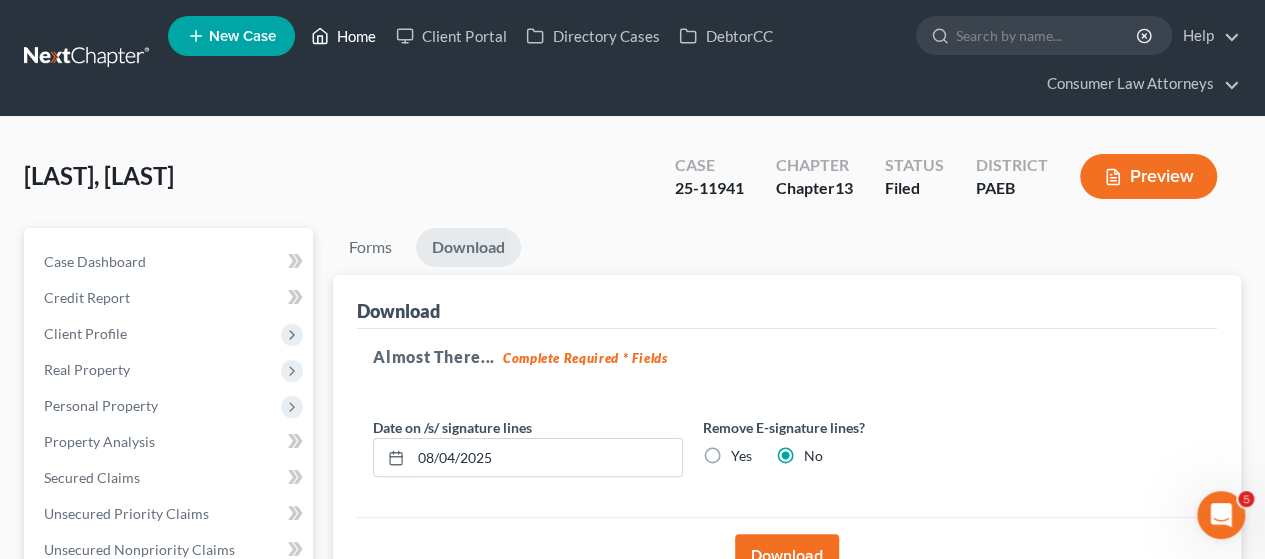 click on "Home" at bounding box center (343, 36) 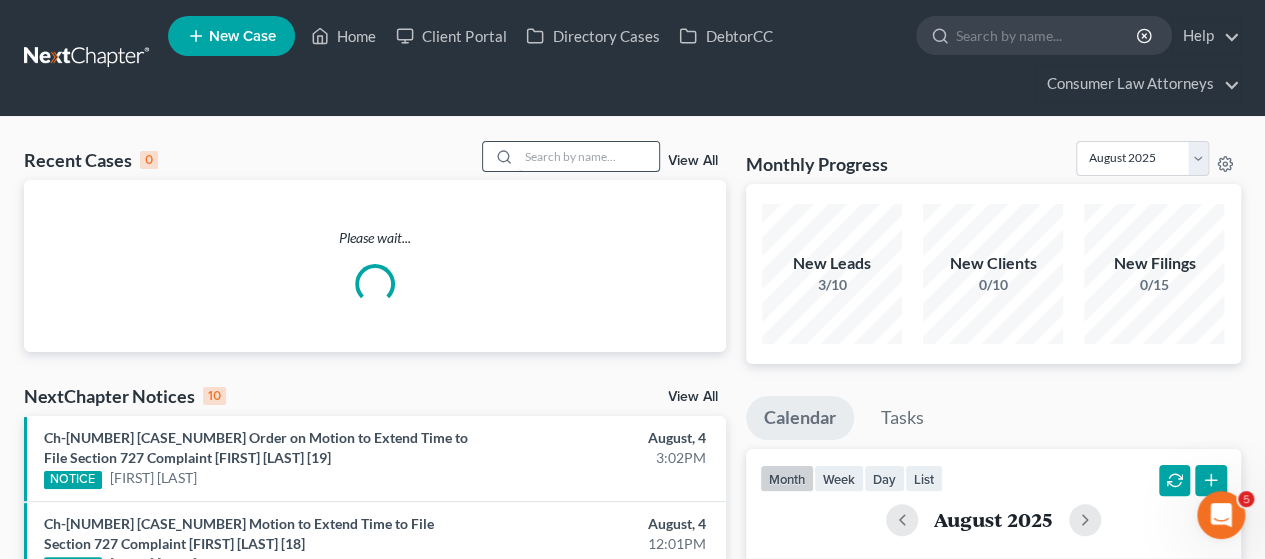 click at bounding box center [589, 156] 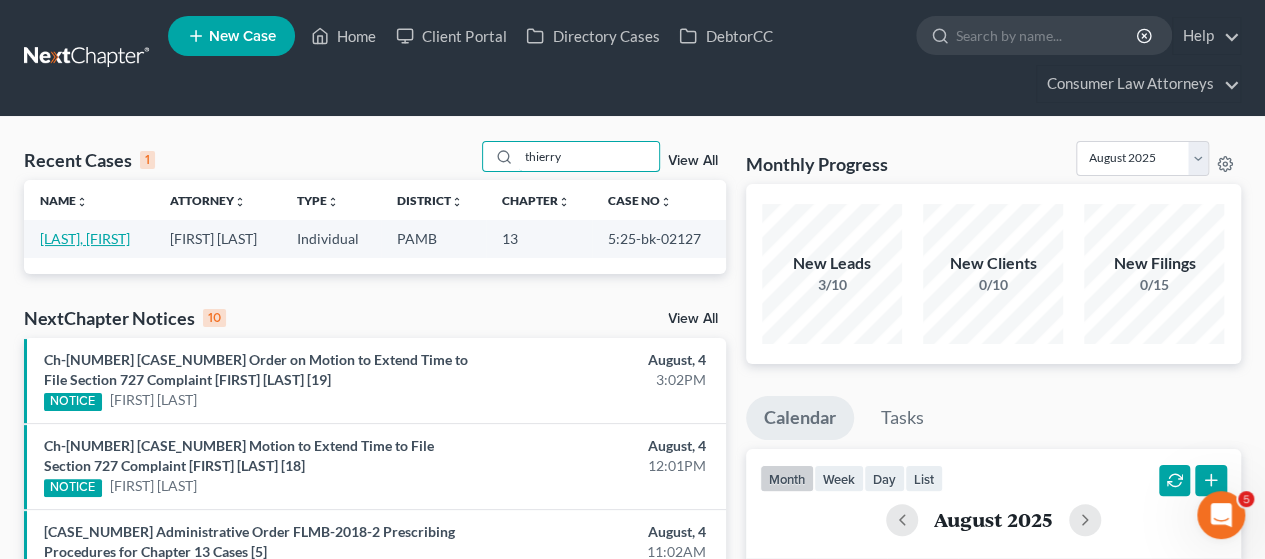 type on "thierry" 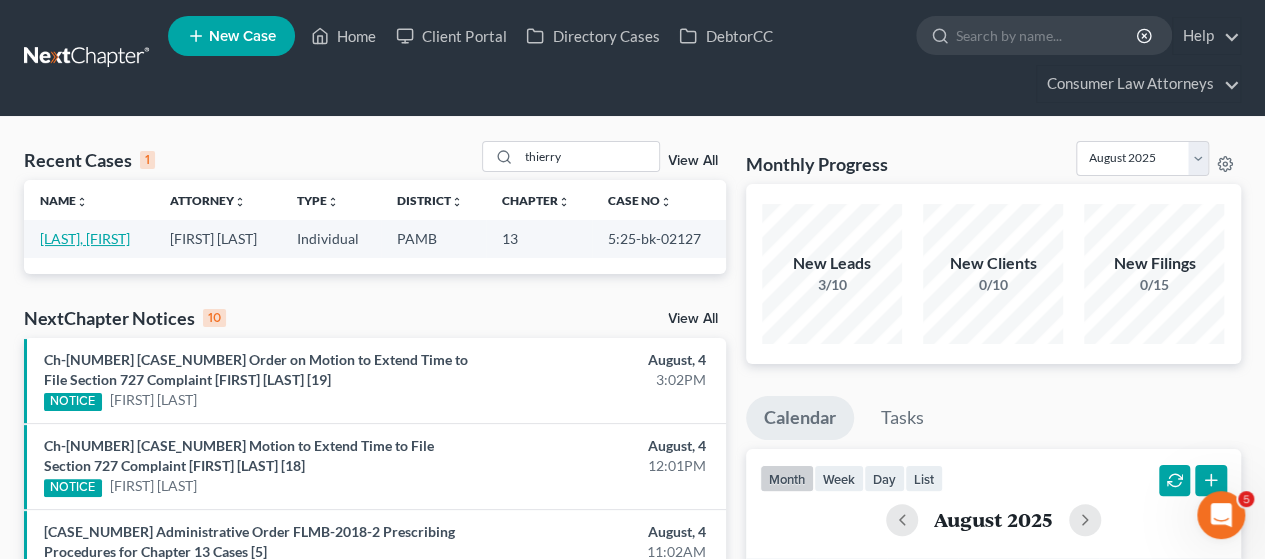 click on "[LAST], [FIRST]" at bounding box center (85, 238) 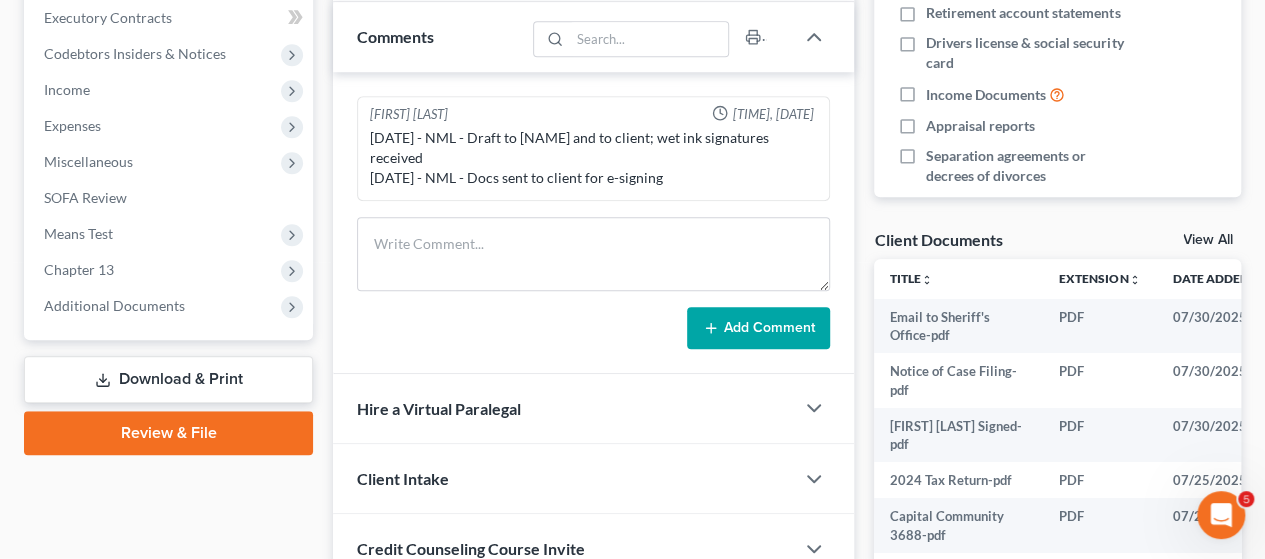scroll, scrollTop: 810, scrollLeft: 0, axis: vertical 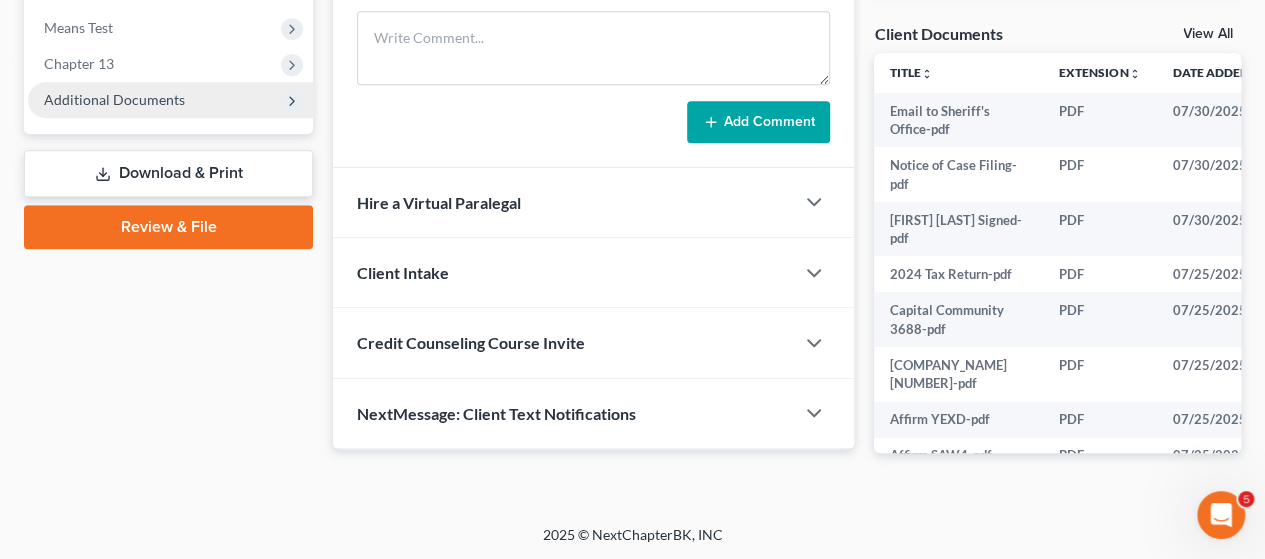 click on "Additional Documents" at bounding box center (114, 99) 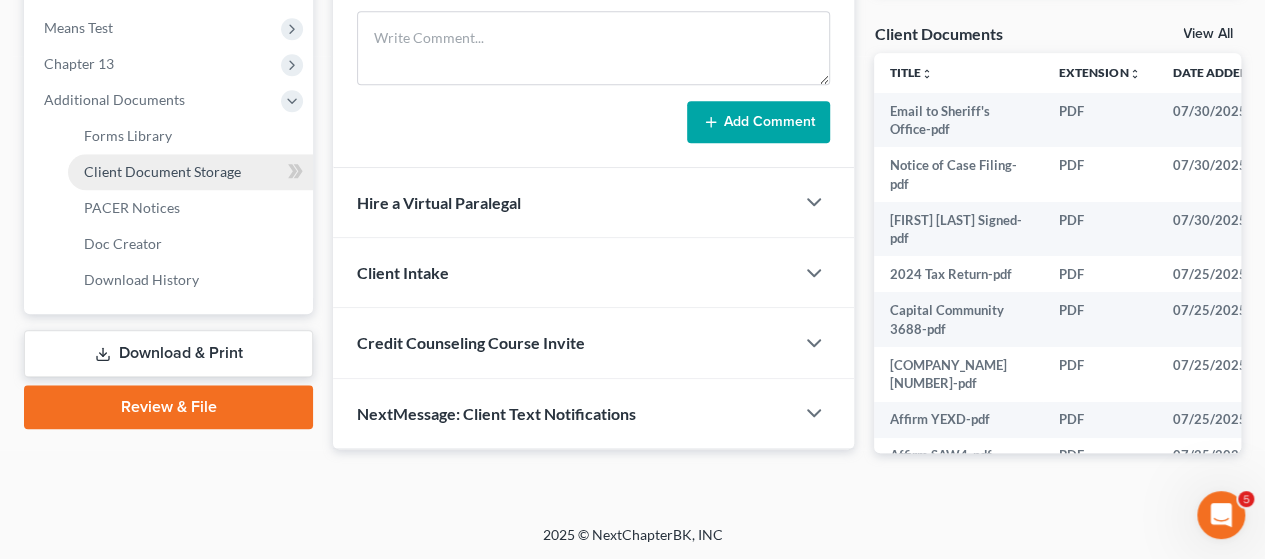 click on "Client Document Storage" at bounding box center [162, 171] 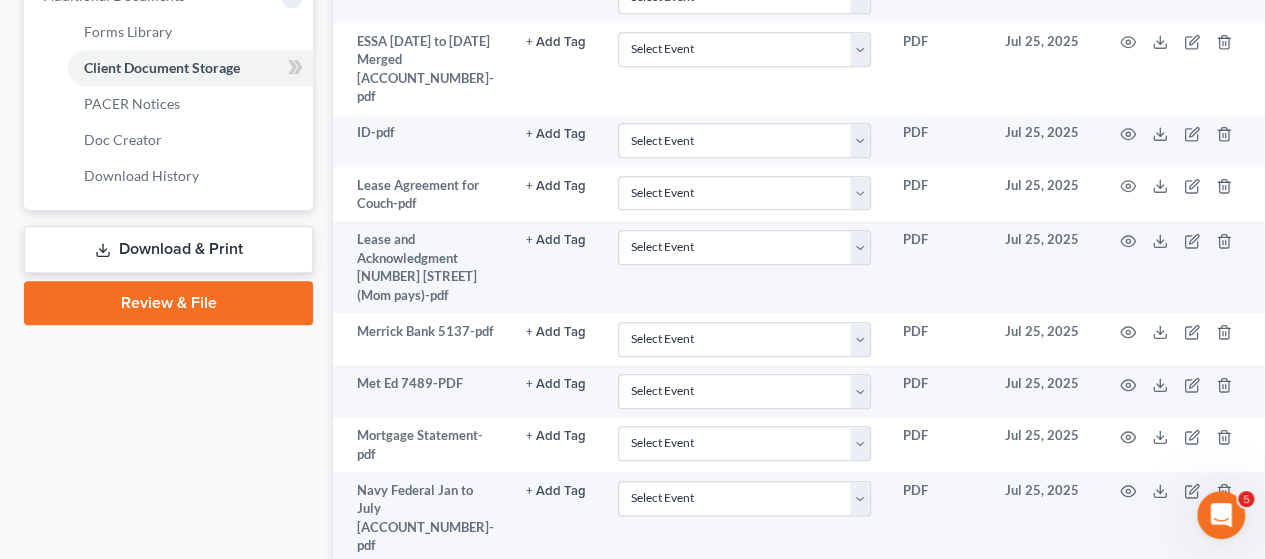 scroll, scrollTop: 700, scrollLeft: 0, axis: vertical 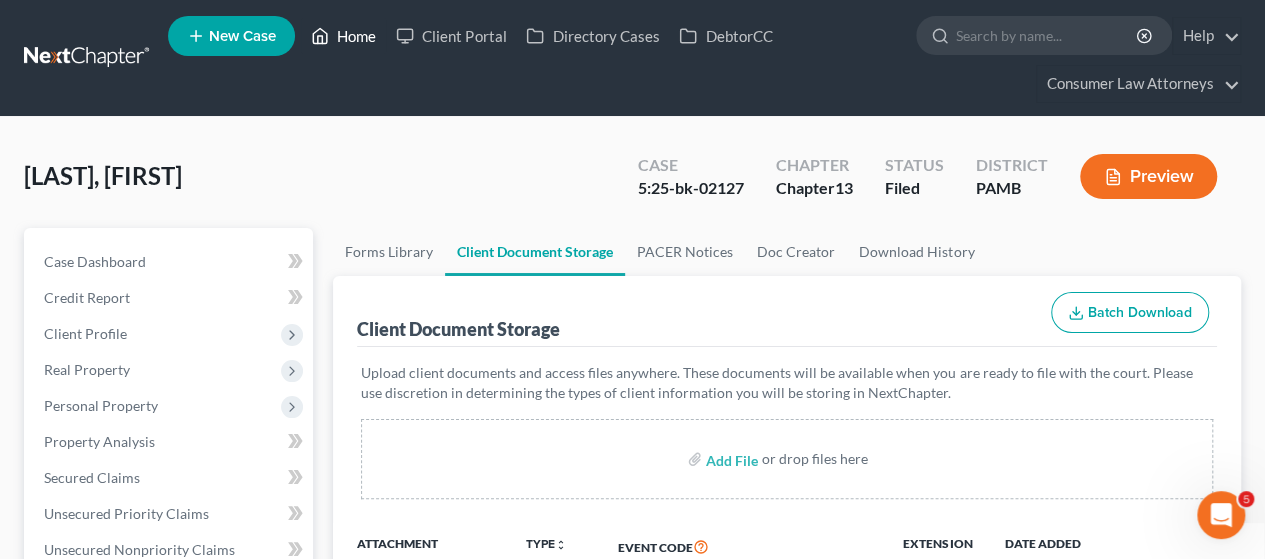 click on "Home" at bounding box center (343, 36) 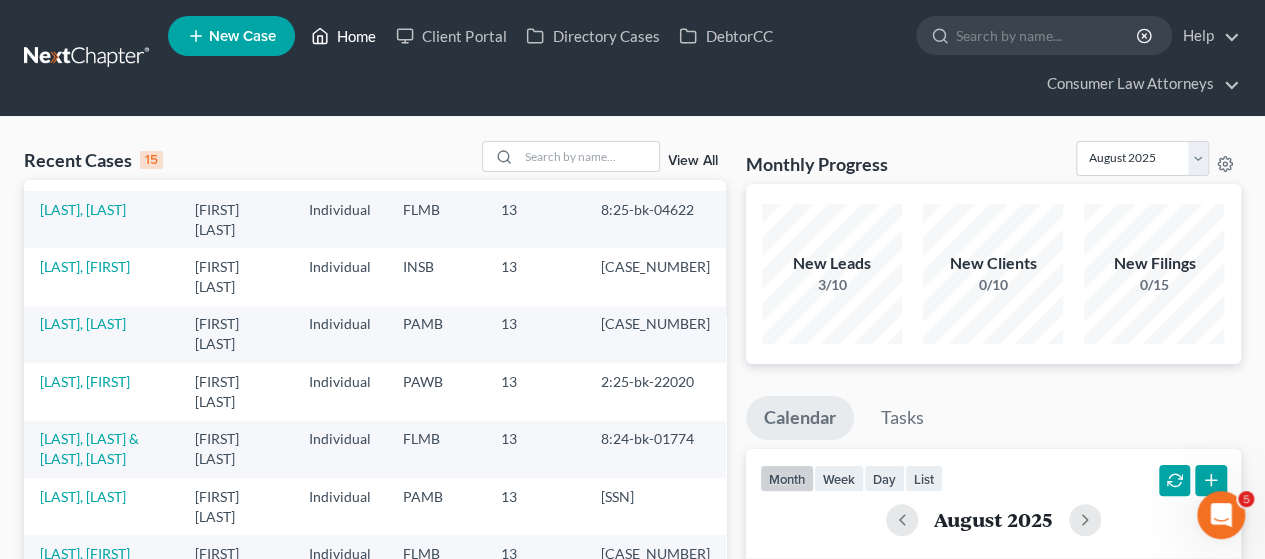 scroll, scrollTop: 400, scrollLeft: 0, axis: vertical 